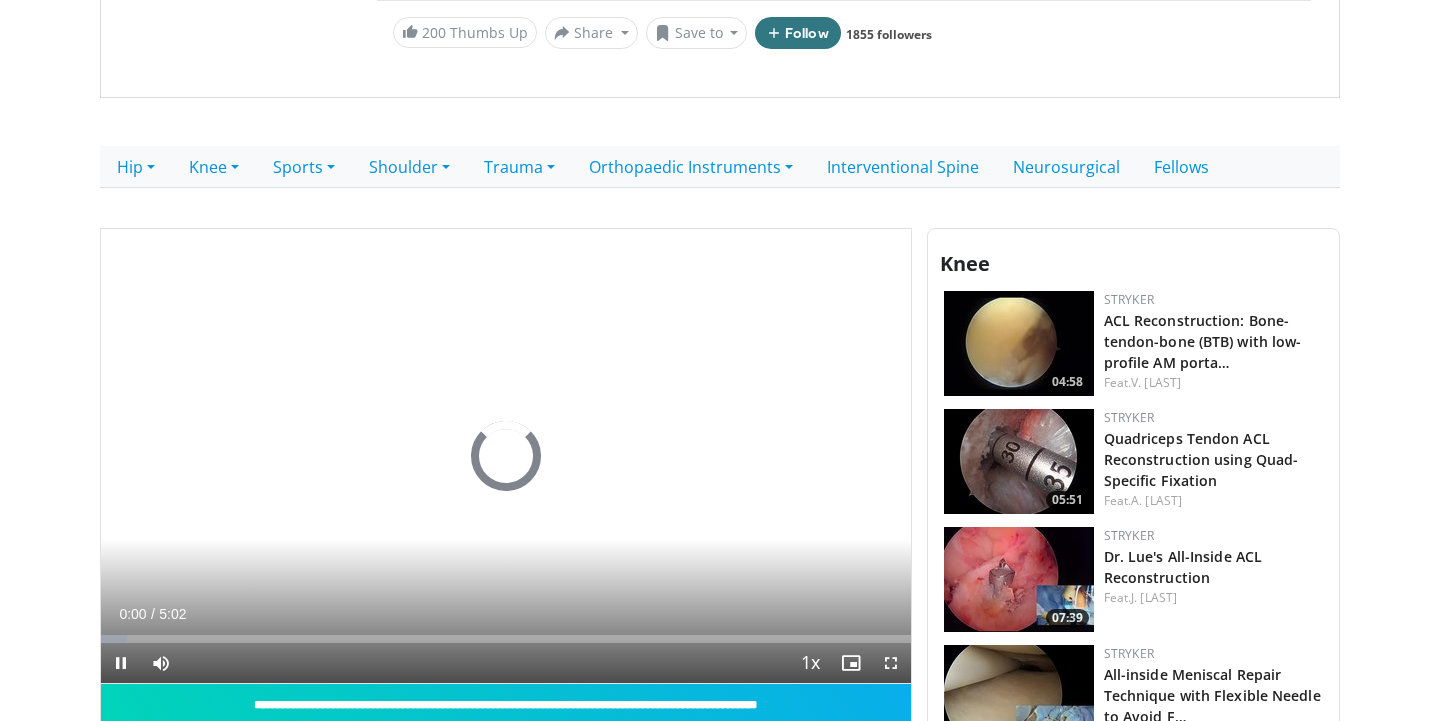 scroll, scrollTop: 309, scrollLeft: 0, axis: vertical 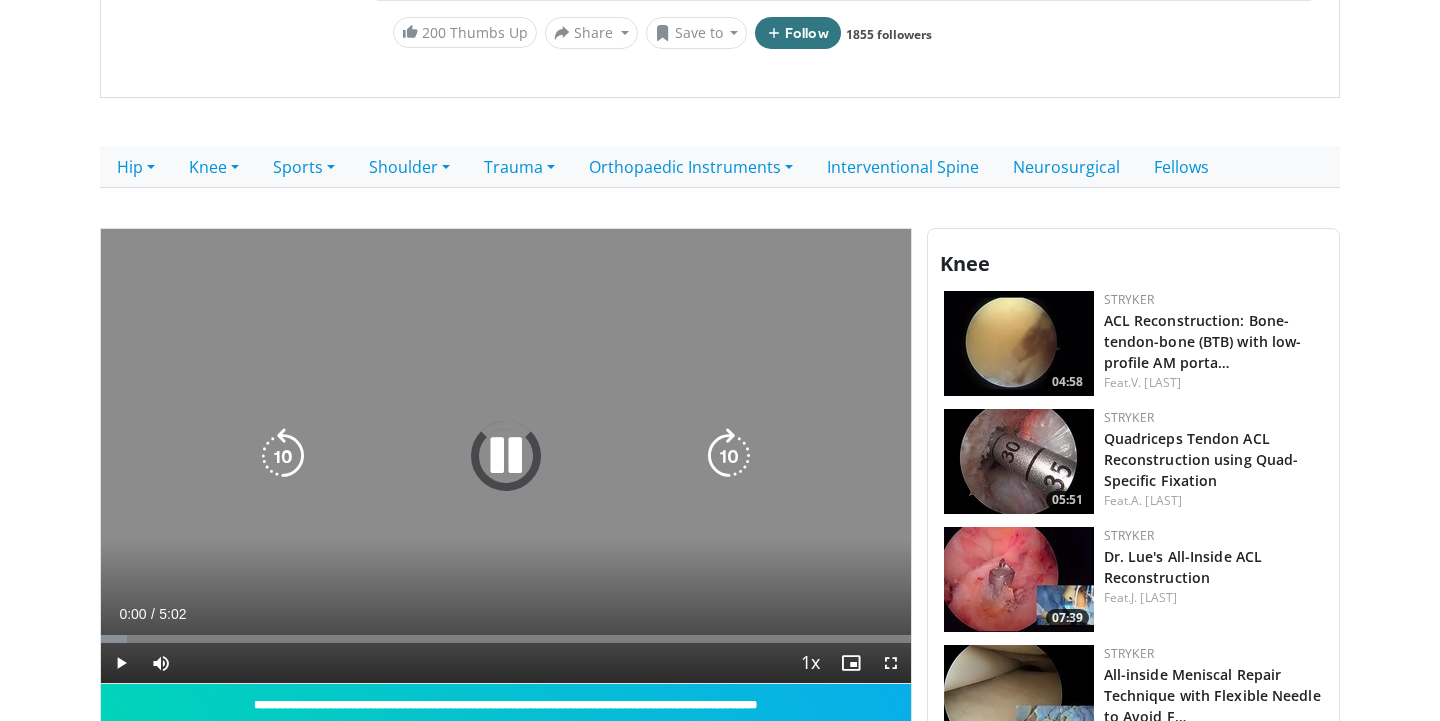 click at bounding box center (506, 456) 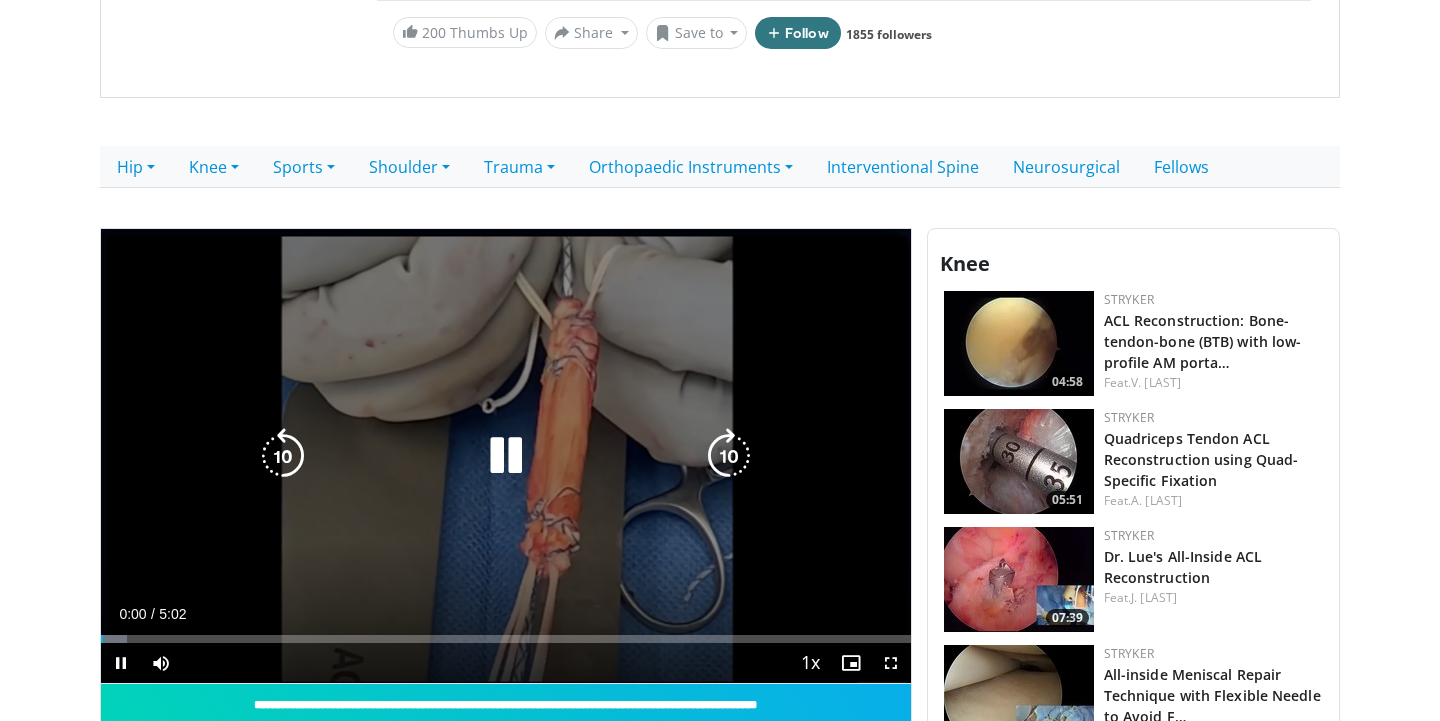 scroll, scrollTop: 395, scrollLeft: 0, axis: vertical 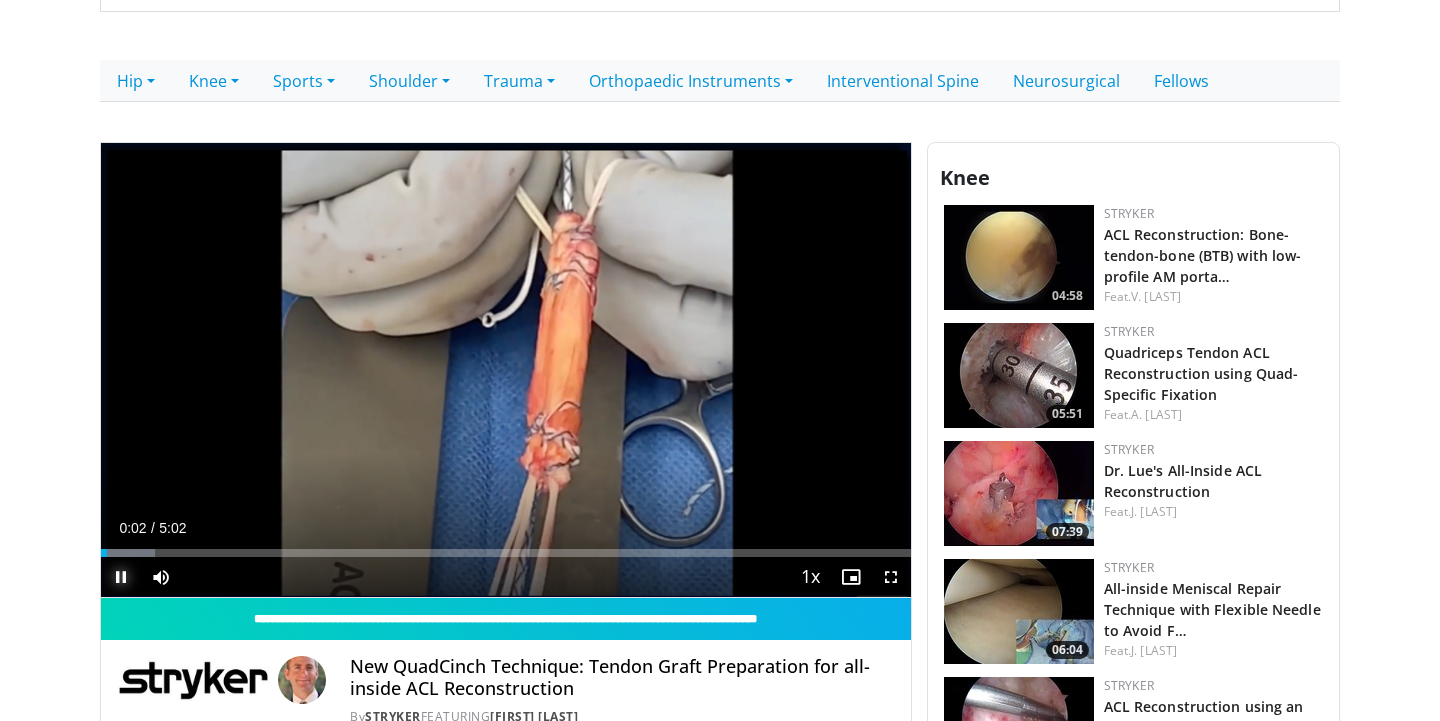 click at bounding box center (121, 577) 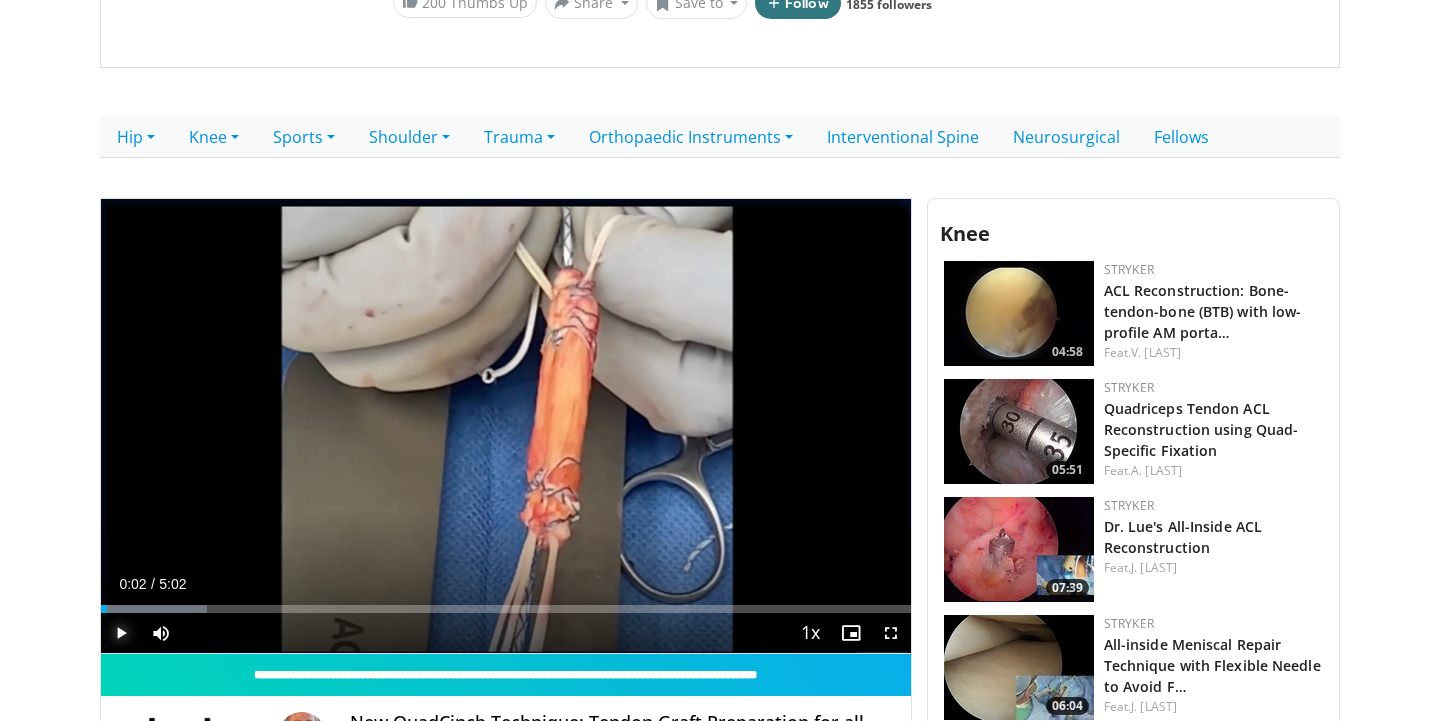 scroll, scrollTop: 343, scrollLeft: 0, axis: vertical 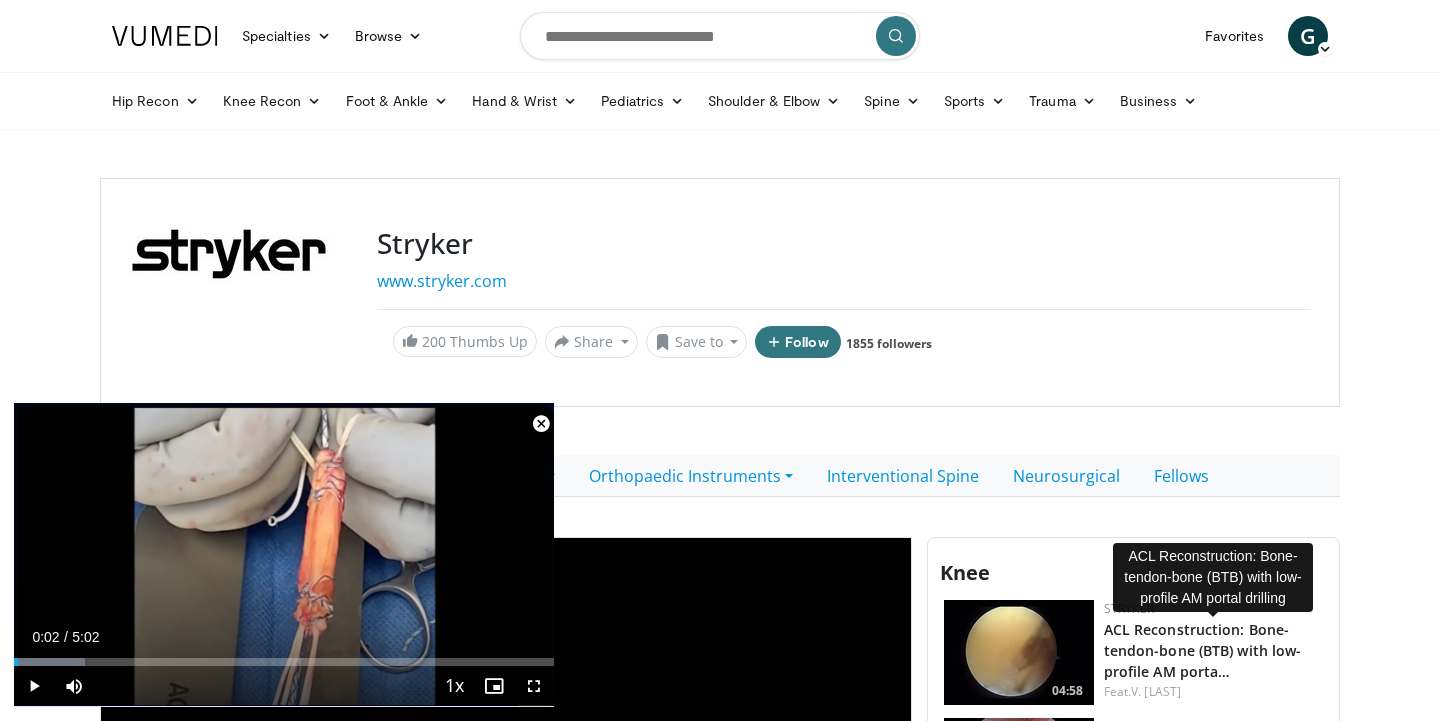 click at bounding box center (541, 424) 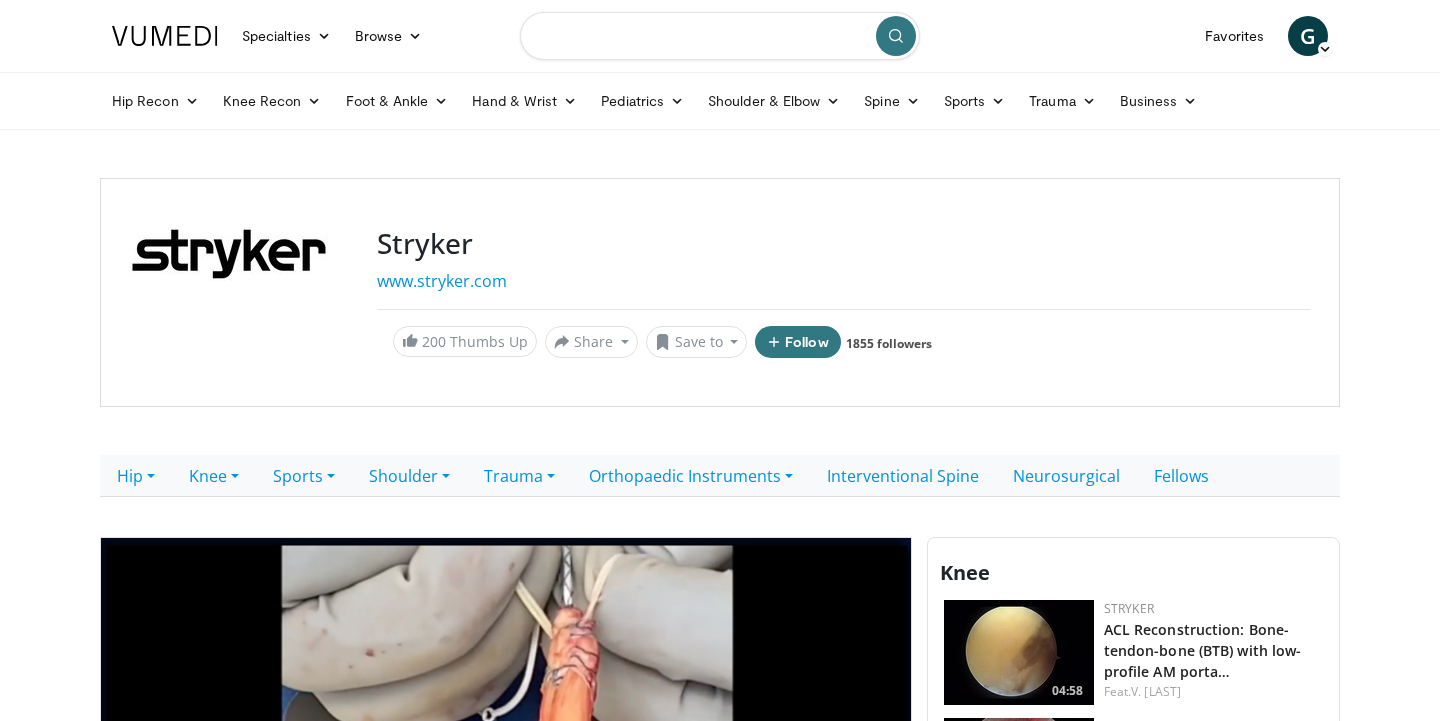 click at bounding box center [720, 36] 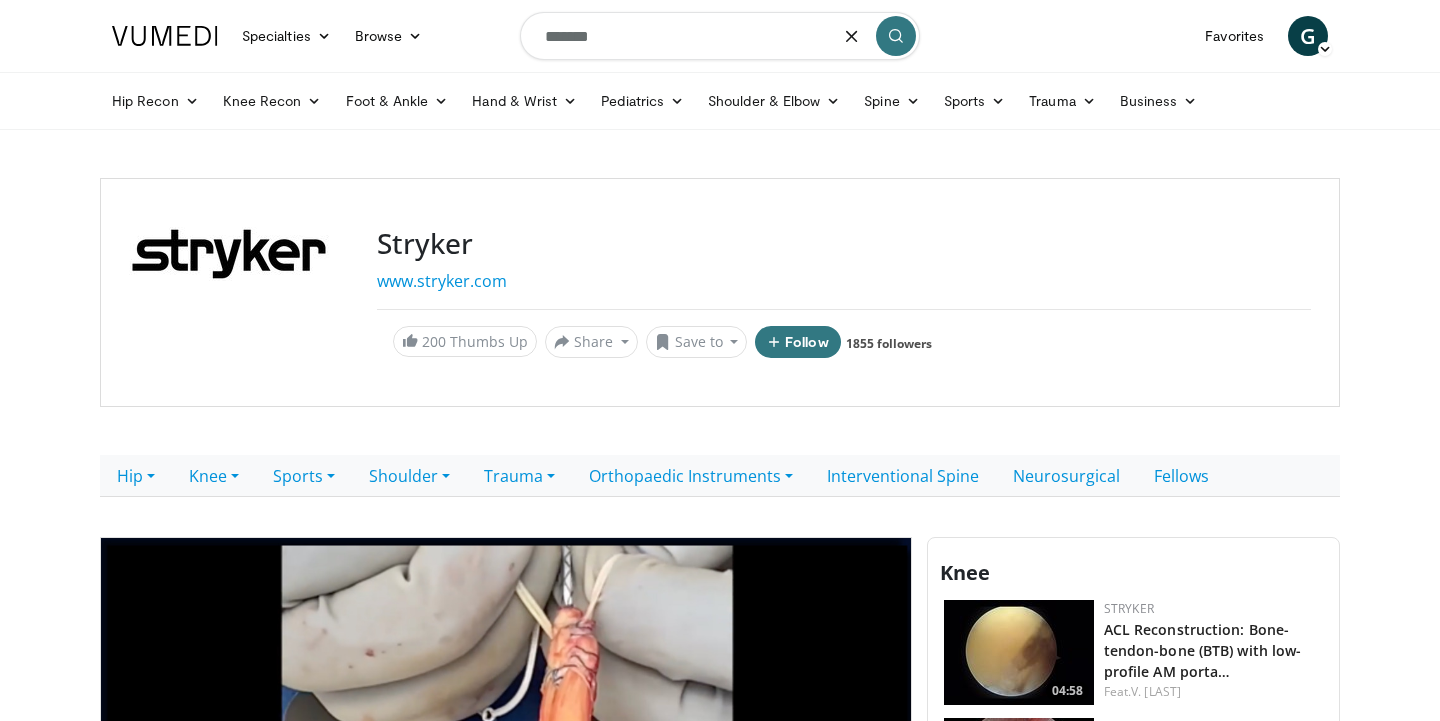 type on "*******" 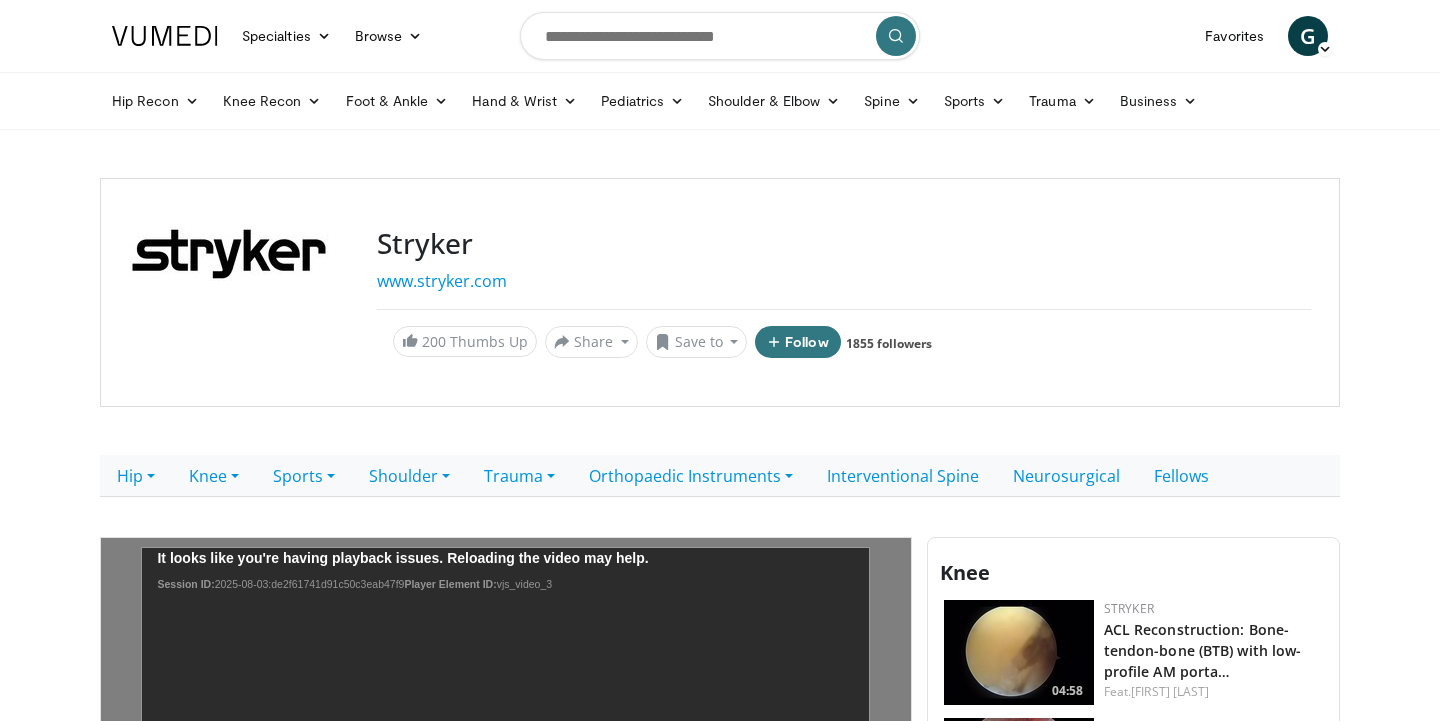 scroll, scrollTop: 0, scrollLeft: 0, axis: both 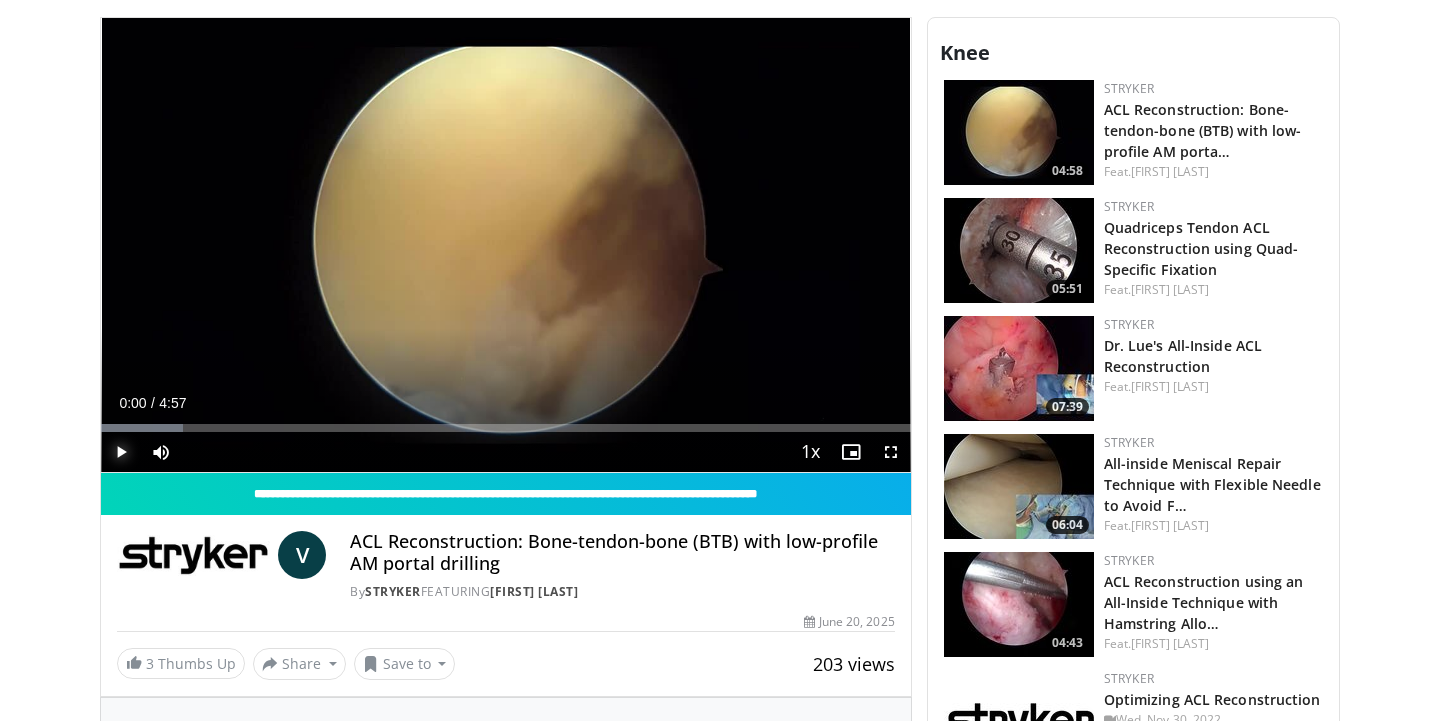 click at bounding box center (121, 452) 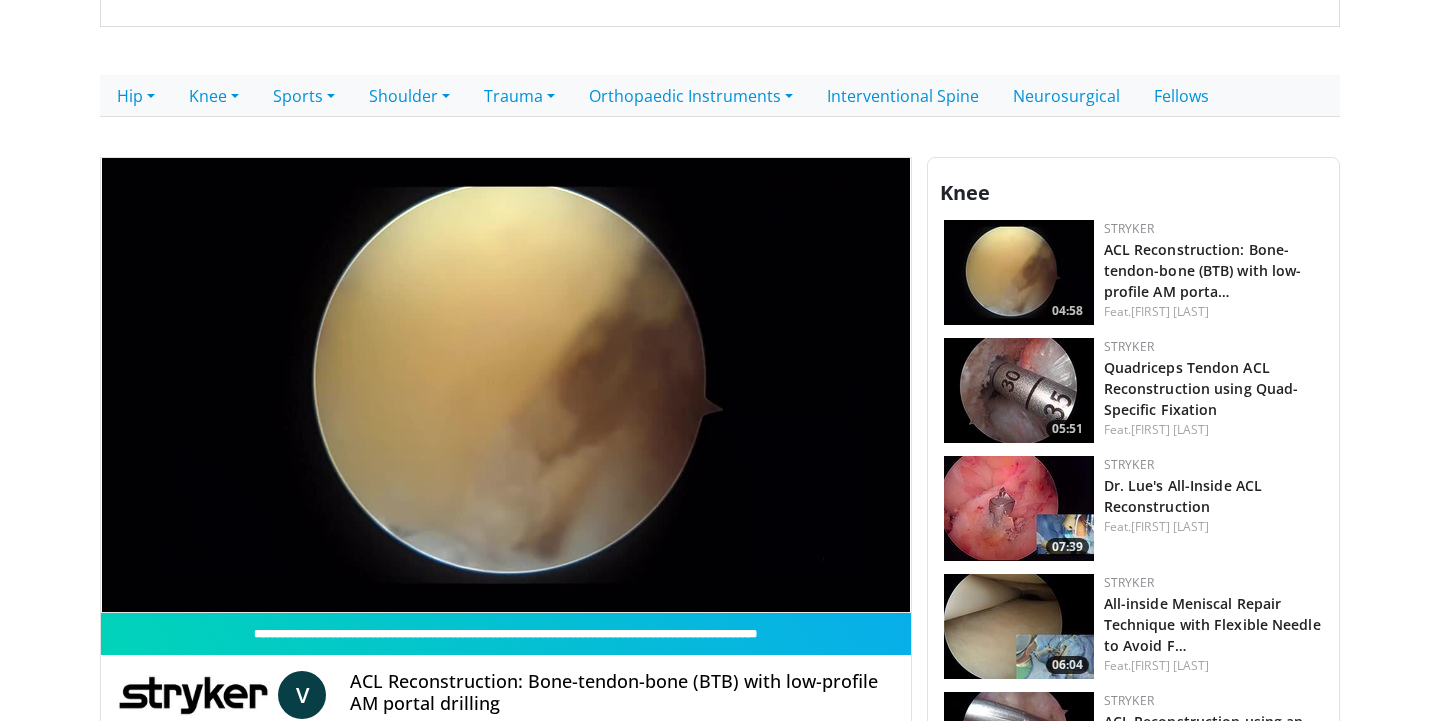 scroll, scrollTop: 377, scrollLeft: 0, axis: vertical 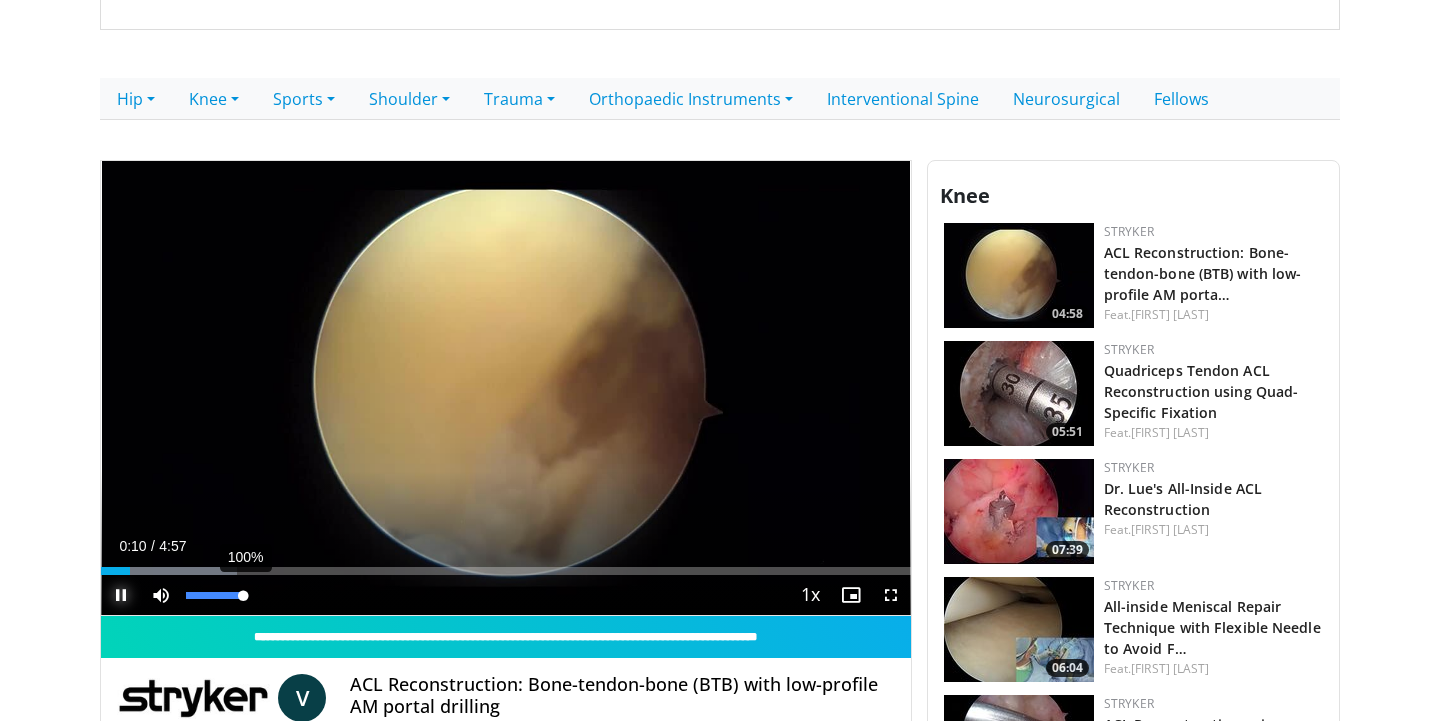 click at bounding box center (214, 595) 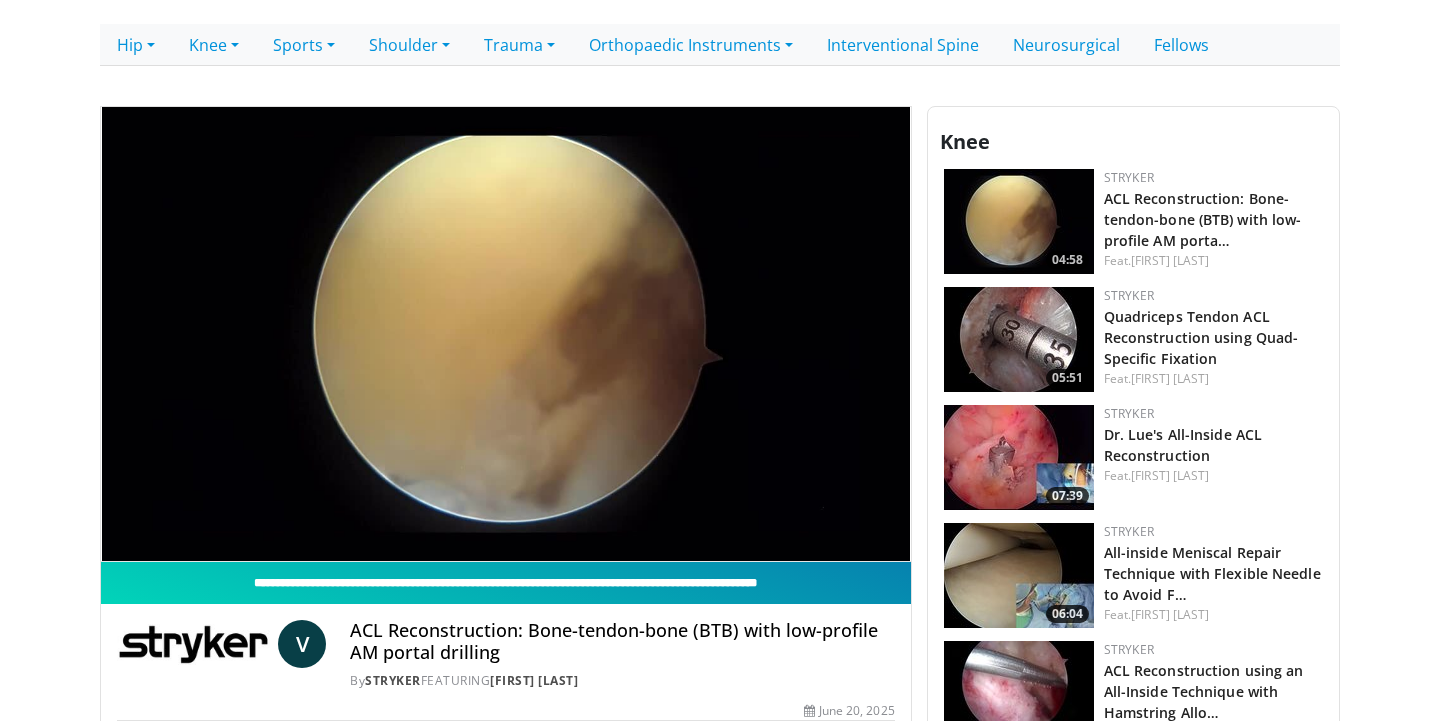 scroll, scrollTop: 433, scrollLeft: 0, axis: vertical 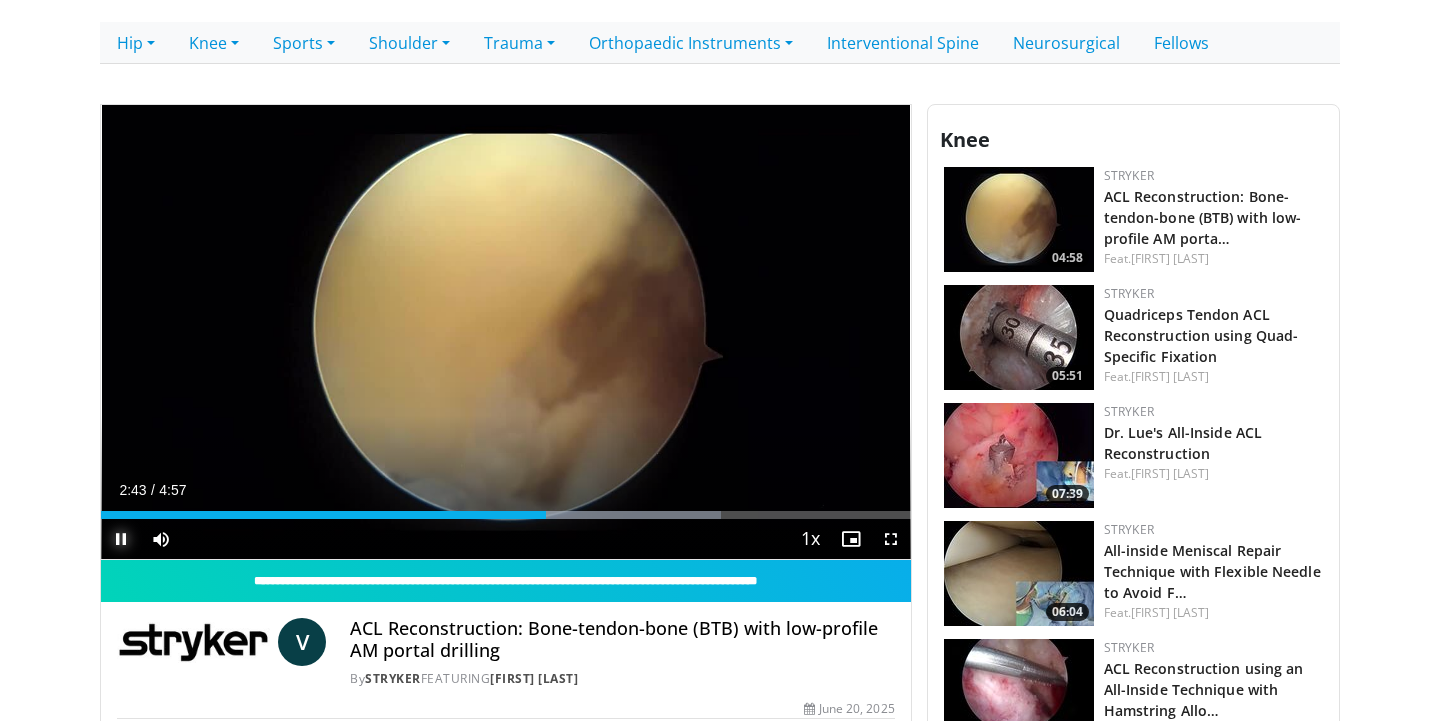 click at bounding box center (121, 539) 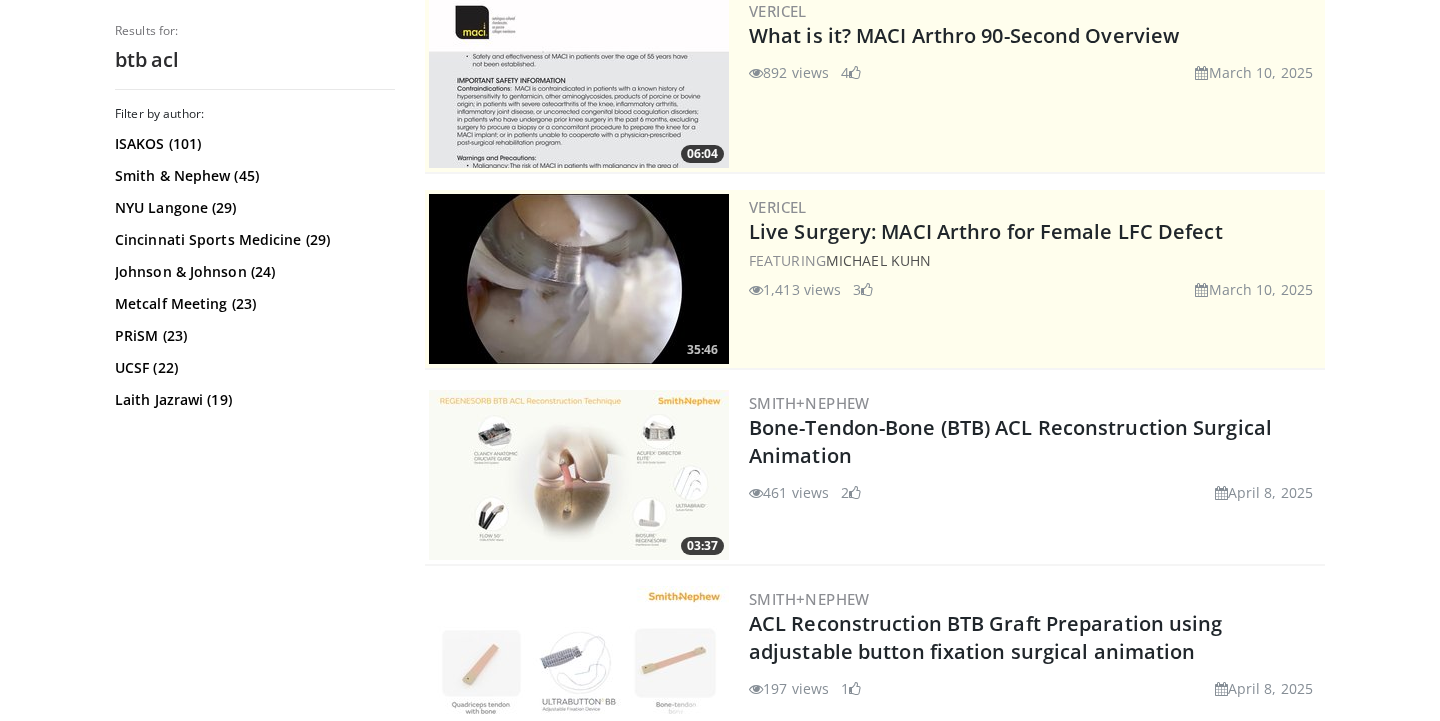 scroll, scrollTop: 285, scrollLeft: 0, axis: vertical 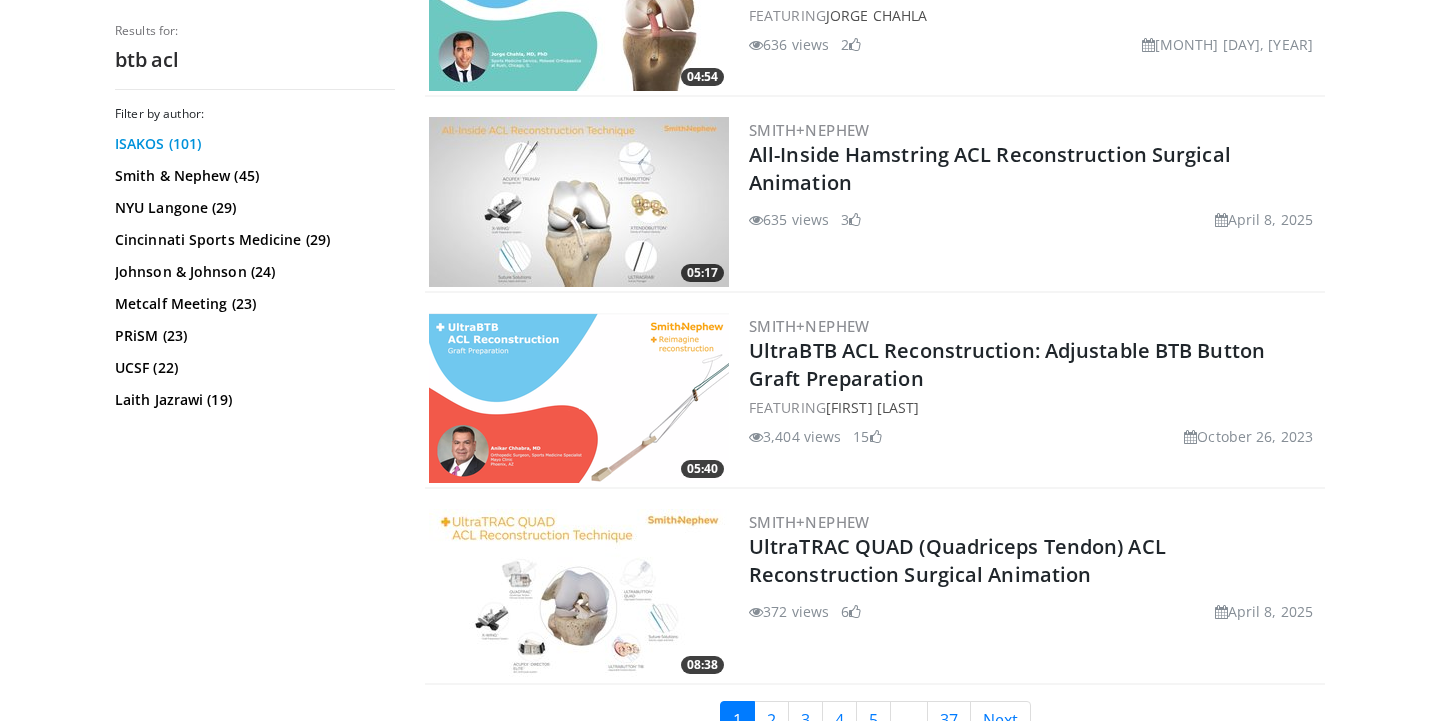 click on "ISAKOS  (101)" at bounding box center (252, 144) 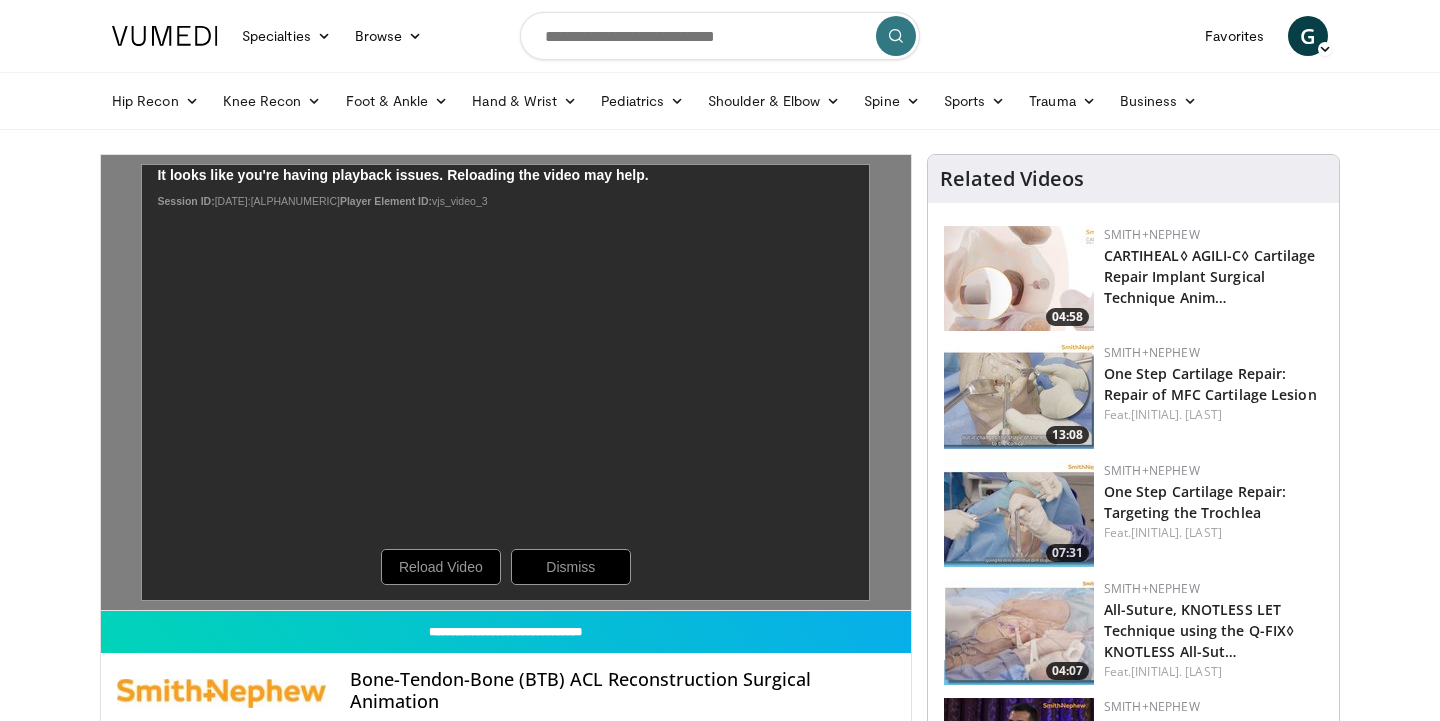 scroll, scrollTop: 0, scrollLeft: 0, axis: both 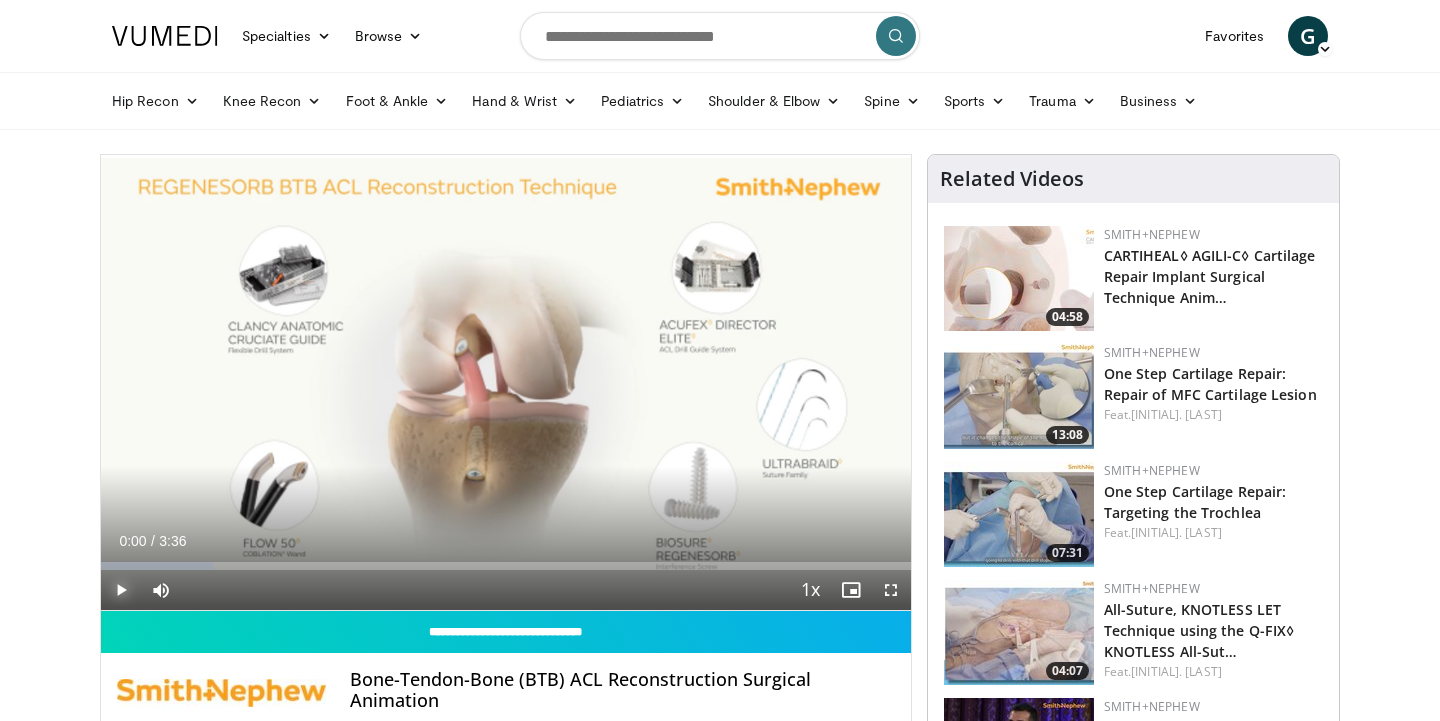 click at bounding box center (121, 590) 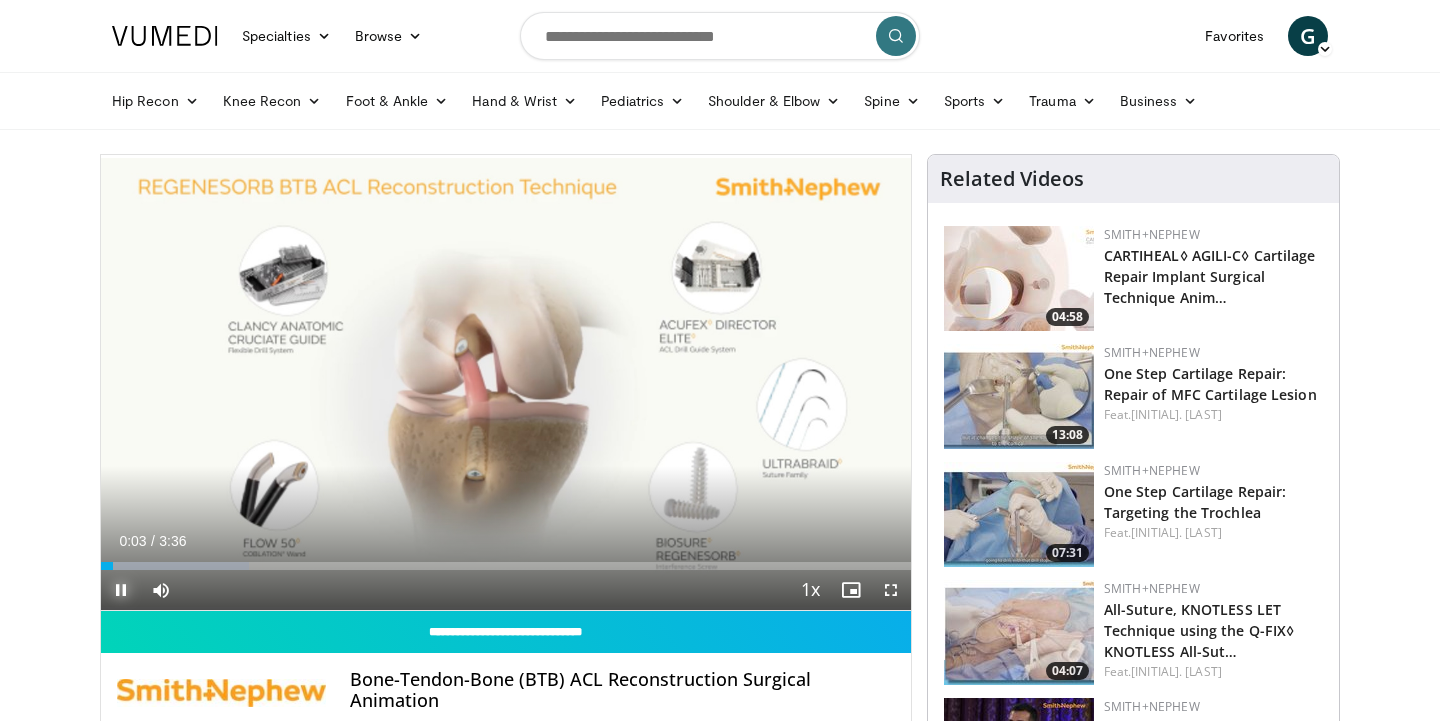 click at bounding box center [121, 590] 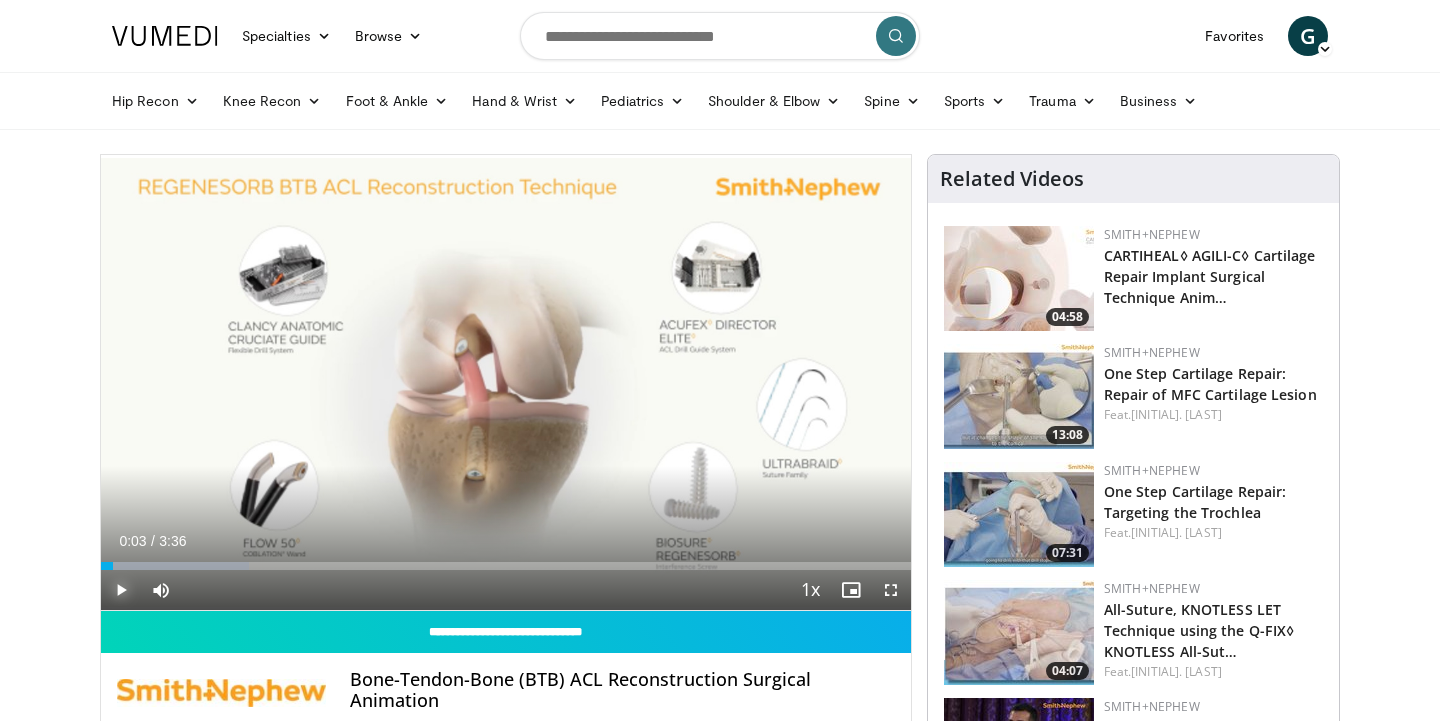 click at bounding box center (121, 590) 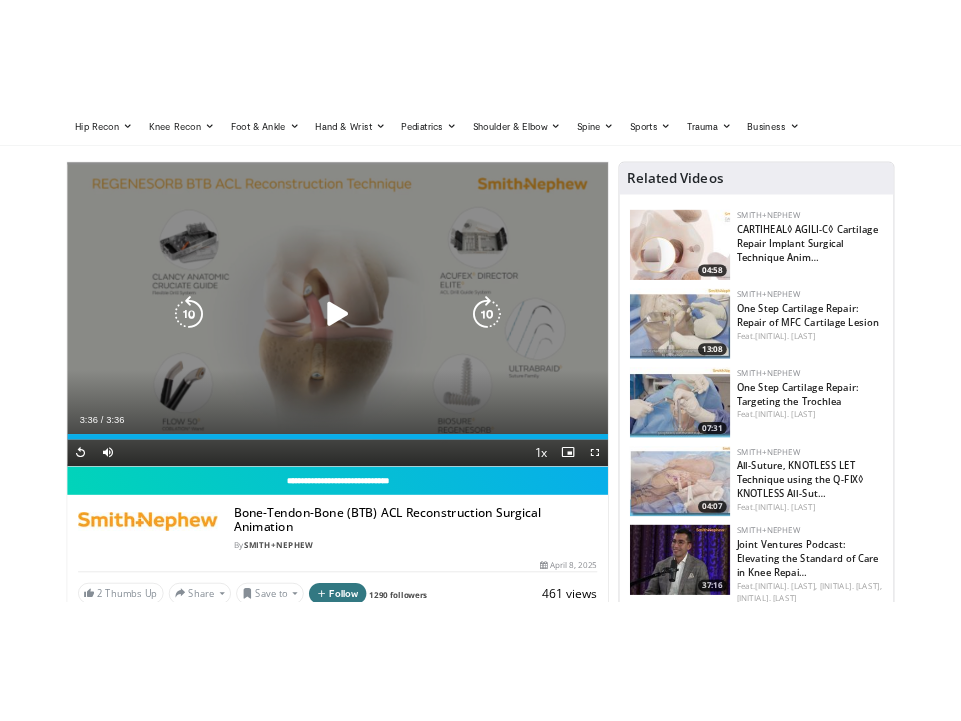 scroll, scrollTop: 94, scrollLeft: 0, axis: vertical 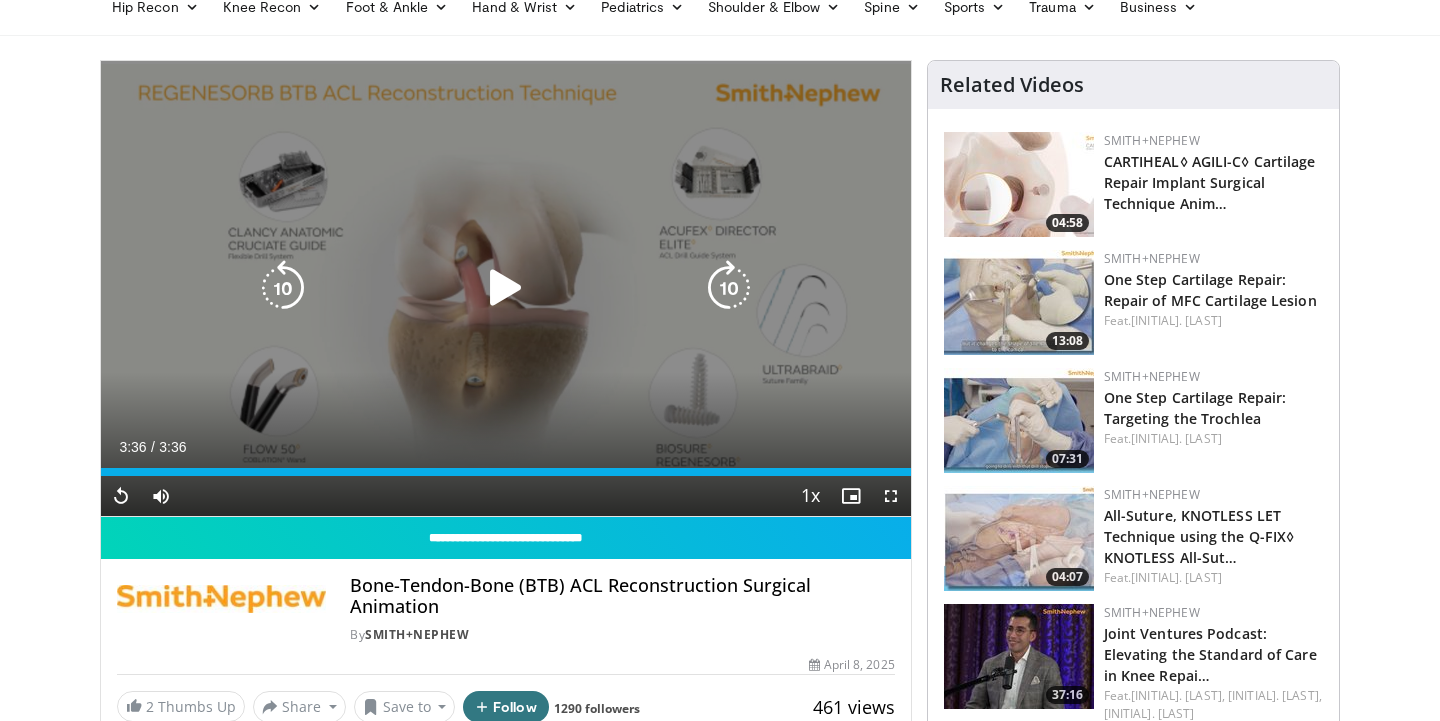 click at bounding box center (506, 288) 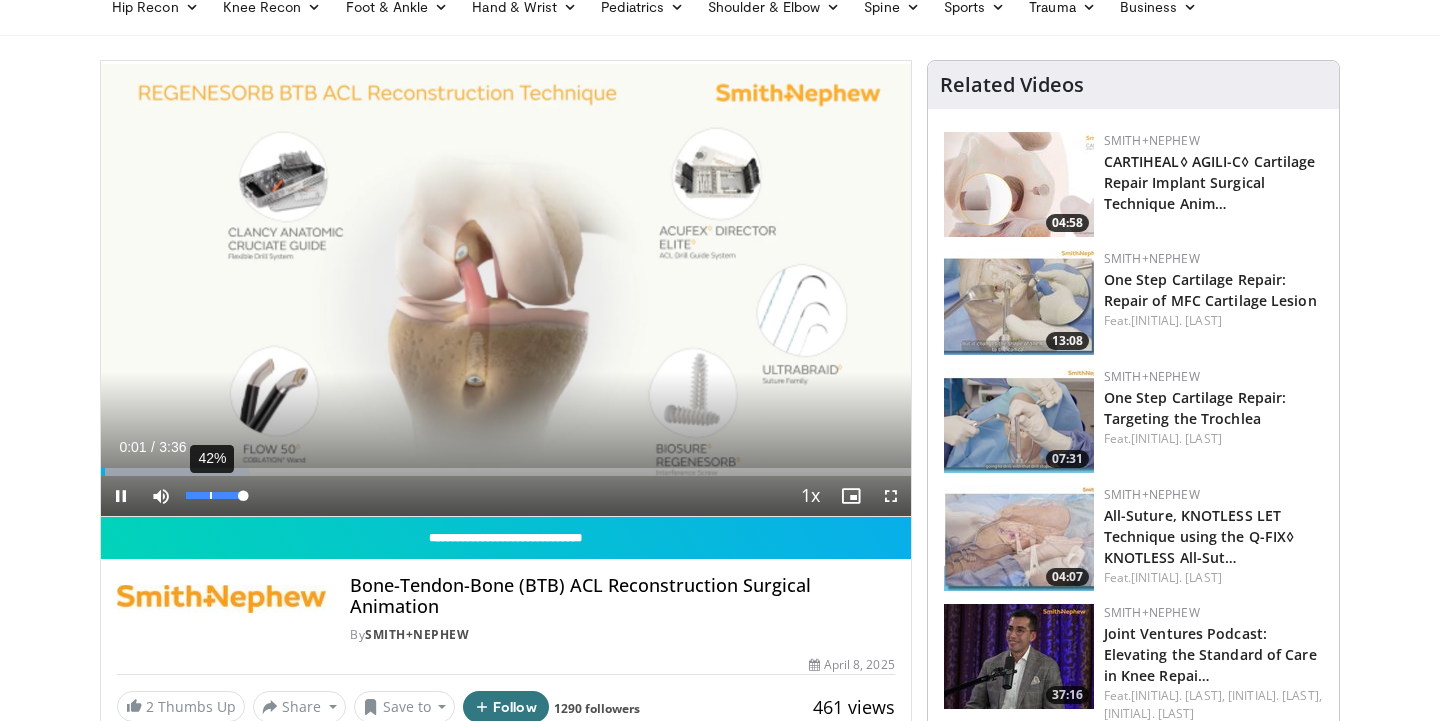 click on "42%" at bounding box center (214, 495) 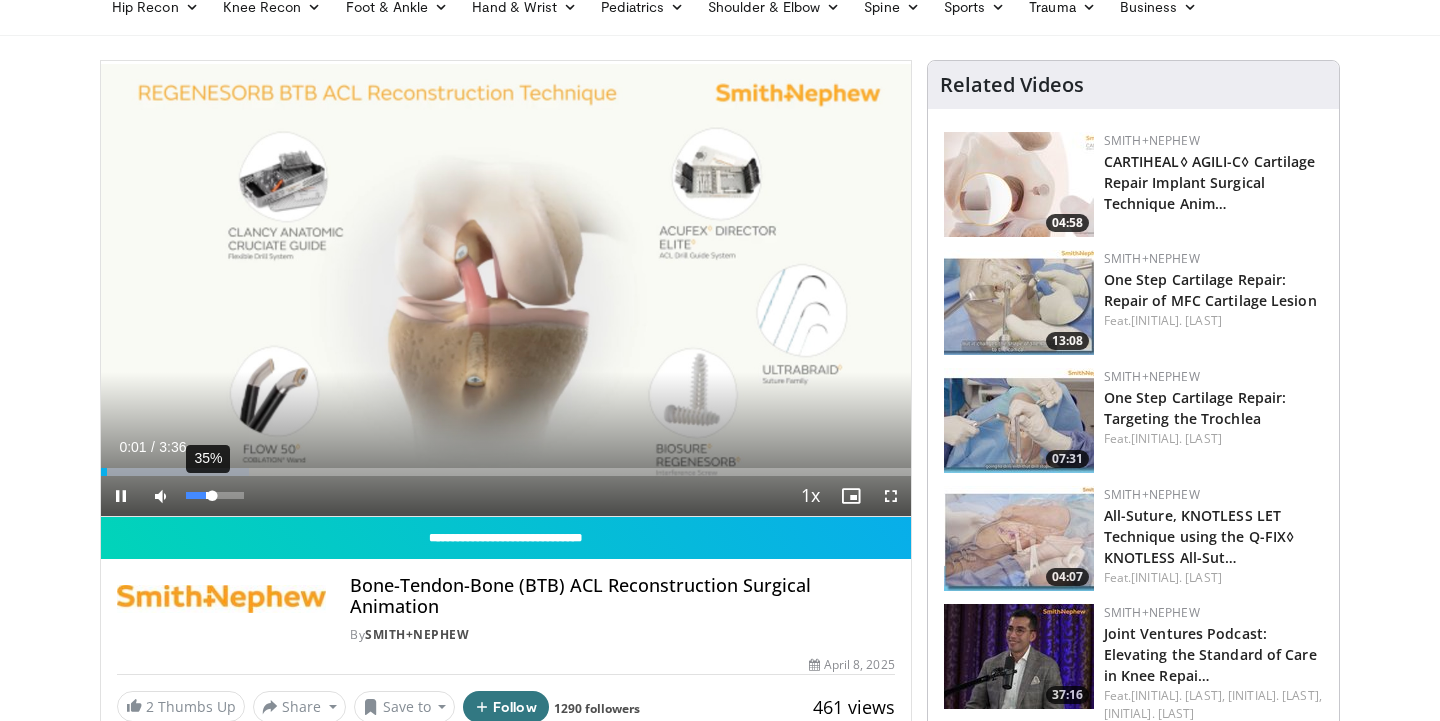 click on "35%" at bounding box center (214, 495) 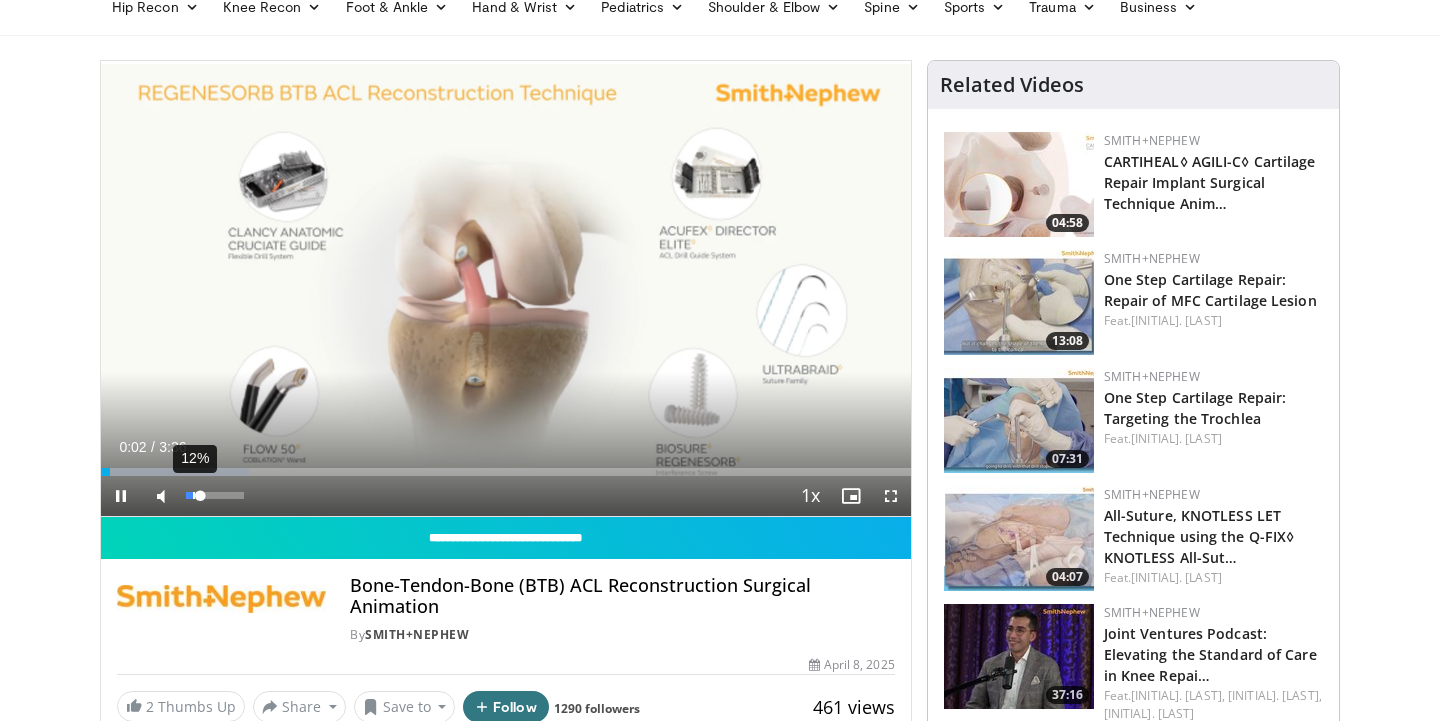 click on "12%" at bounding box center [214, 495] 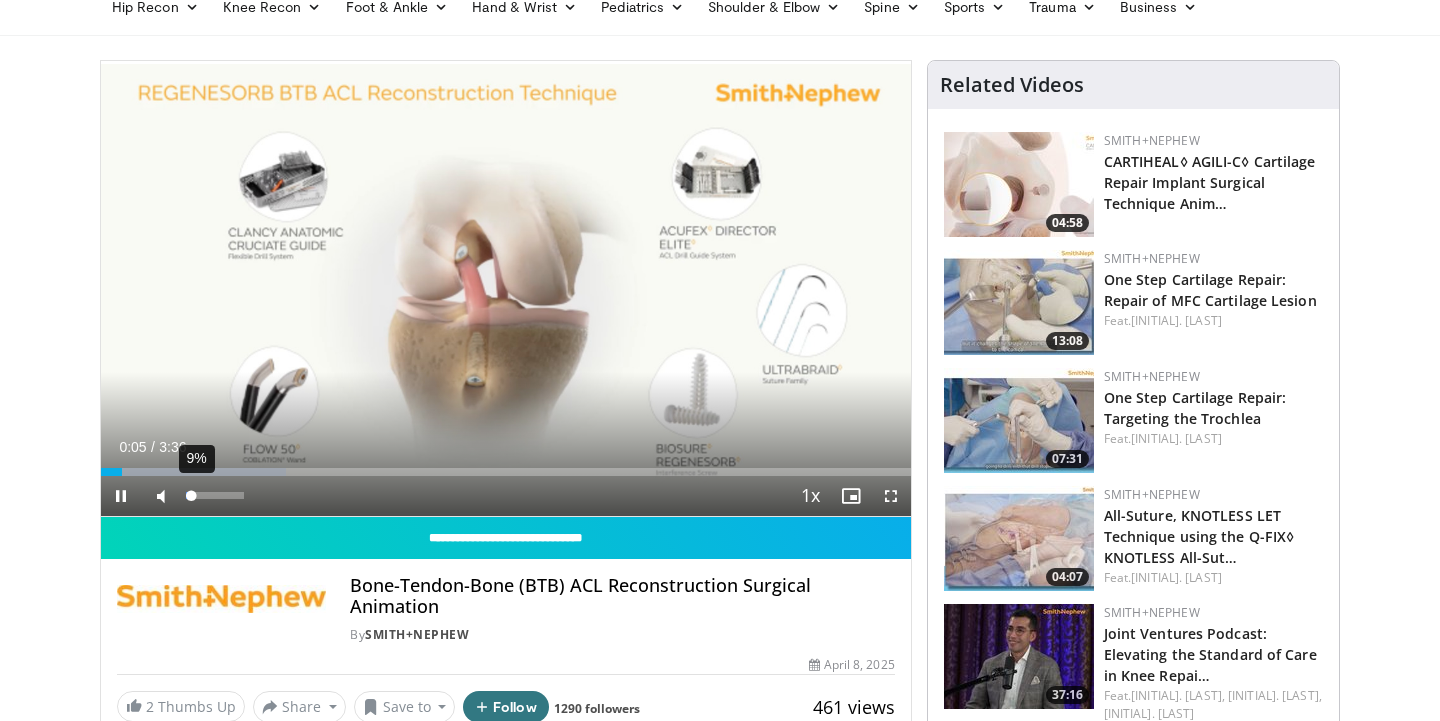 click at bounding box center (188, 495) 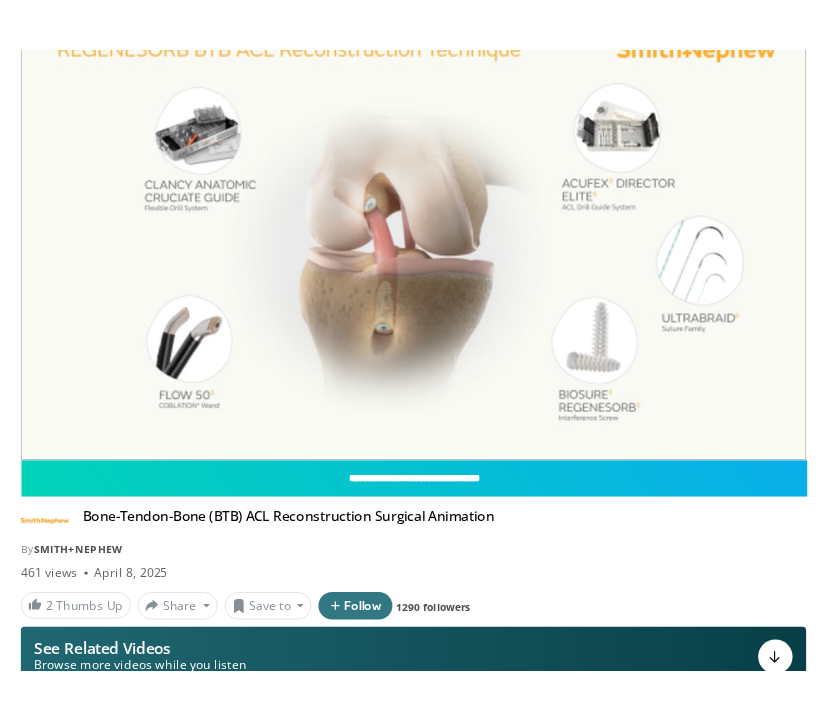 scroll, scrollTop: 152, scrollLeft: 0, axis: vertical 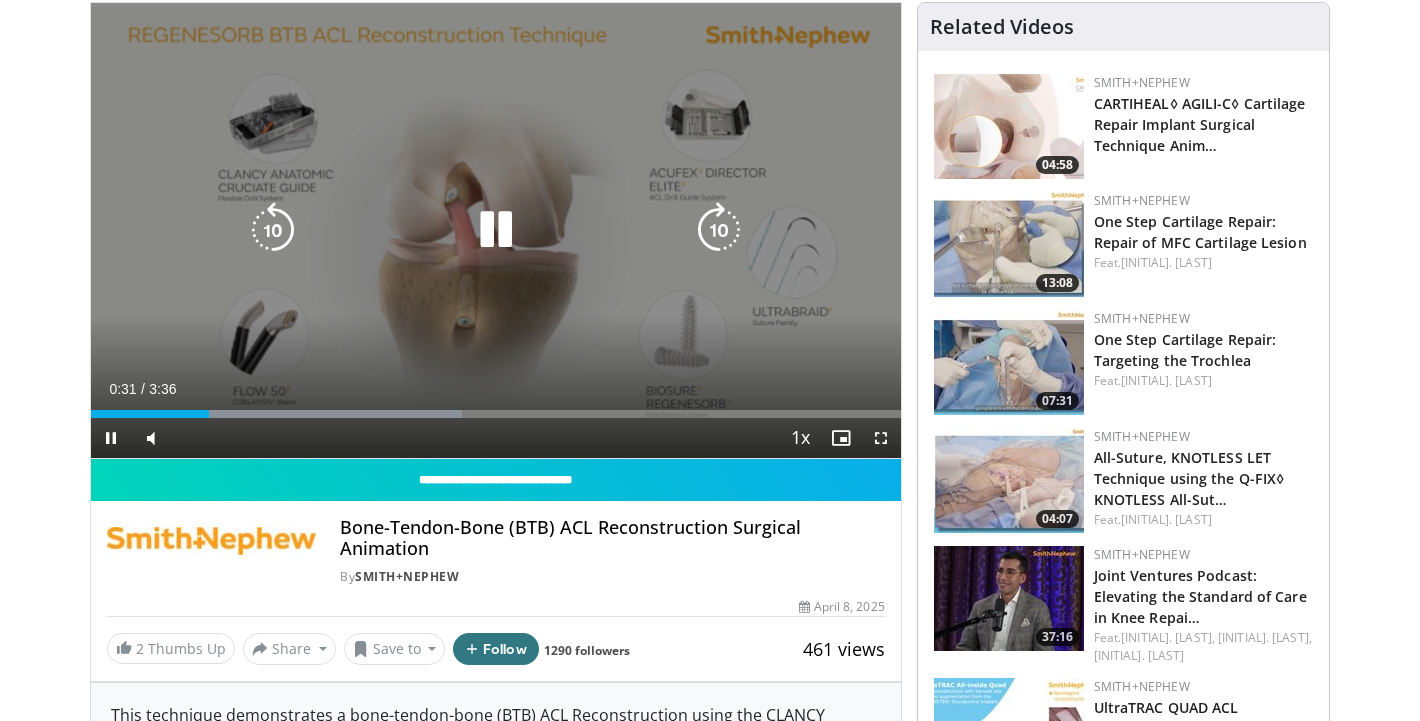 click at bounding box center (496, 230) 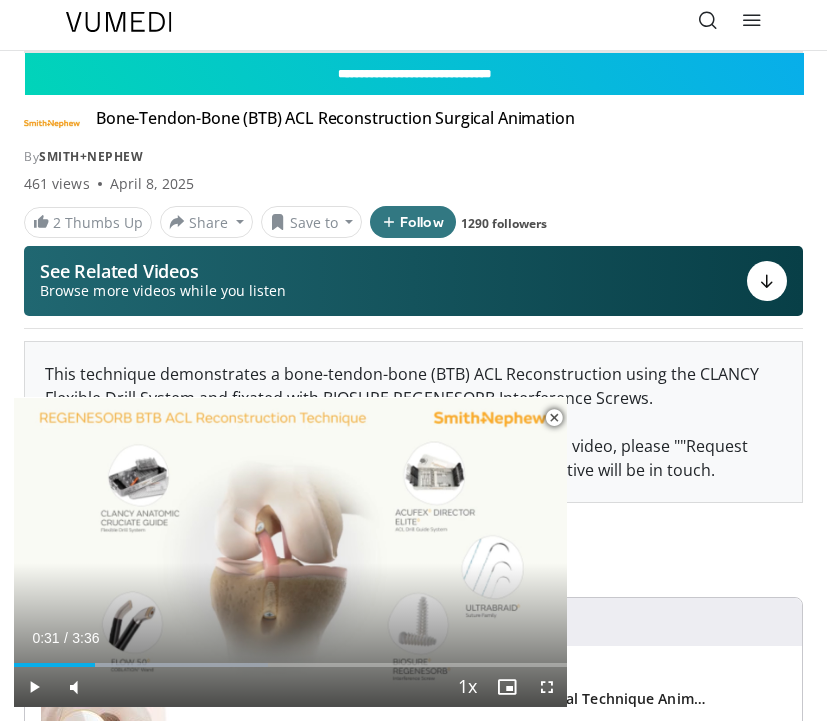 scroll, scrollTop: 0, scrollLeft: 0, axis: both 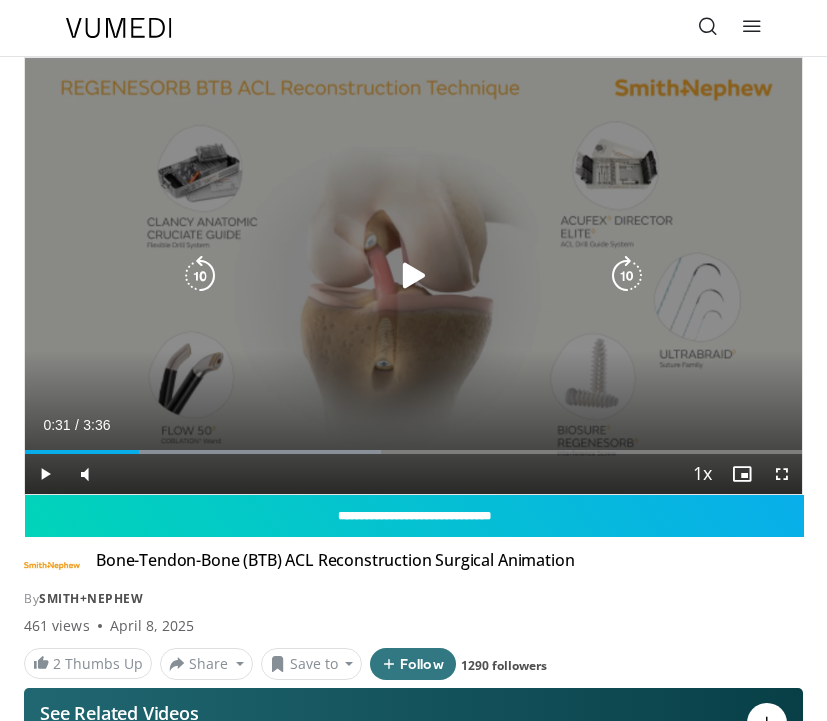 click at bounding box center [414, 276] 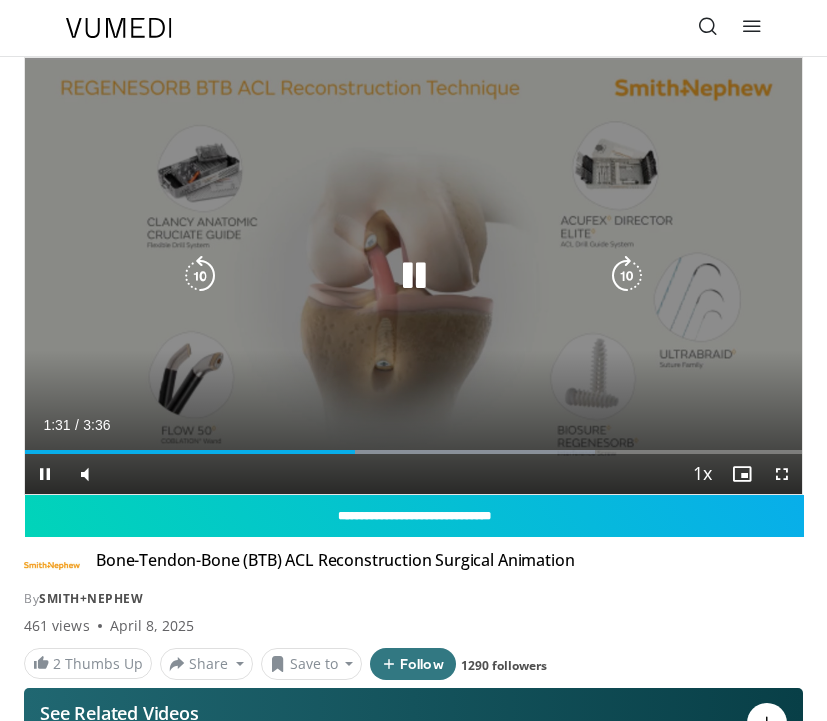 click at bounding box center (414, 276) 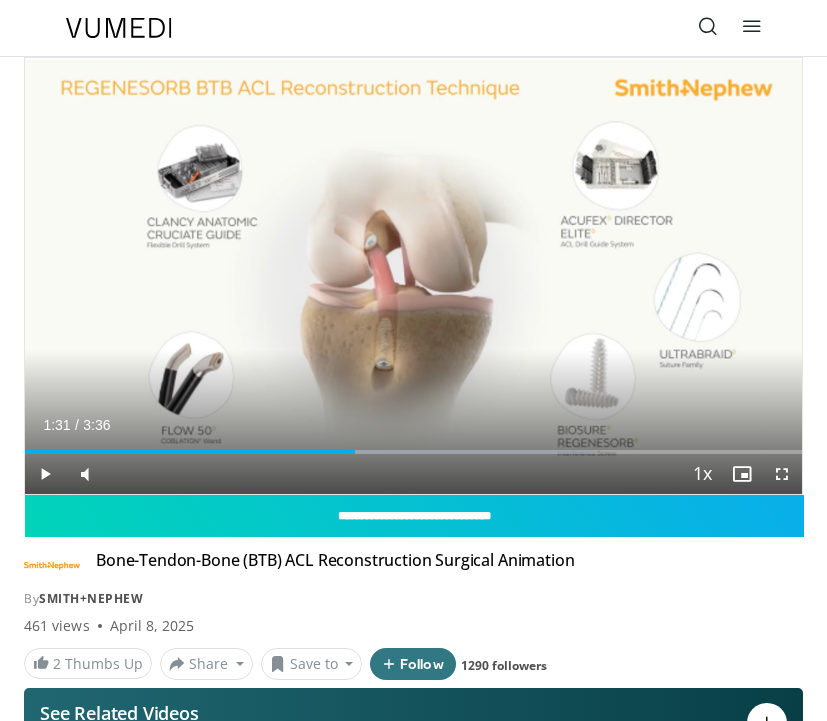 type 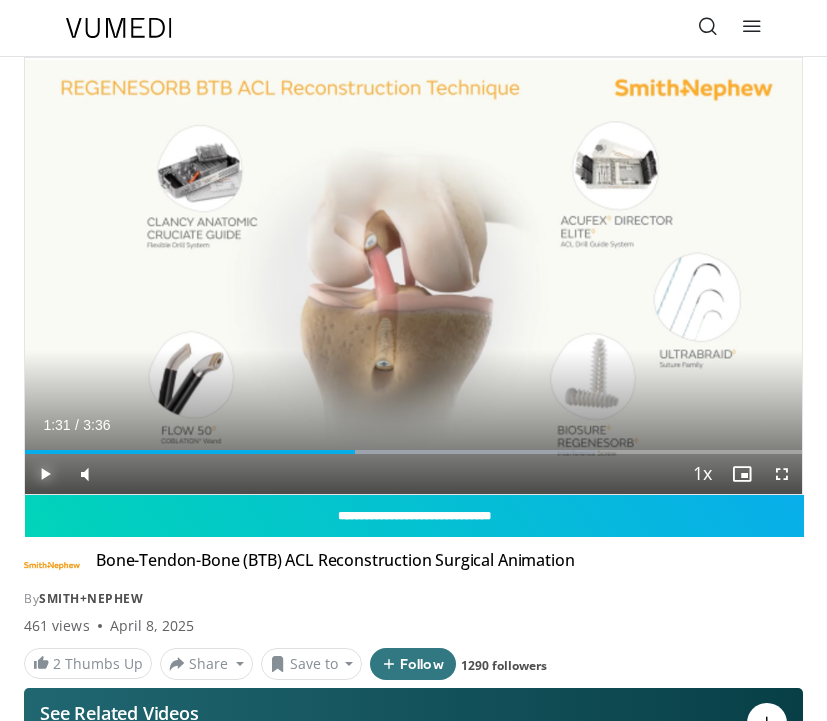 click at bounding box center [45, 474] 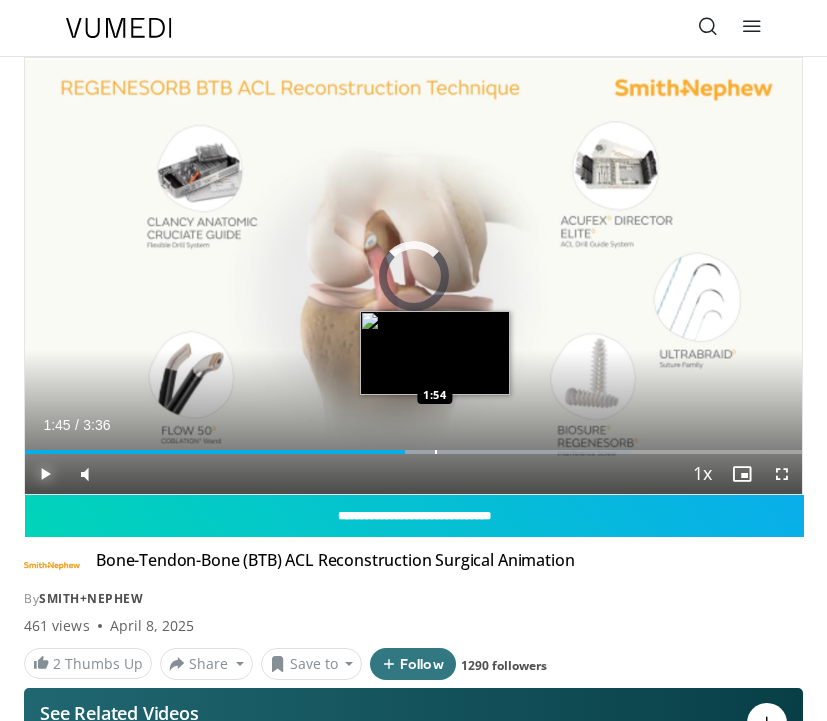 click at bounding box center (436, 452) 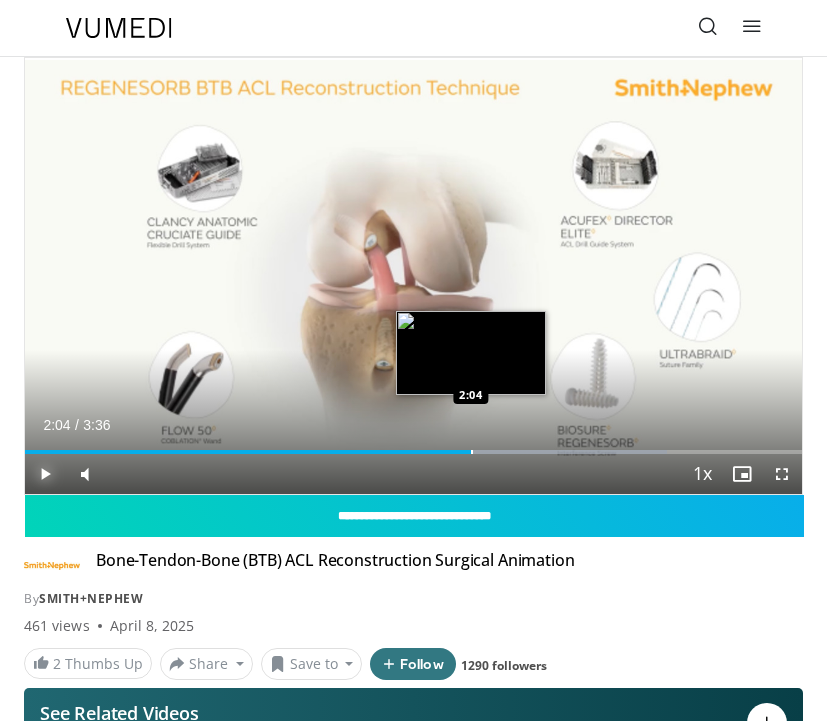 click on "Loaded :  82.57% 2:04 2:04" at bounding box center [413, 444] 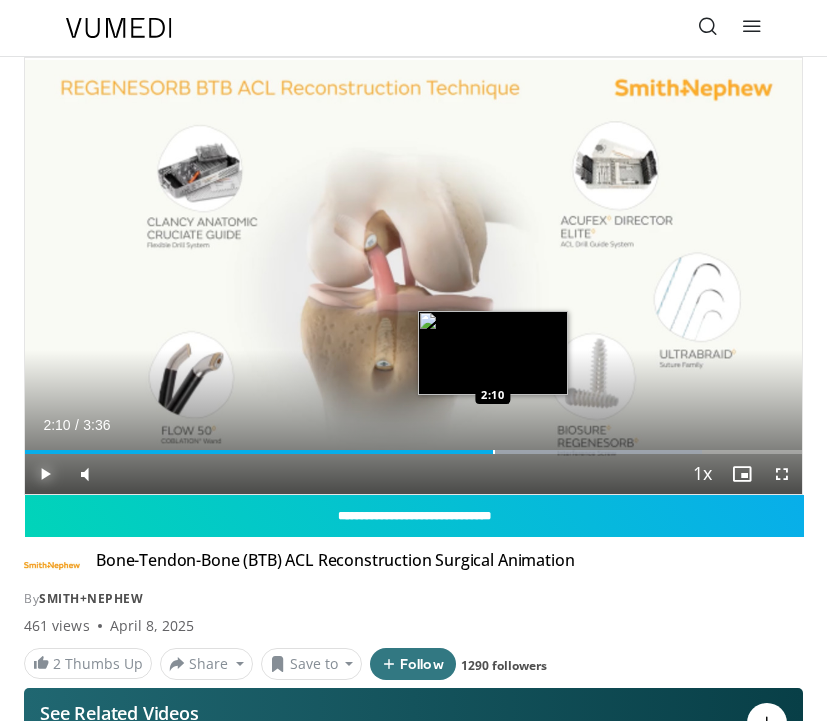 click on "Loaded :  87.16% 2:10 2:10" at bounding box center (413, 444) 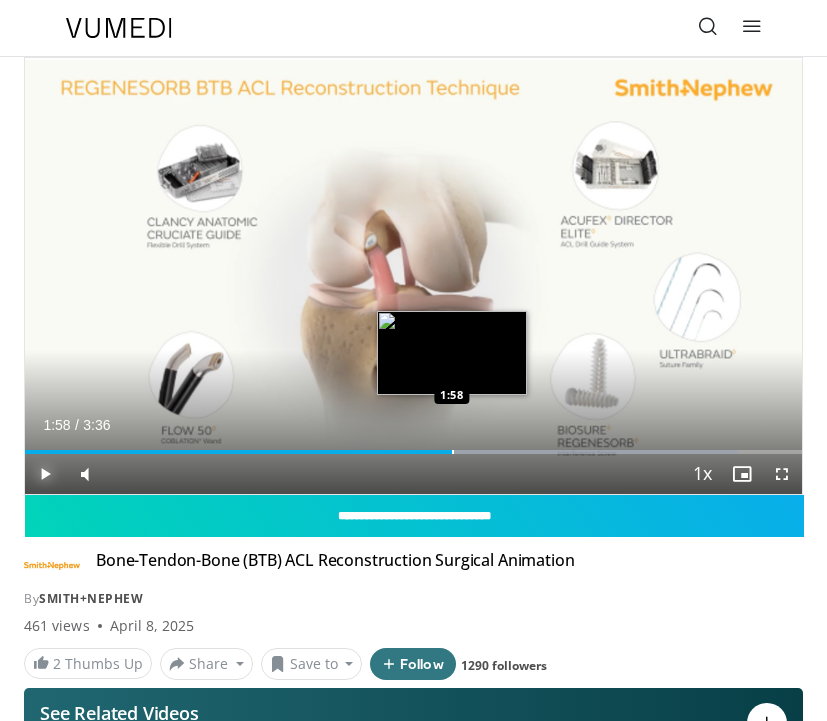 click at bounding box center [453, 452] 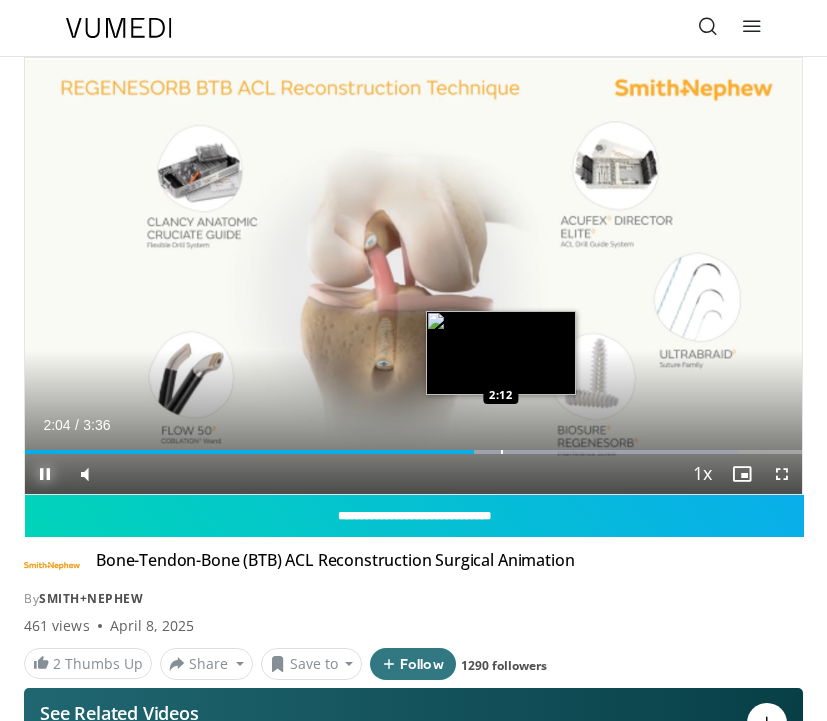 click at bounding box center (502, 452) 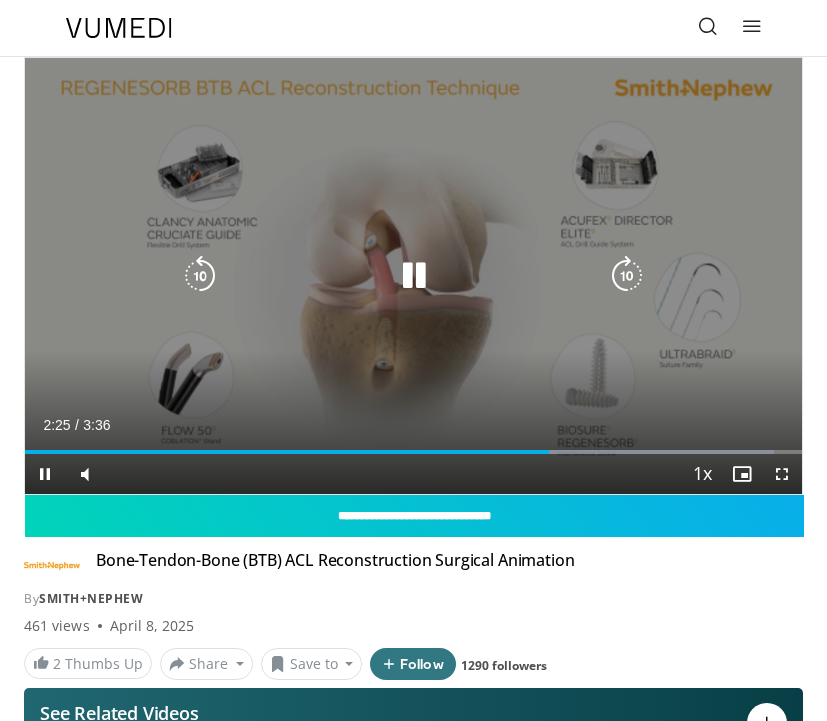 click on "10 seconds
Tap to unmute" at bounding box center [413, 276] 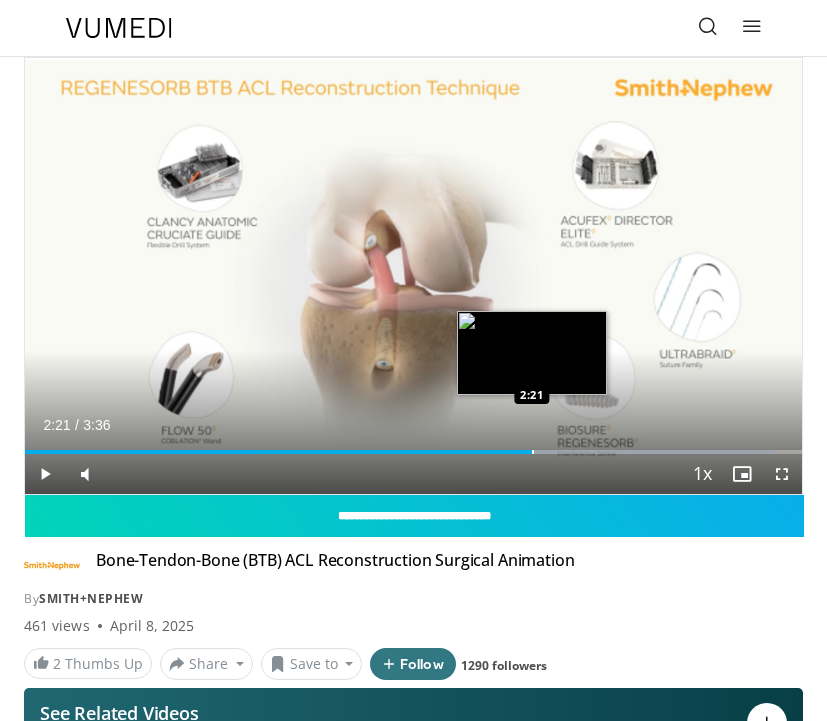 click at bounding box center (533, 452) 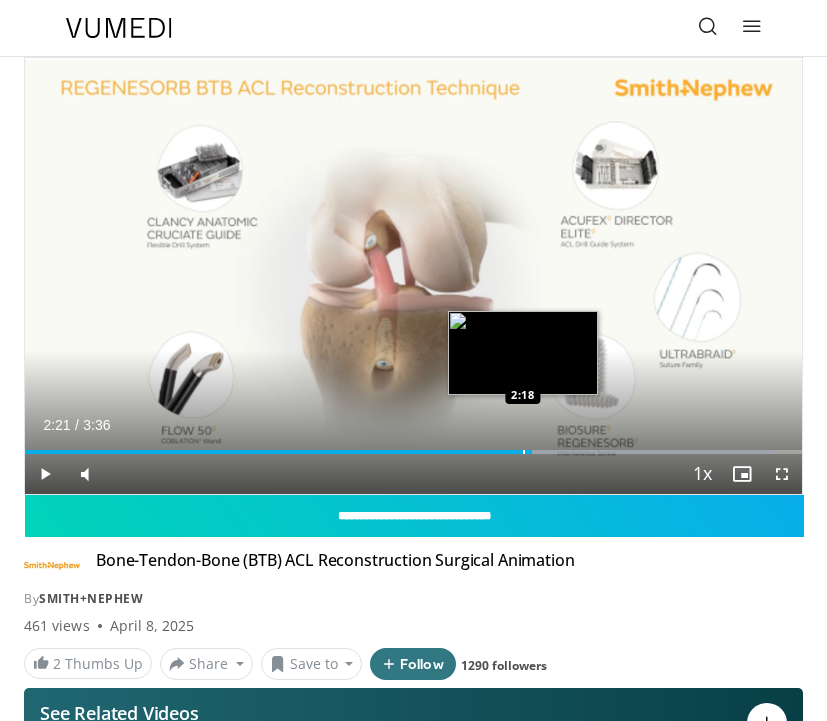 click at bounding box center [524, 452] 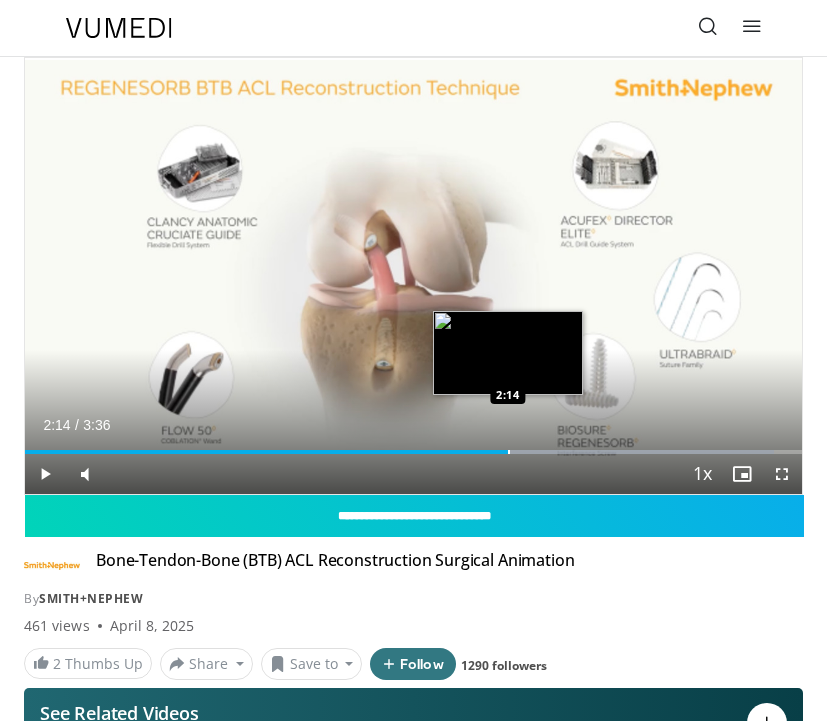 click at bounding box center (509, 452) 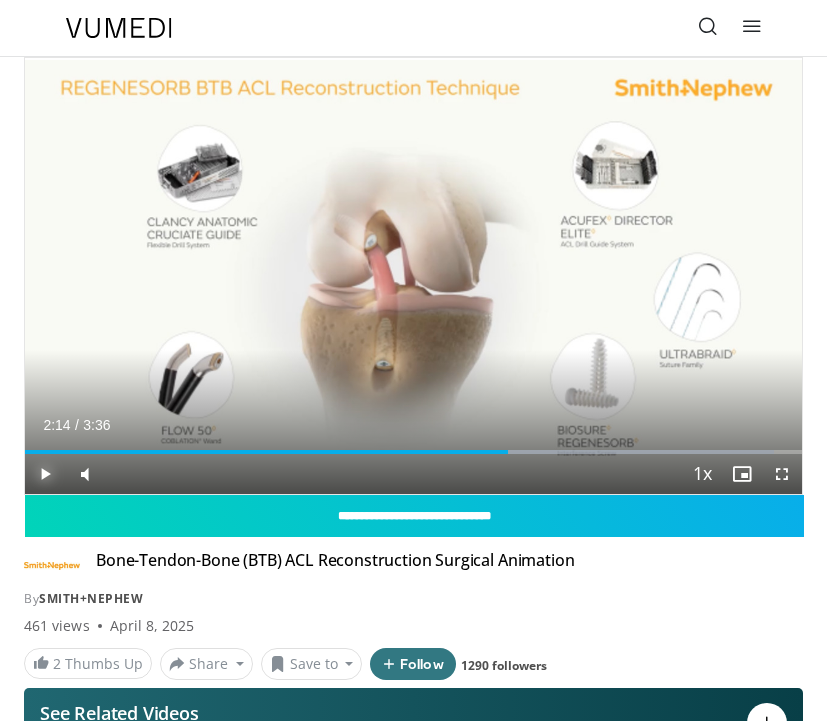 click at bounding box center [45, 474] 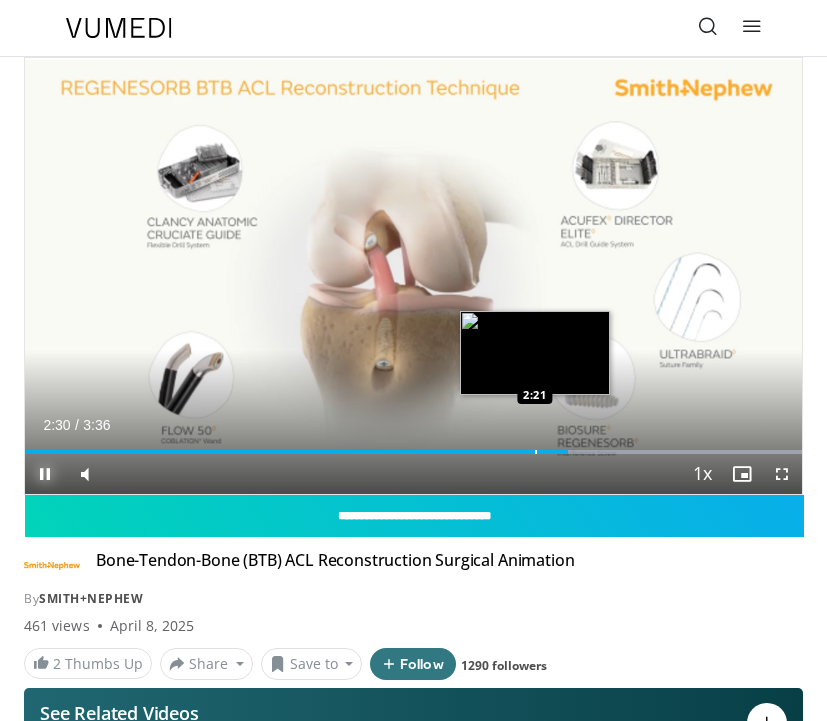 click at bounding box center (536, 452) 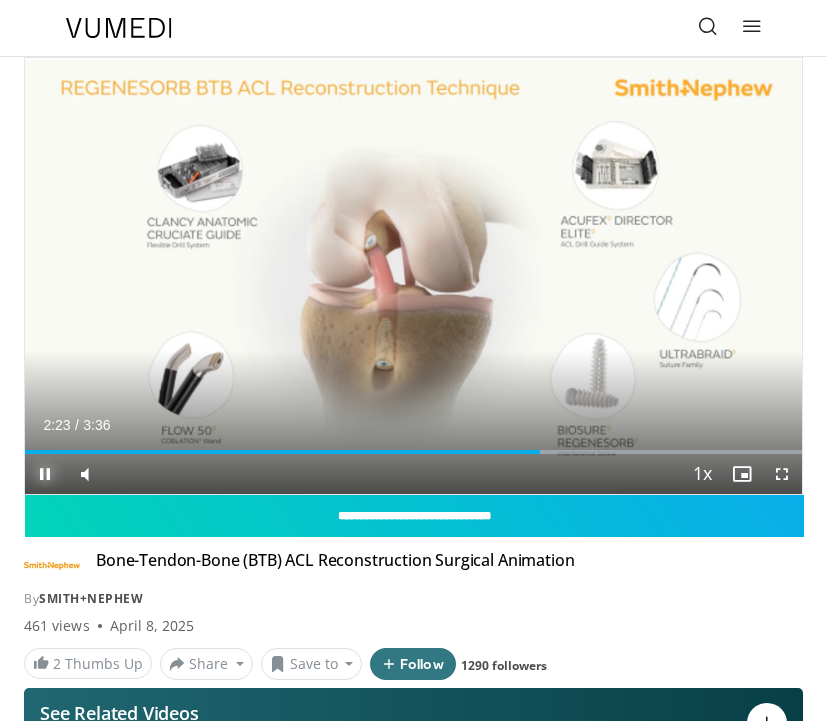 click at bounding box center [45, 474] 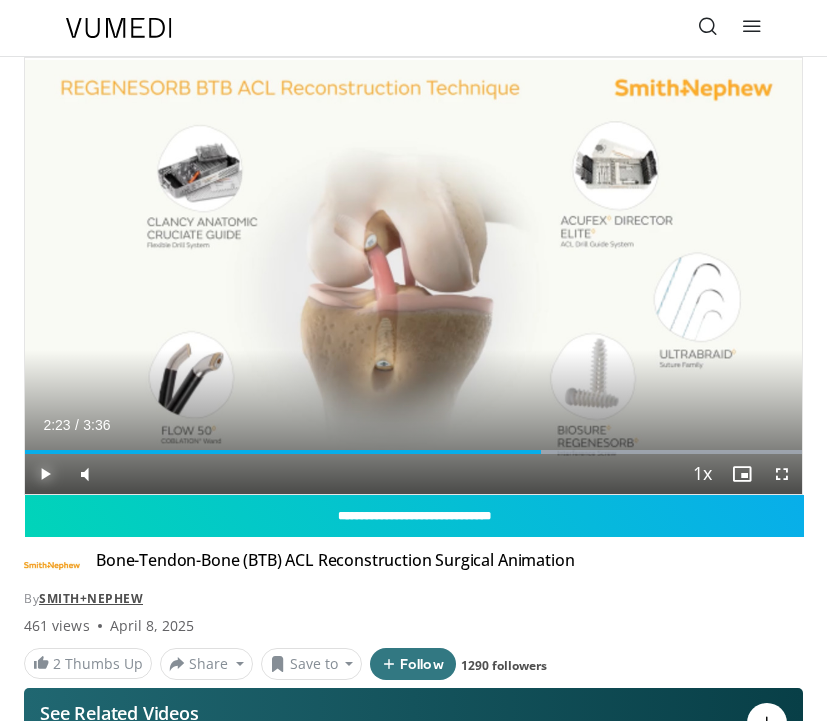 type 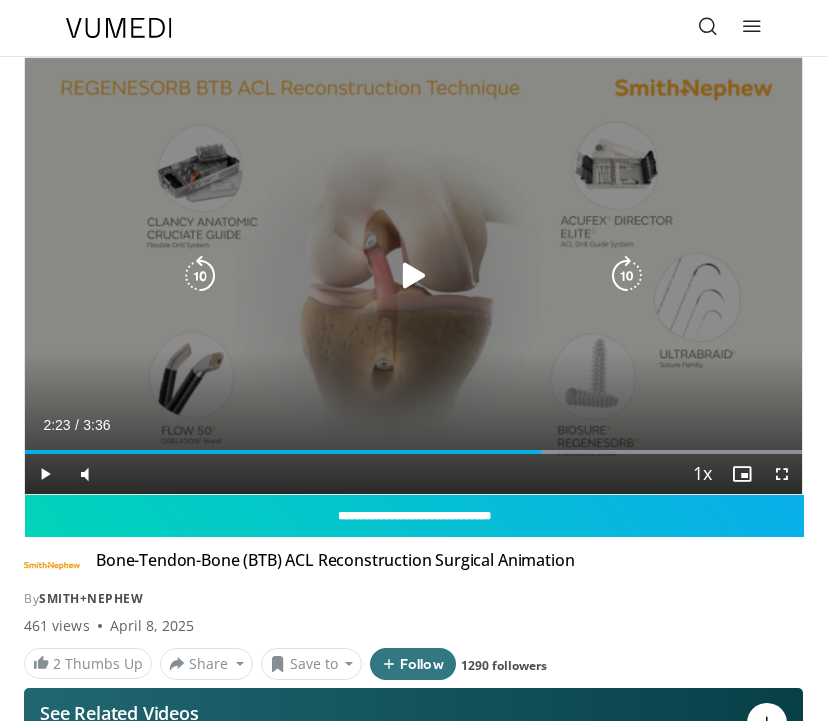 click on "10 seconds
Tap to unmute" at bounding box center (413, 276) 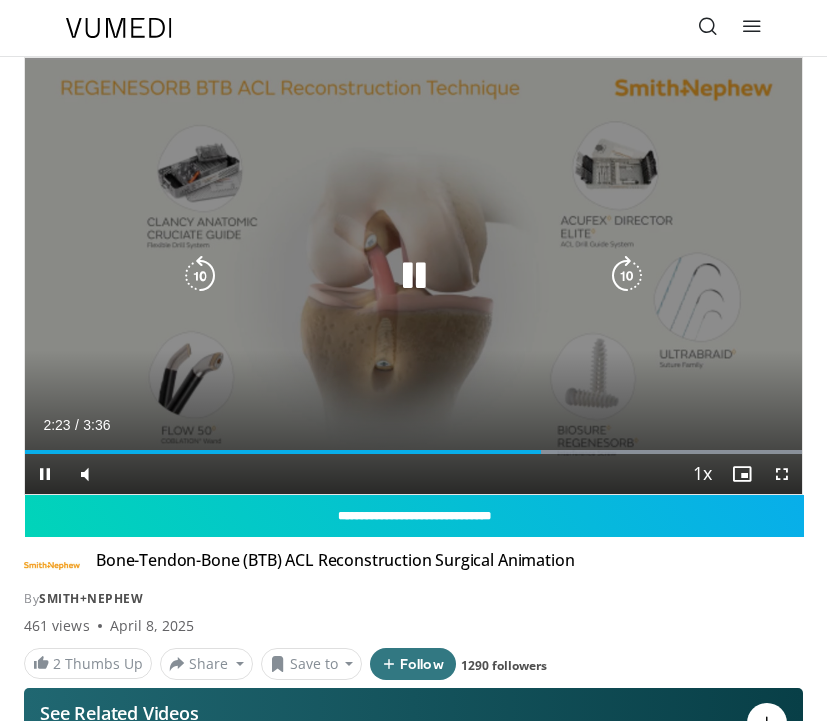 click on "10 seconds
Tap to unmute" at bounding box center (413, 276) 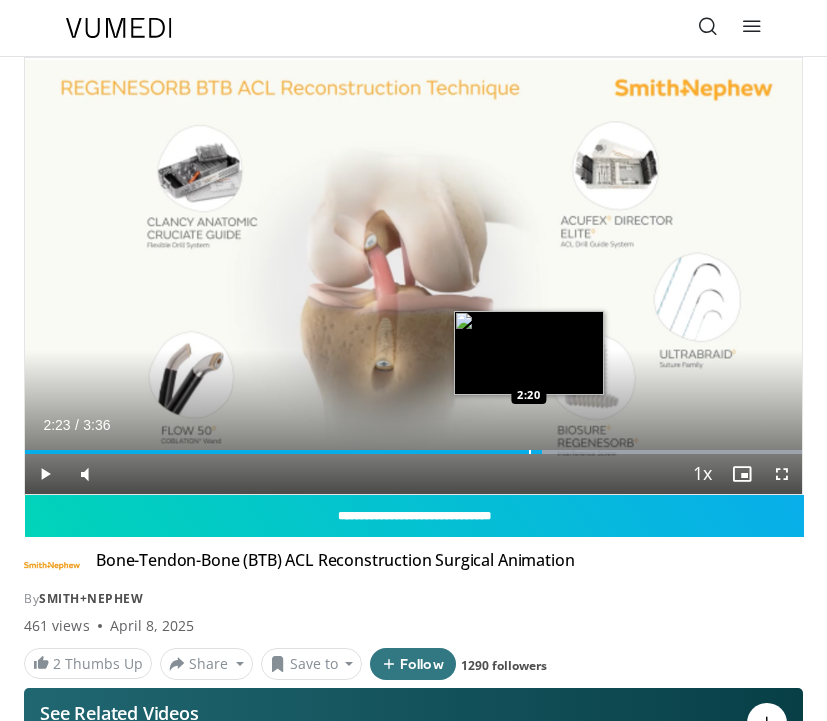 click at bounding box center (530, 452) 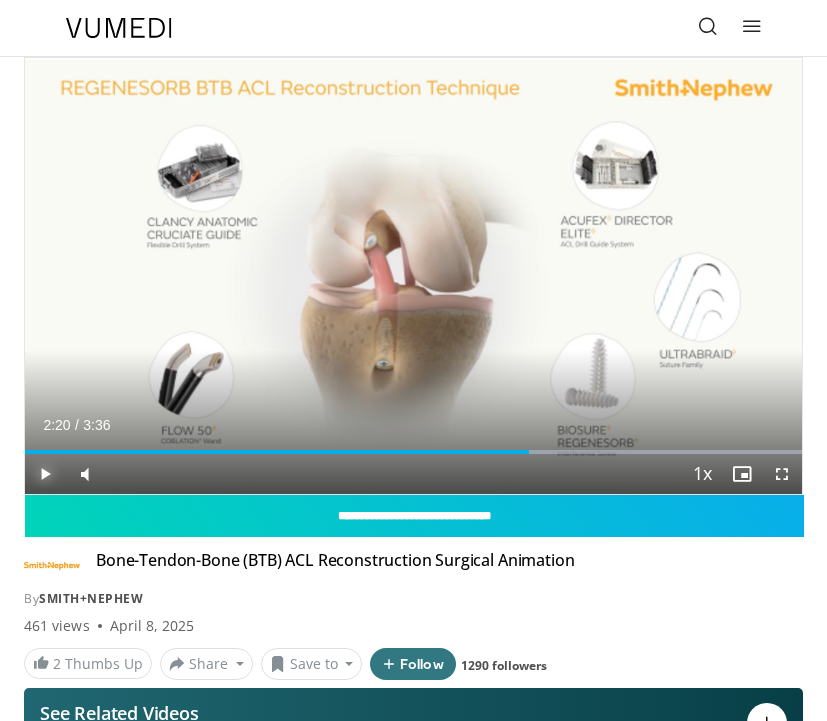 click at bounding box center [45, 474] 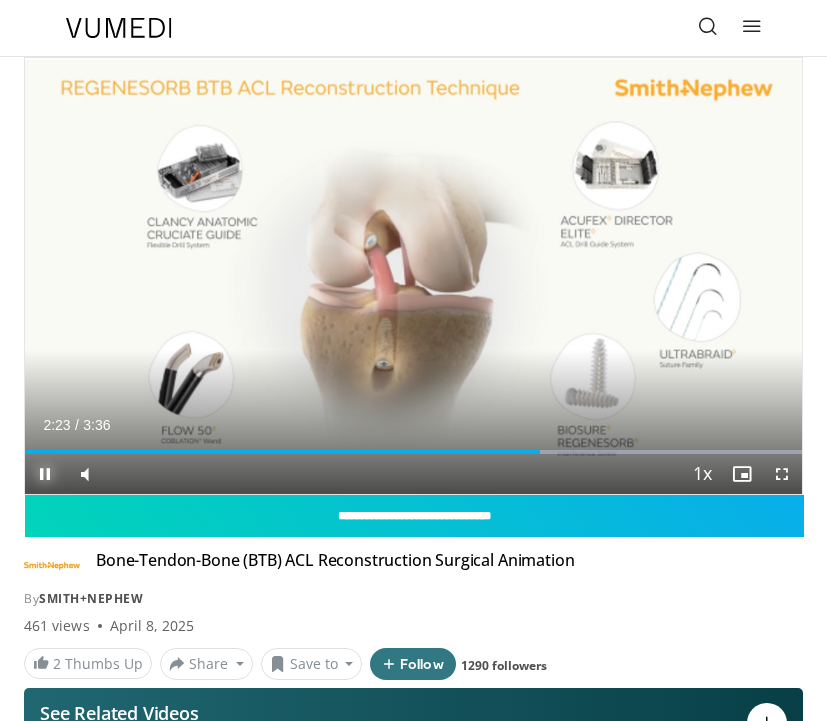 click at bounding box center (45, 474) 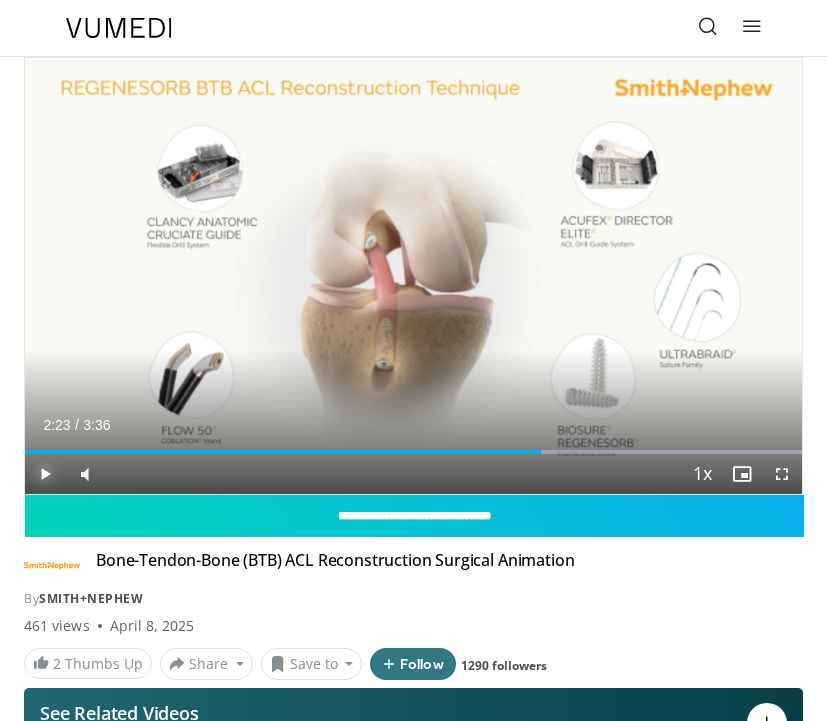 click at bounding box center [45, 474] 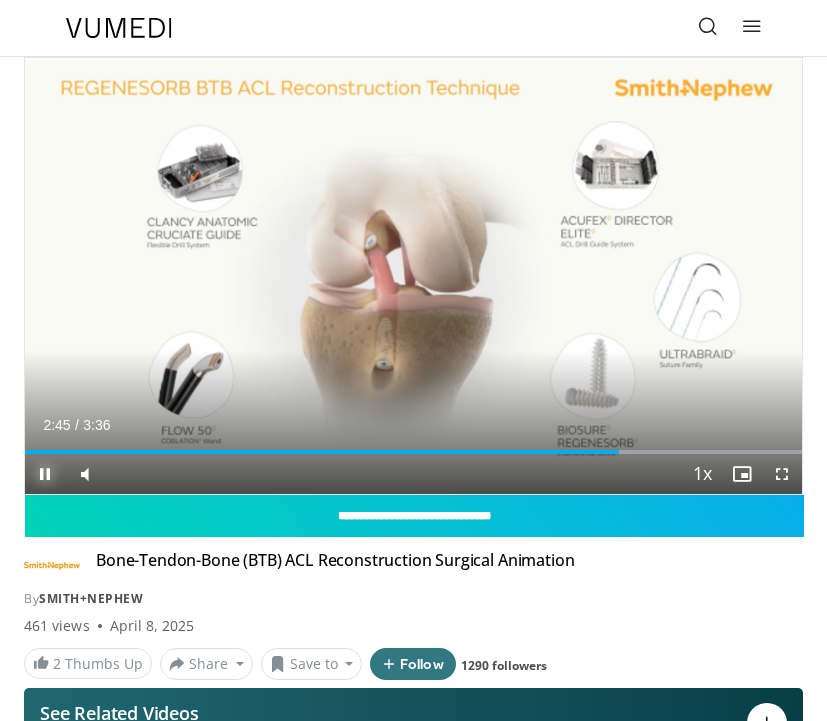 click at bounding box center [45, 474] 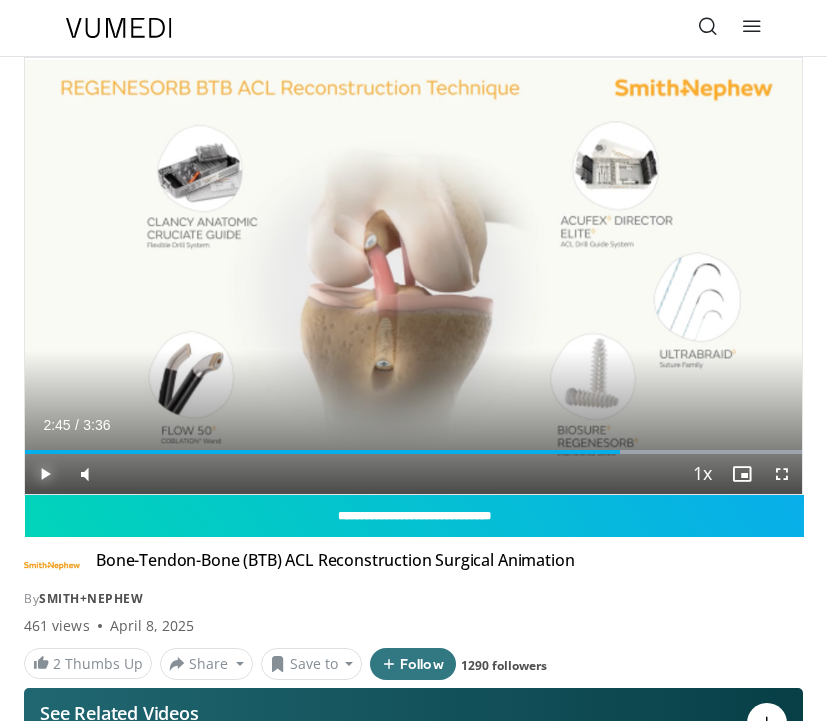 click at bounding box center [45, 474] 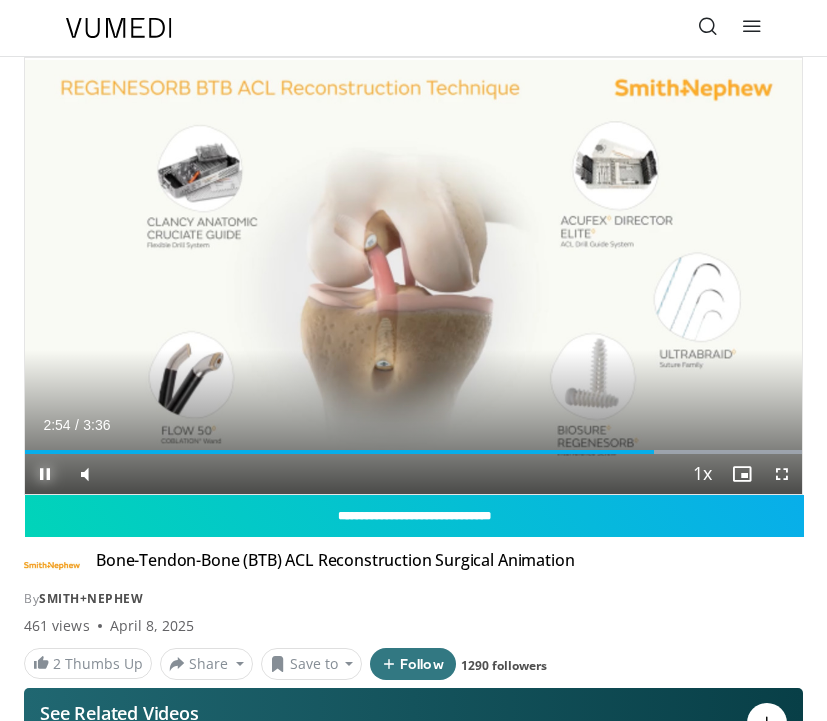 click at bounding box center [45, 474] 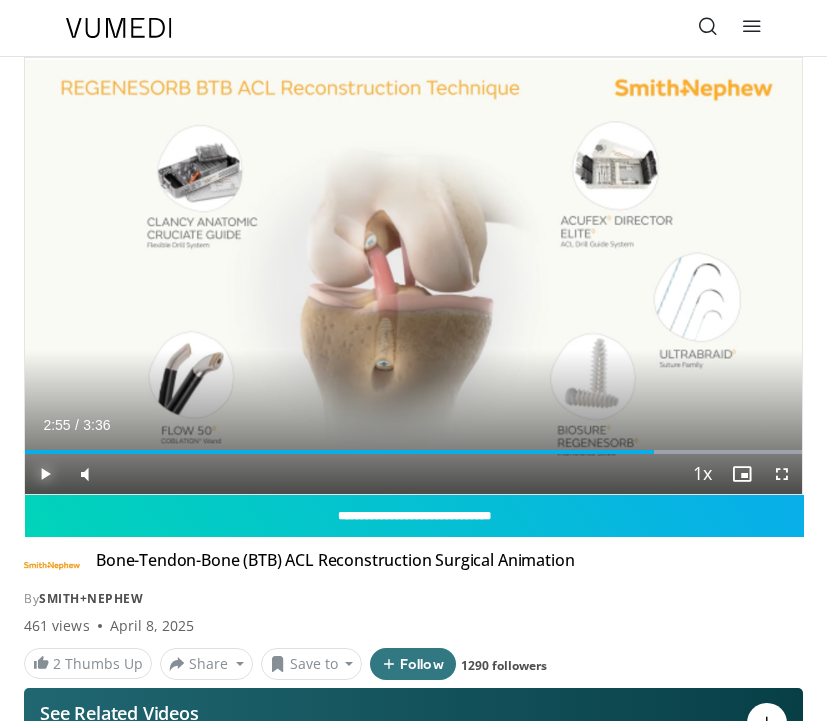 click at bounding box center (45, 474) 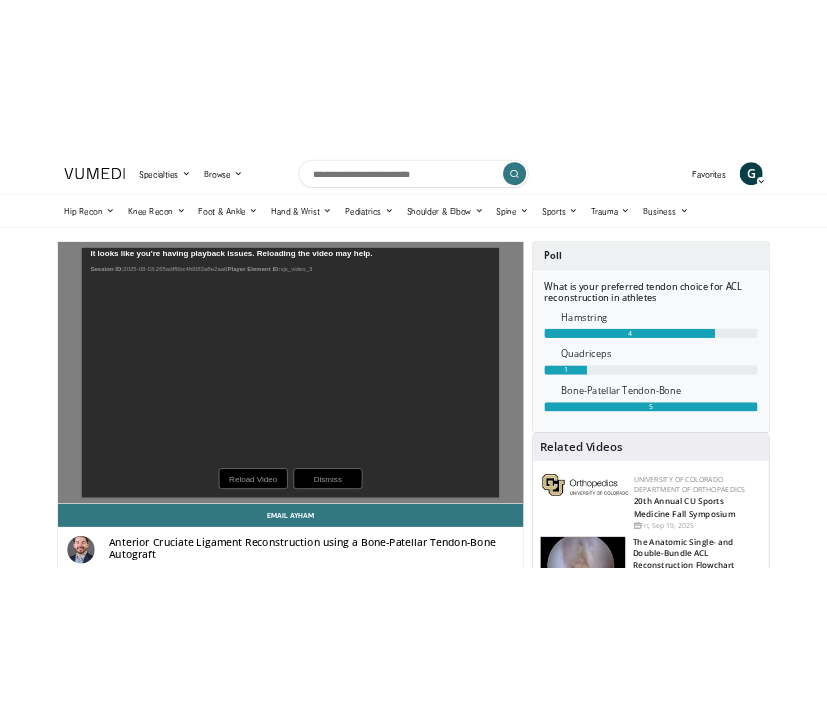 scroll, scrollTop: 0, scrollLeft: 0, axis: both 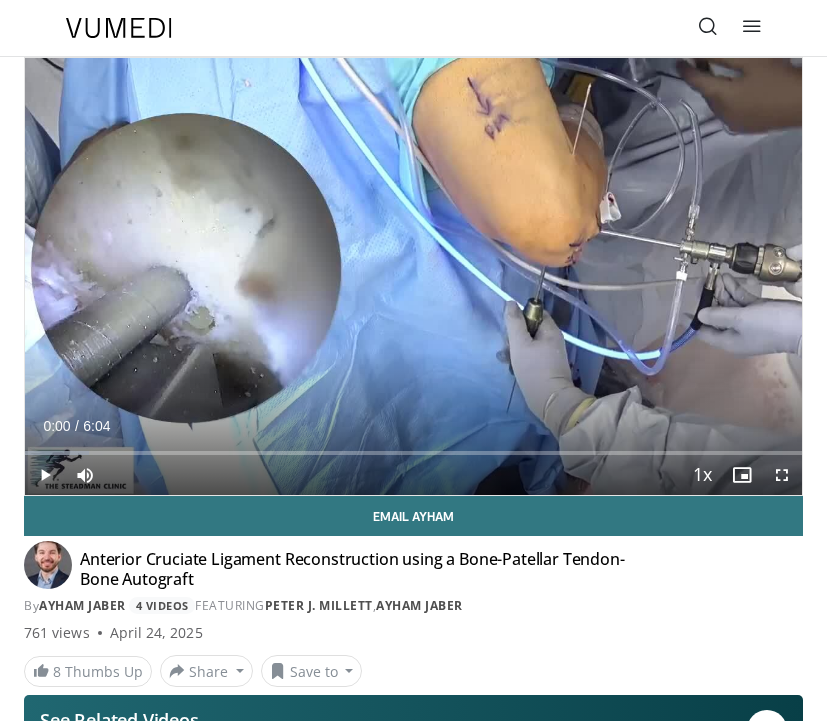 click at bounding box center [45, 475] 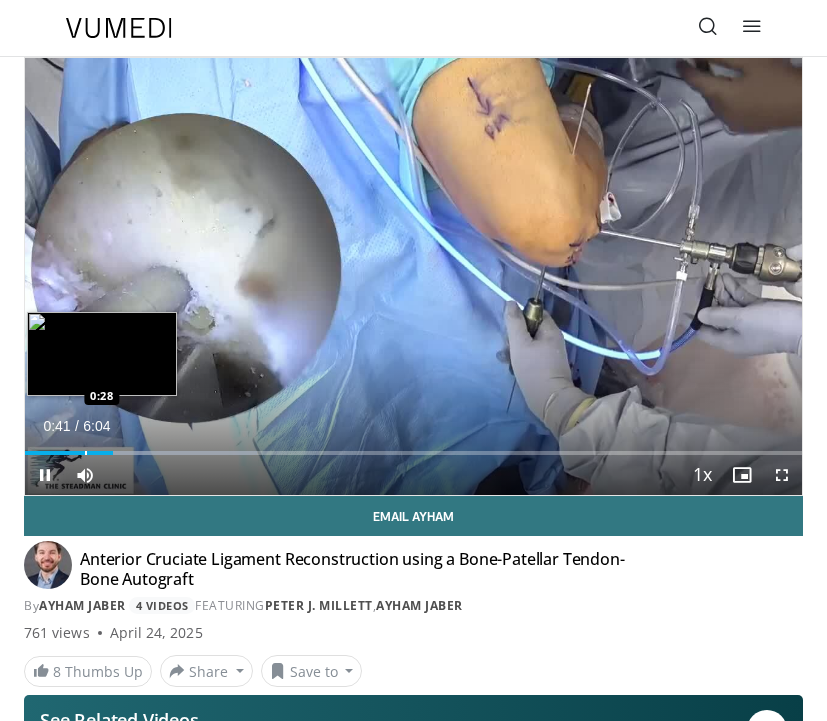 click on "Loaded :  29.89% 0:41 0:28" at bounding box center [413, 445] 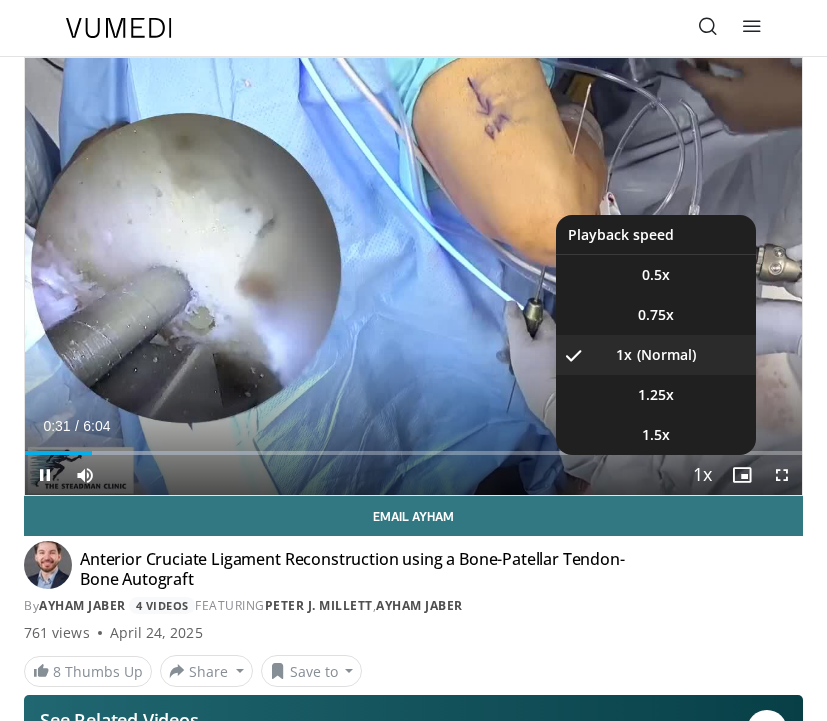 click at bounding box center [702, 476] 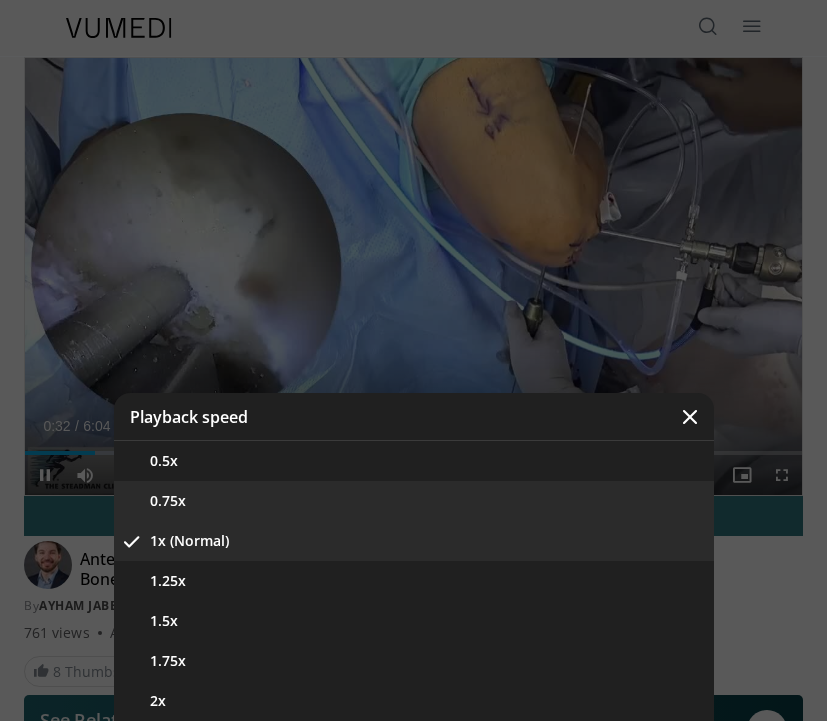 click on "0.75x" at bounding box center [414, 501] 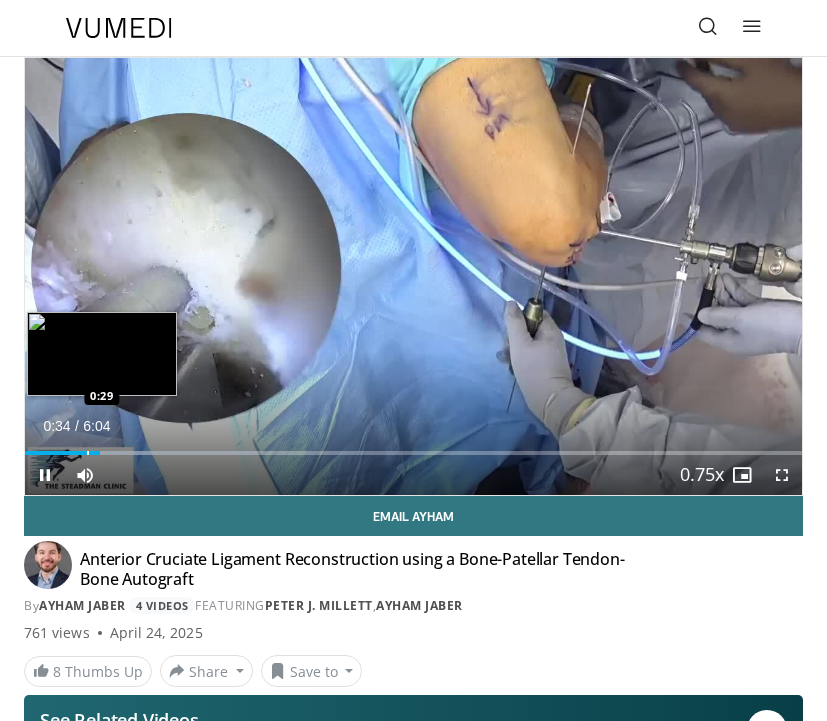 click at bounding box center [88, 453] 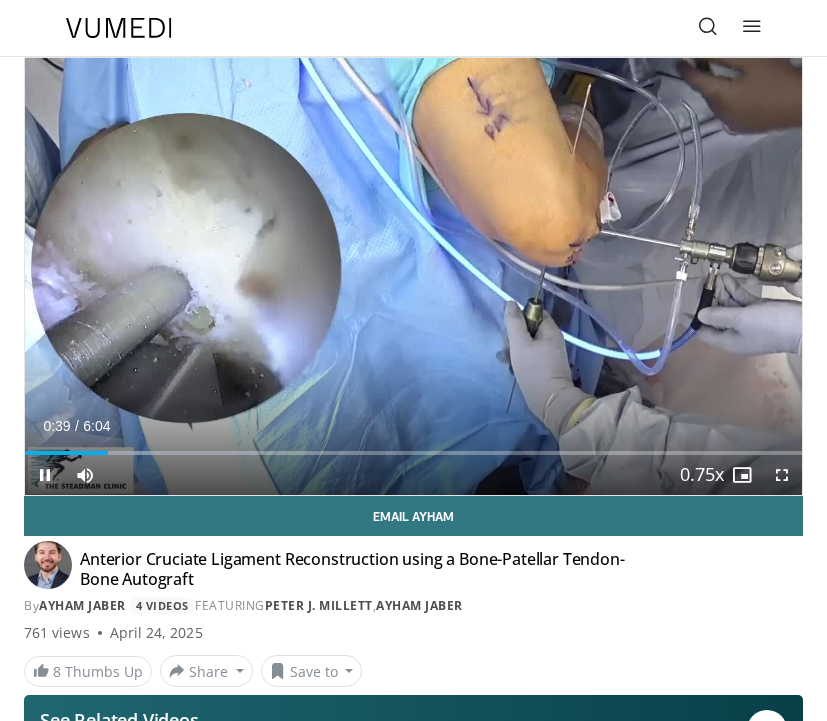 click at bounding box center (45, 475) 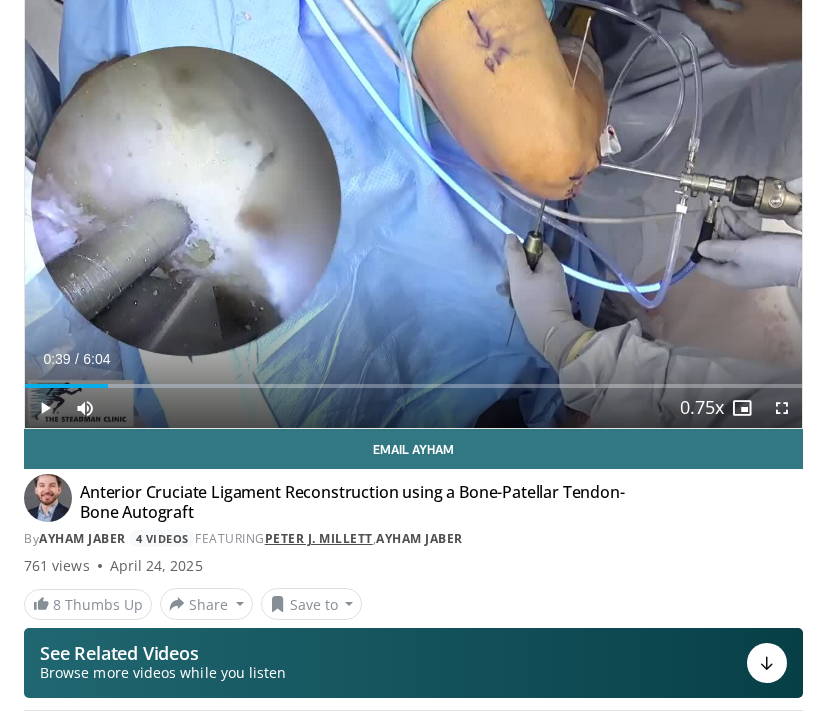 scroll, scrollTop: 68, scrollLeft: 0, axis: vertical 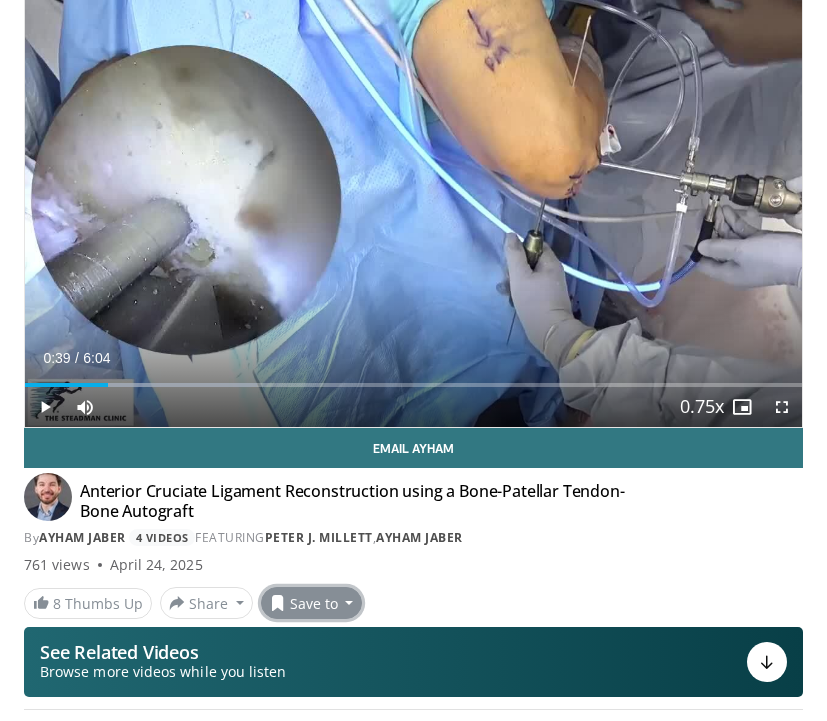click on "Save to" at bounding box center (312, 603) 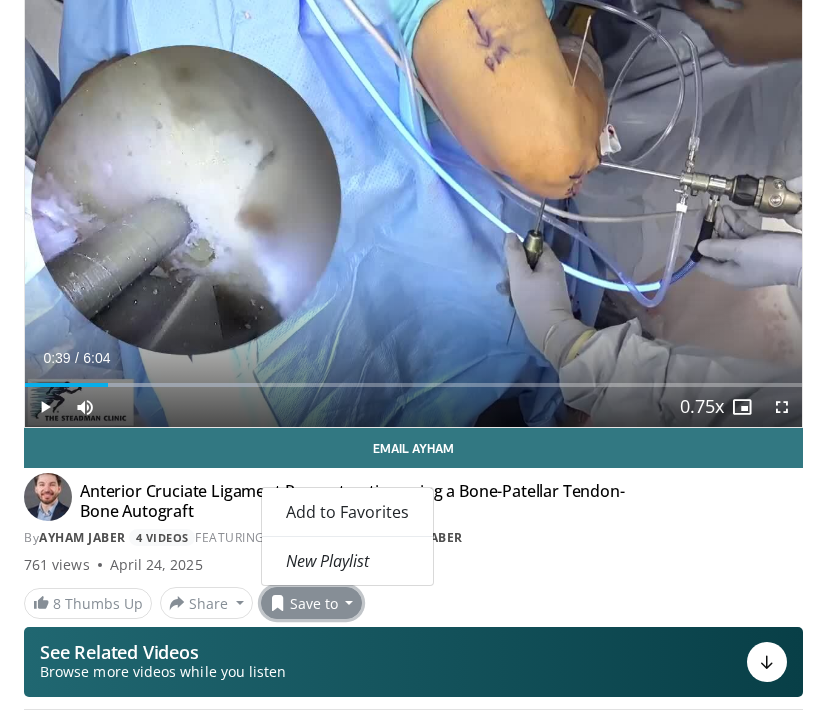 click on "Email
Ayham
Anterior Cruciate Ligament Reconstruction using a Bone-Patellar Tendon-Bone Autograft
By
Ayham Jaber
4 Videos
FEATURING
Peter J. Millett ,
Ayham Jaber
761 views
April 24, 2025
8
Thumbs Up
Share Anterior Cruciate Ligamen...
×
Message" at bounding box center (413, 523) 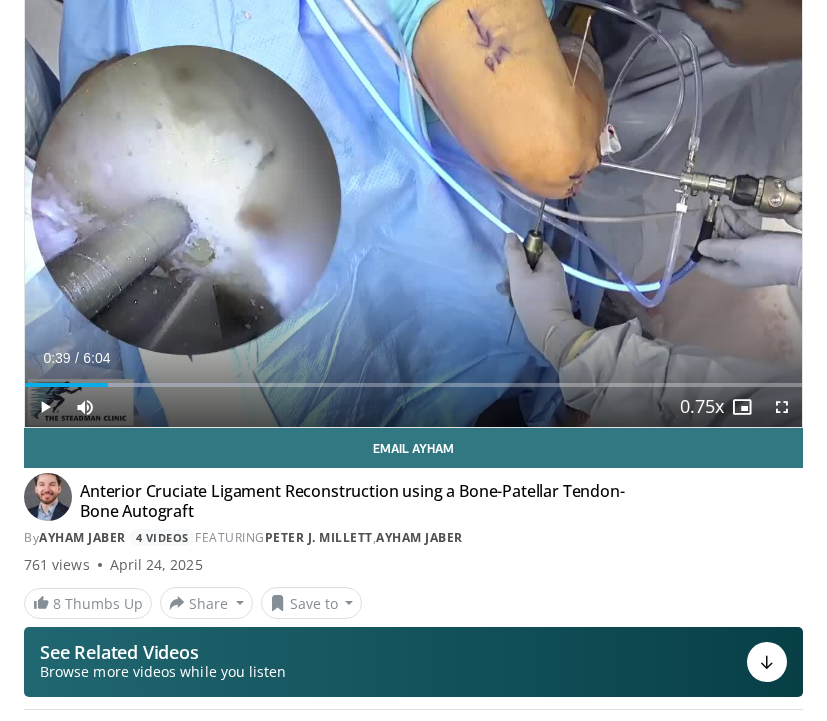 click on "Anterior Cruciate Ligament Reconstruction using a Bone-Patellar Tendon-Bone Autograft
By
Ayham Jaber
4 Videos
FEATURING
Peter J. Millett ,
Ayham Jaber" at bounding box center (413, 514) 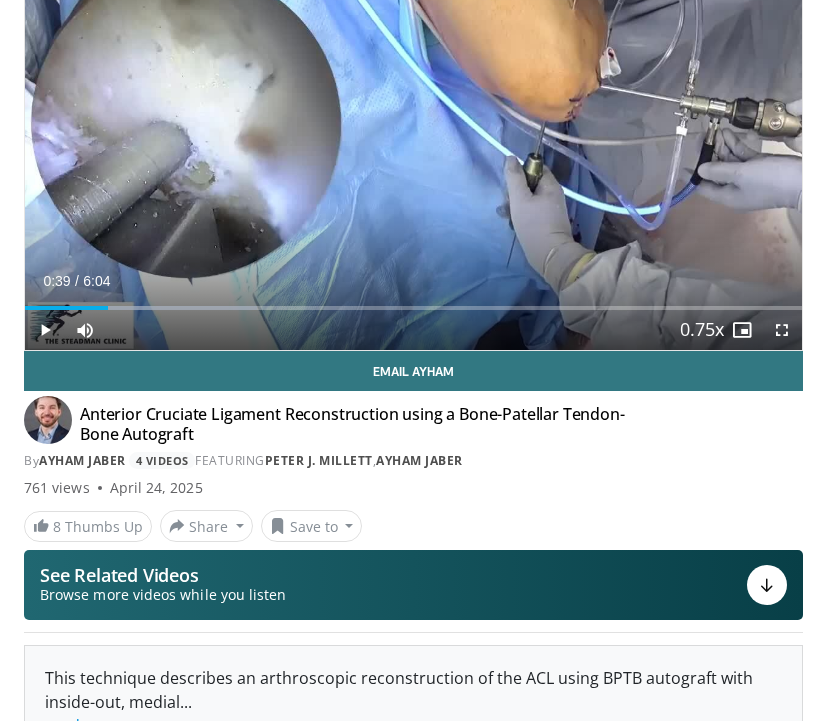 scroll, scrollTop: 69, scrollLeft: 0, axis: vertical 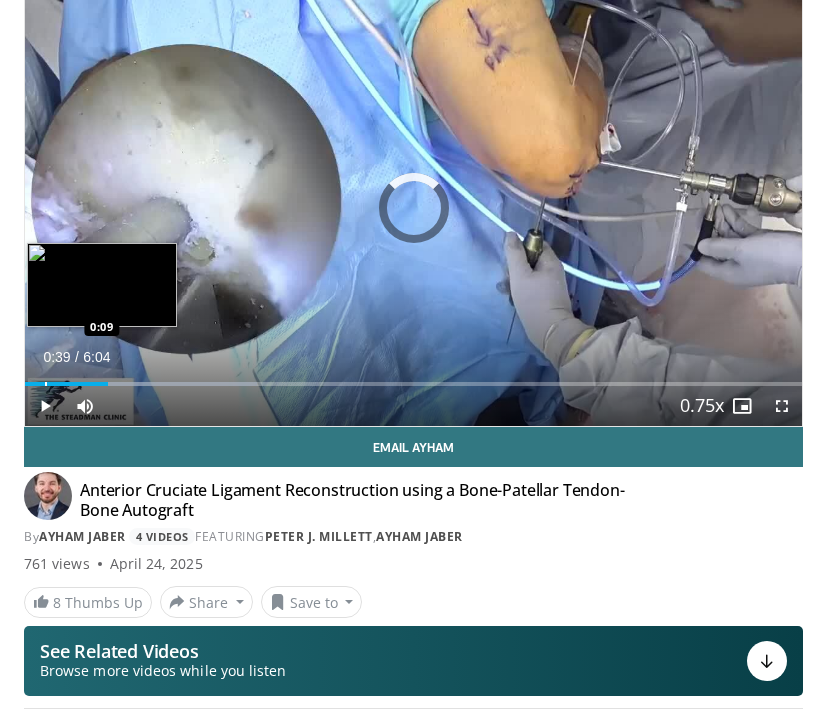 click on "Loaded :  29.89% 0:09 0:09" at bounding box center [413, 376] 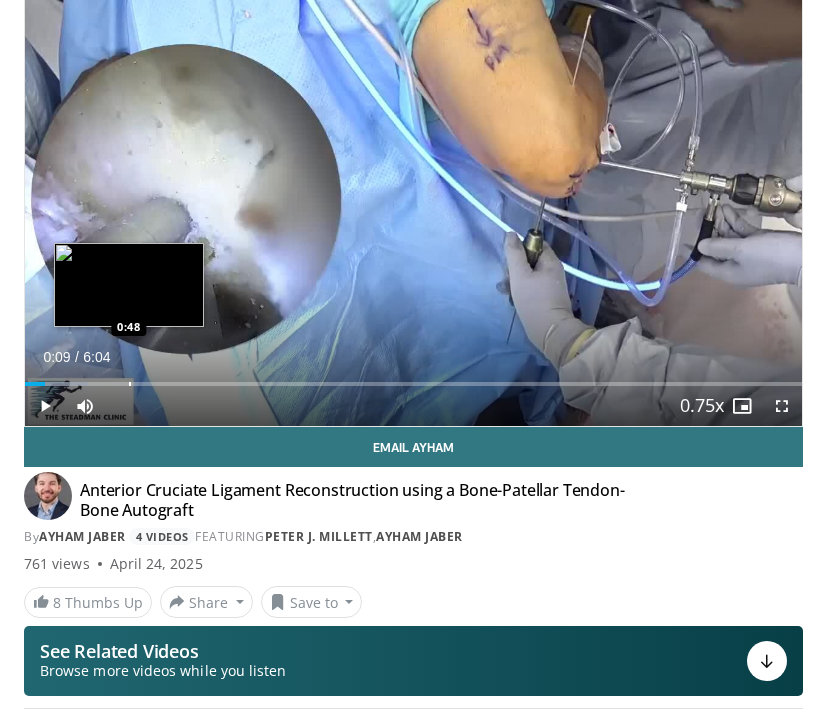 click on "Loaded :  8.14% 0:09 0:48" at bounding box center (413, 376) 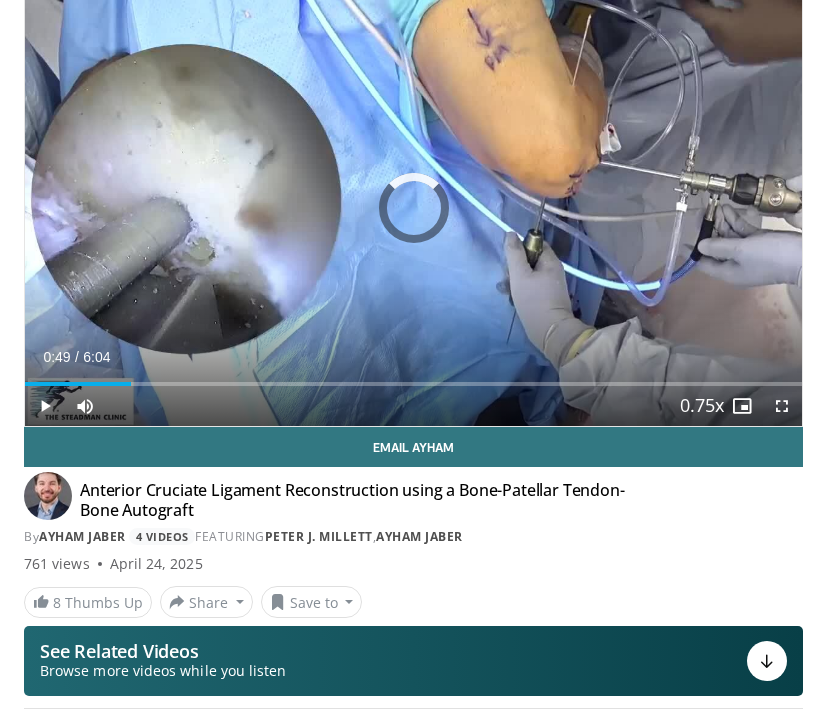 click at bounding box center [45, 406] 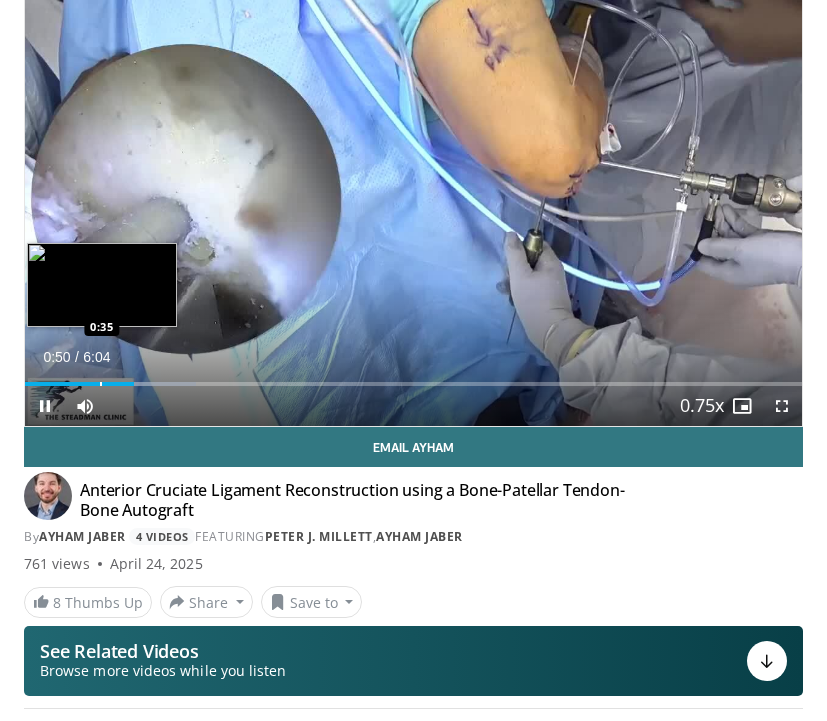 click at bounding box center (101, 384) 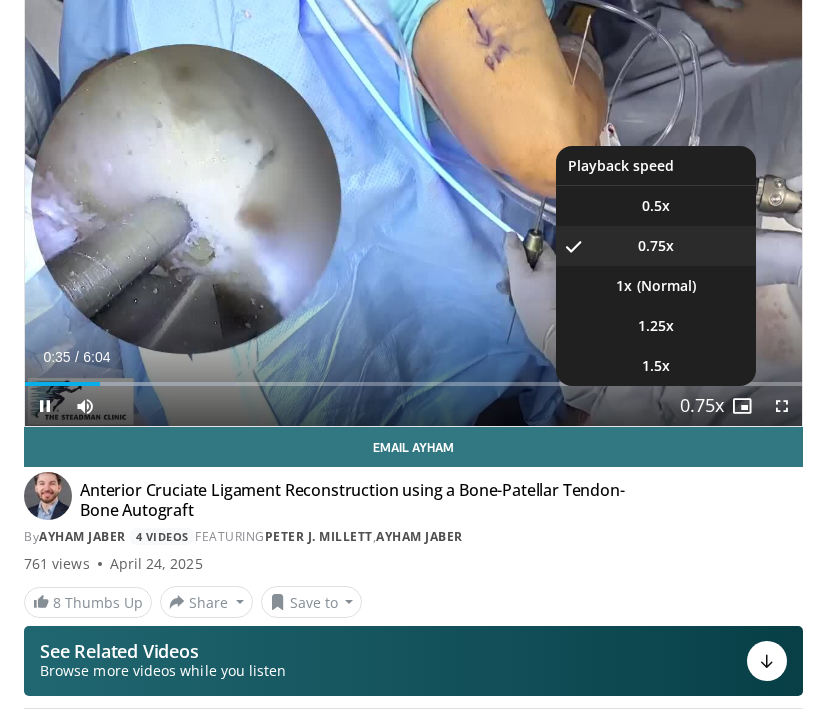 click at bounding box center (702, 407) 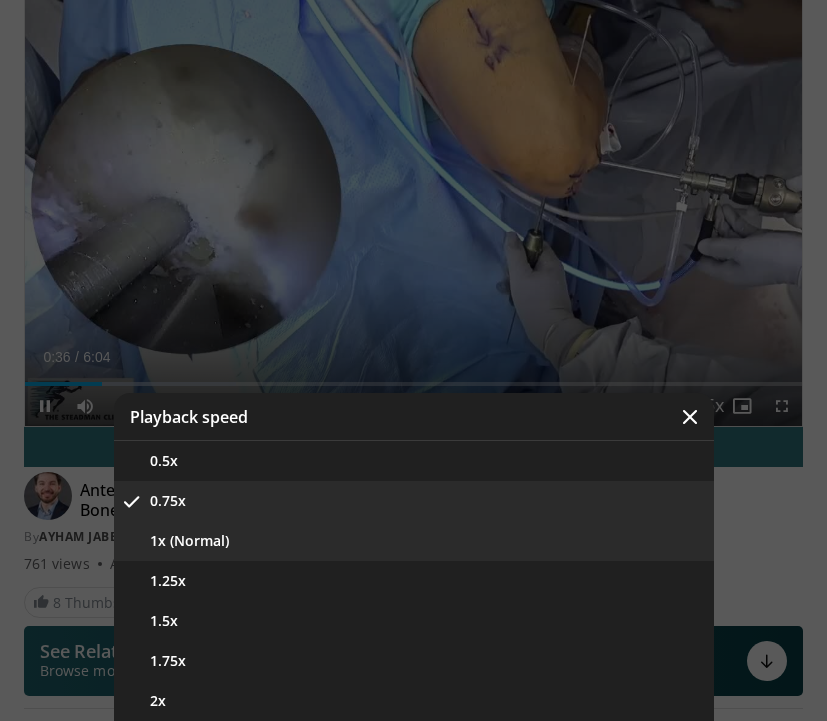 click on "1x (Normal)" at bounding box center [414, 541] 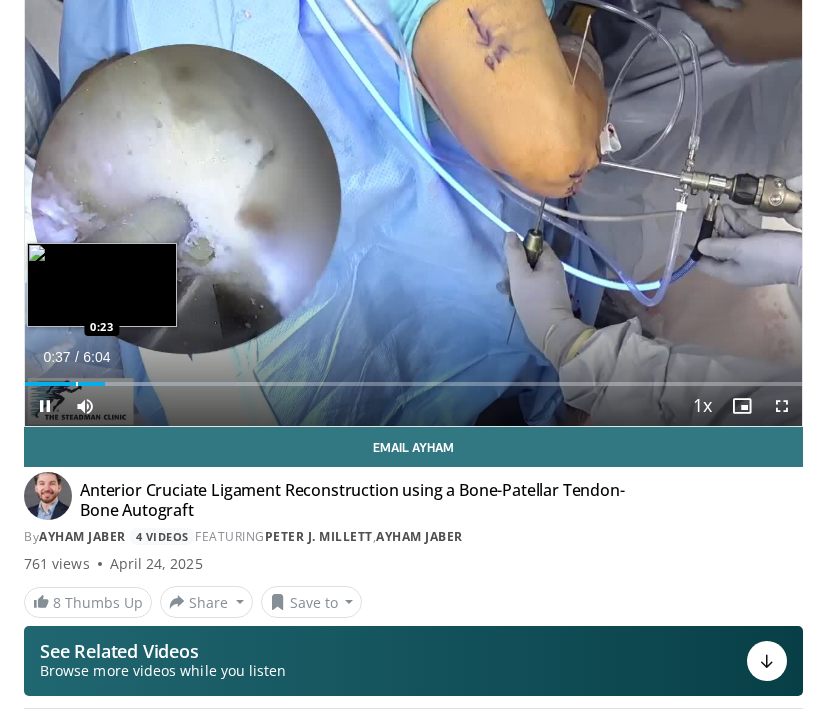 click on "Loaded :  27.17% 0:37 0:23" at bounding box center [413, 384] 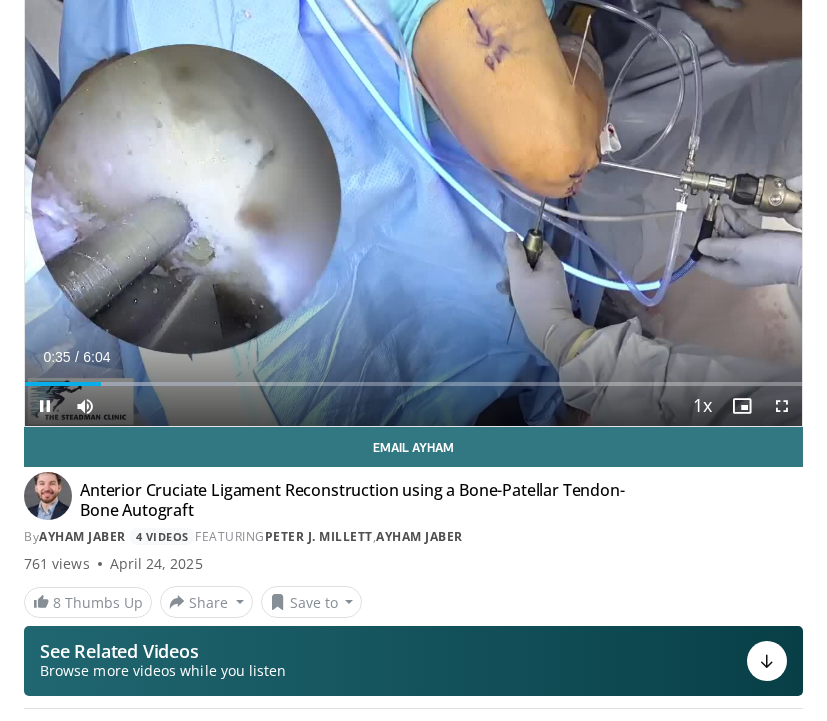 click at bounding box center [45, 406] 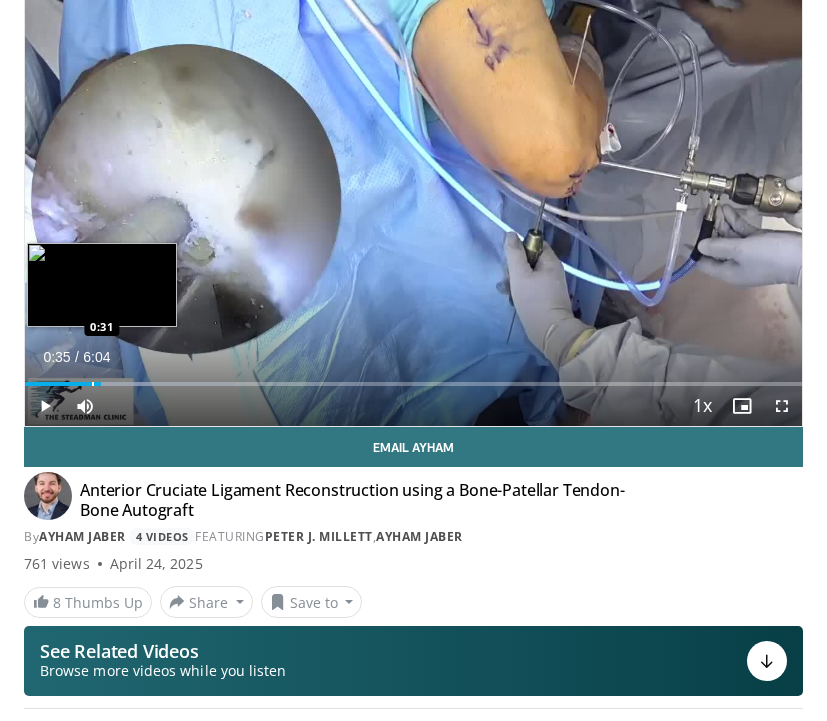 click on "Loaded :  27.17% 0:35 0:31" at bounding box center (413, 376) 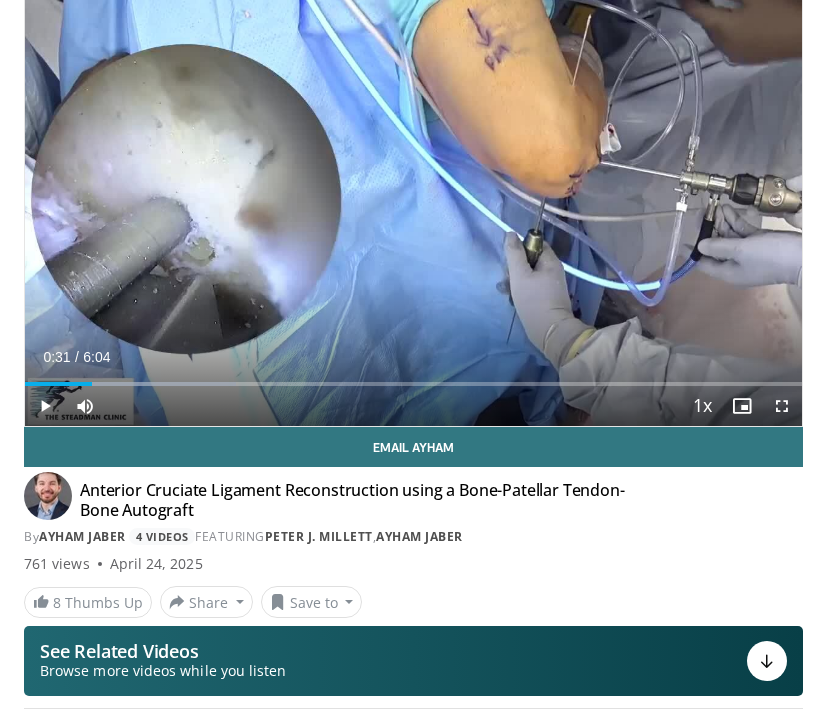click at bounding box center [45, 406] 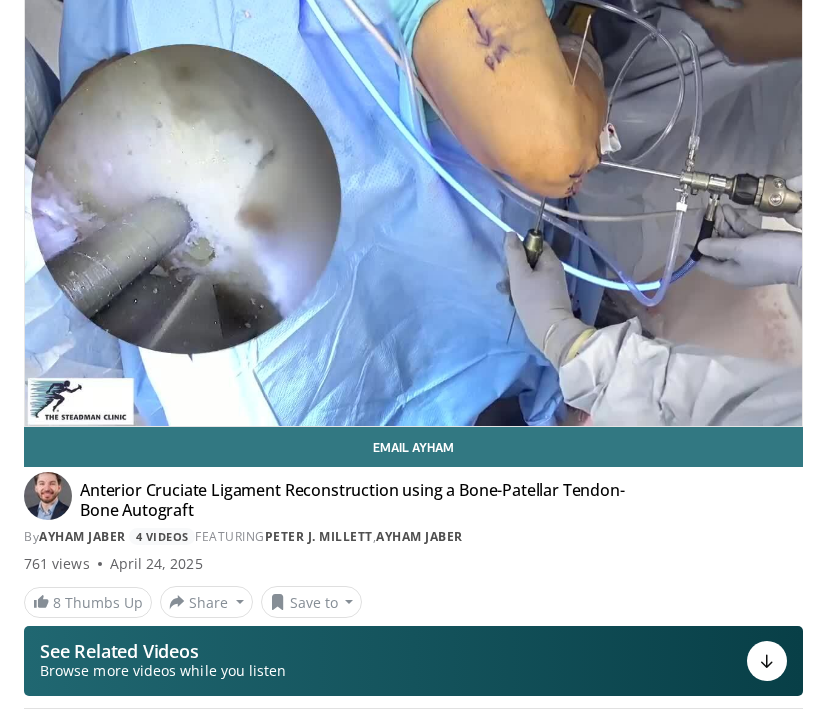 click on "10 seconds
Tap to unmute" at bounding box center (413, 207) 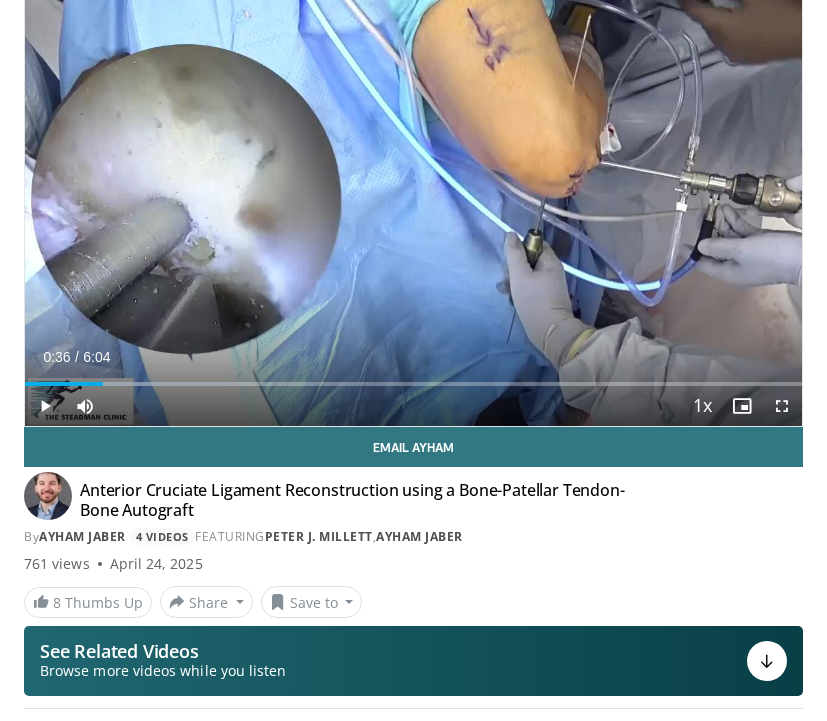 click at bounding box center [45, 406] 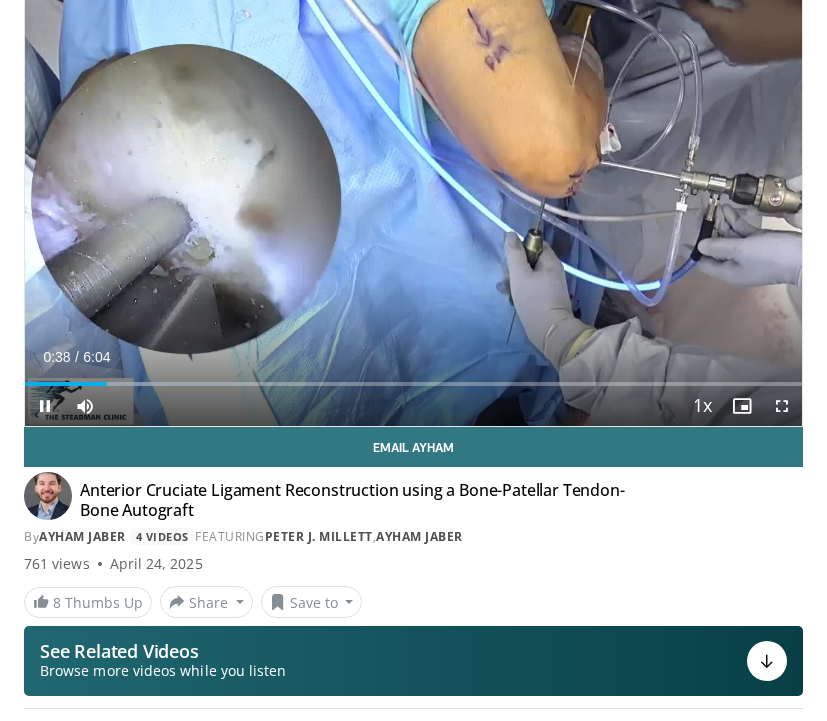 click at bounding box center [45, 406] 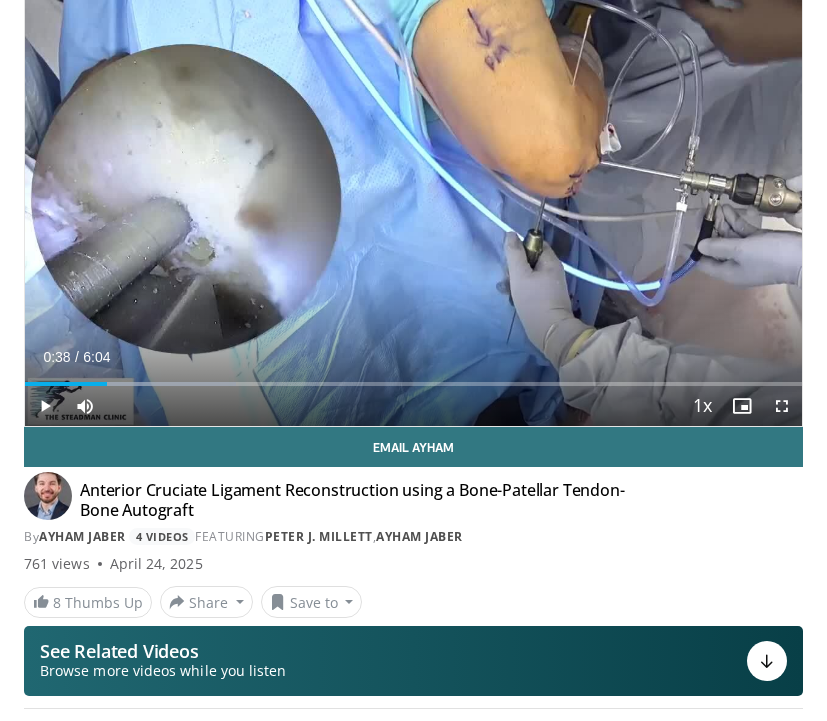 click at bounding box center [45, 406] 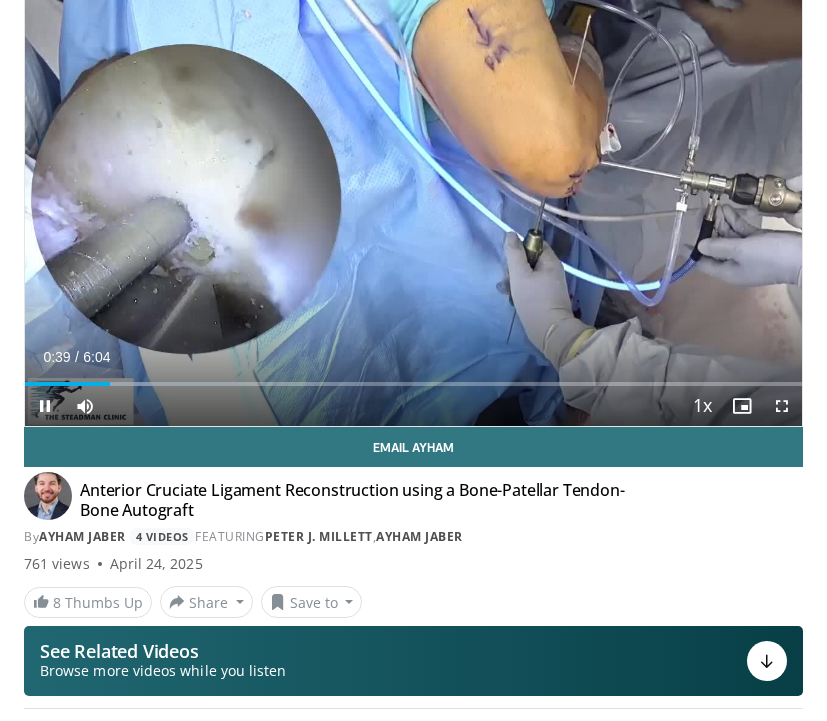 click at bounding box center (45, 406) 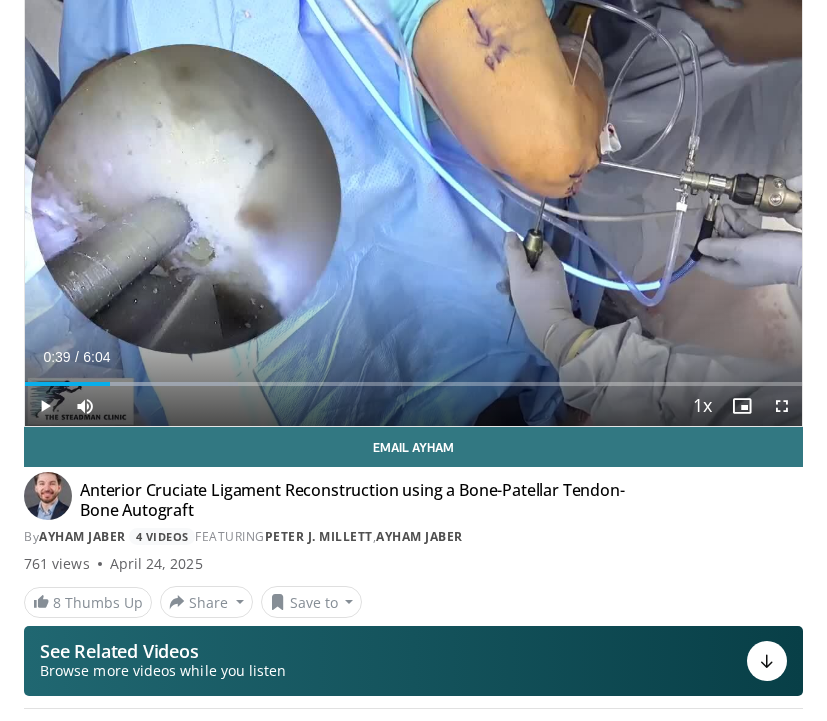 click at bounding box center [45, 406] 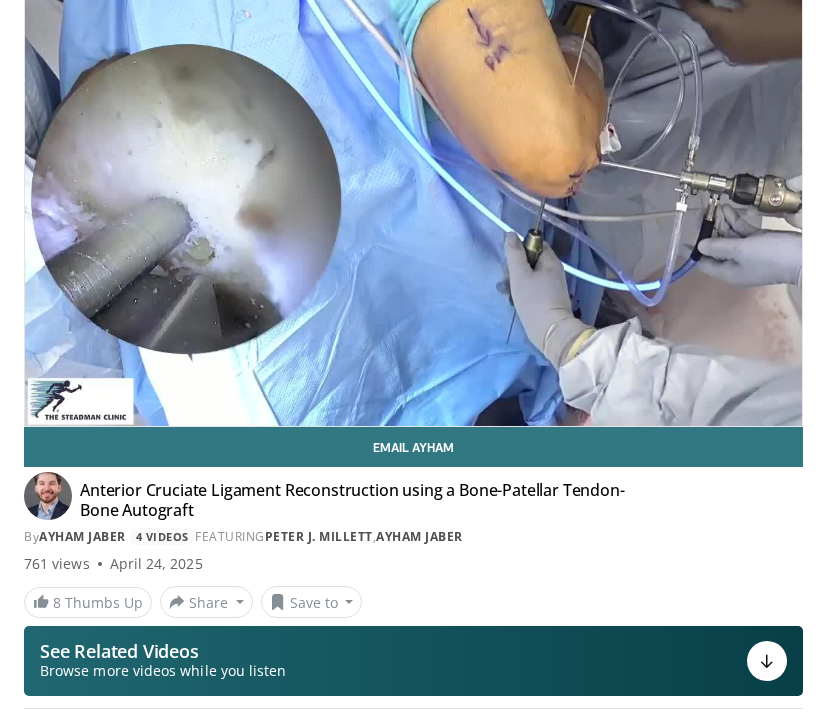 click on "10 seconds
Tap to unmute" at bounding box center (413, 207) 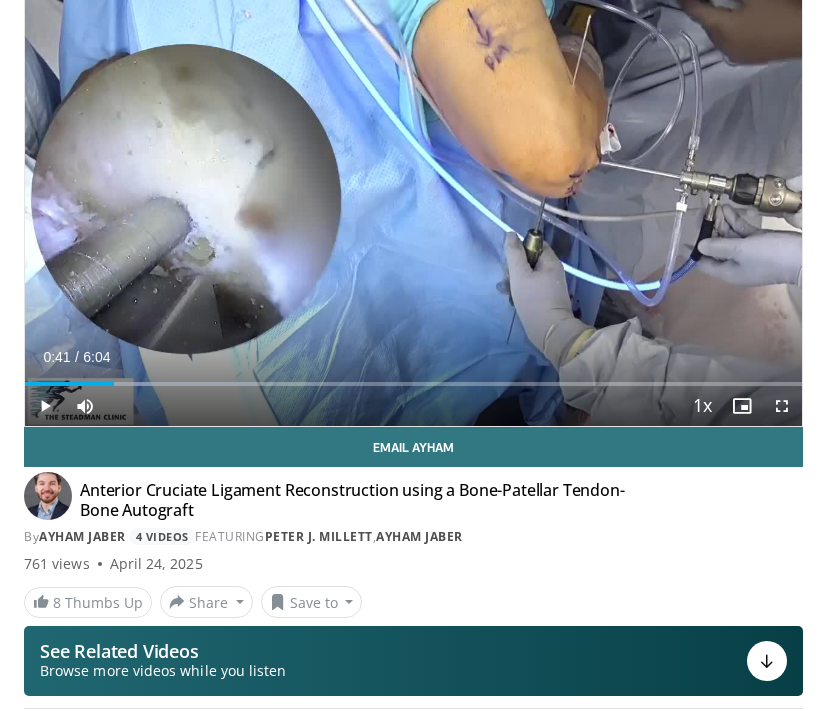 click at bounding box center [45, 406] 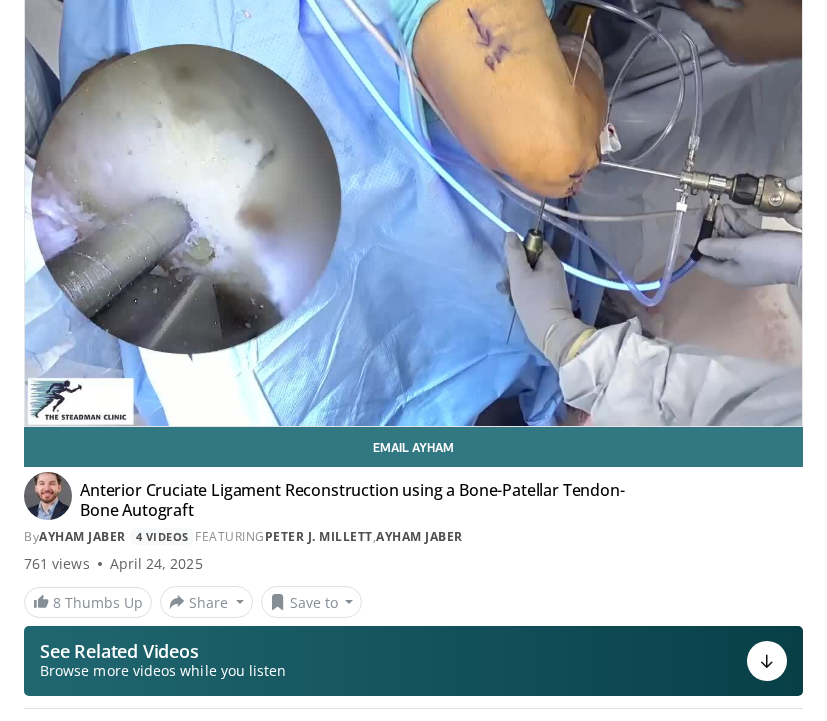 click on "**********" at bounding box center (413, 207) 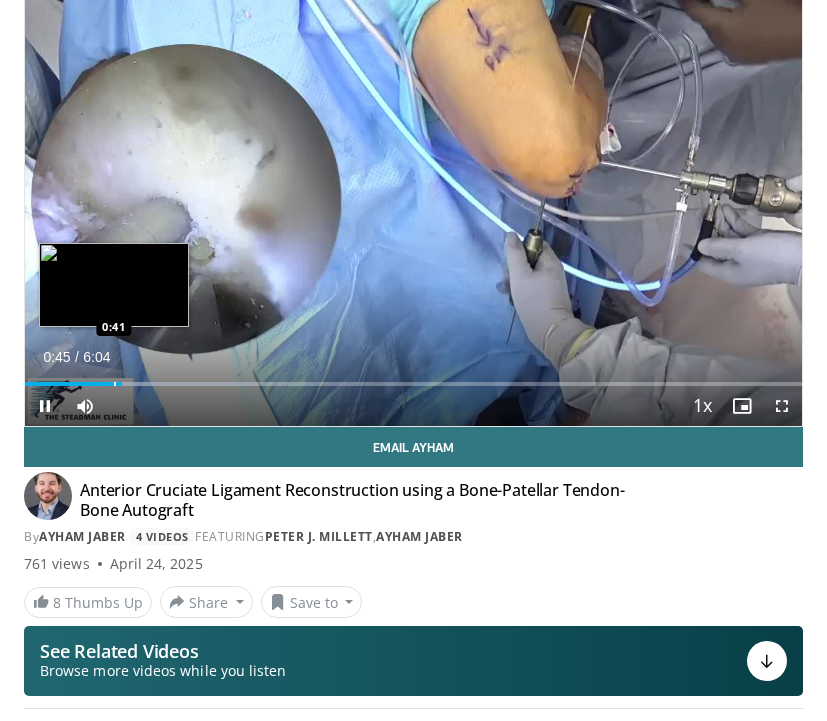 click on "Loaded :  29.89% 0:45 0:41" at bounding box center [413, 376] 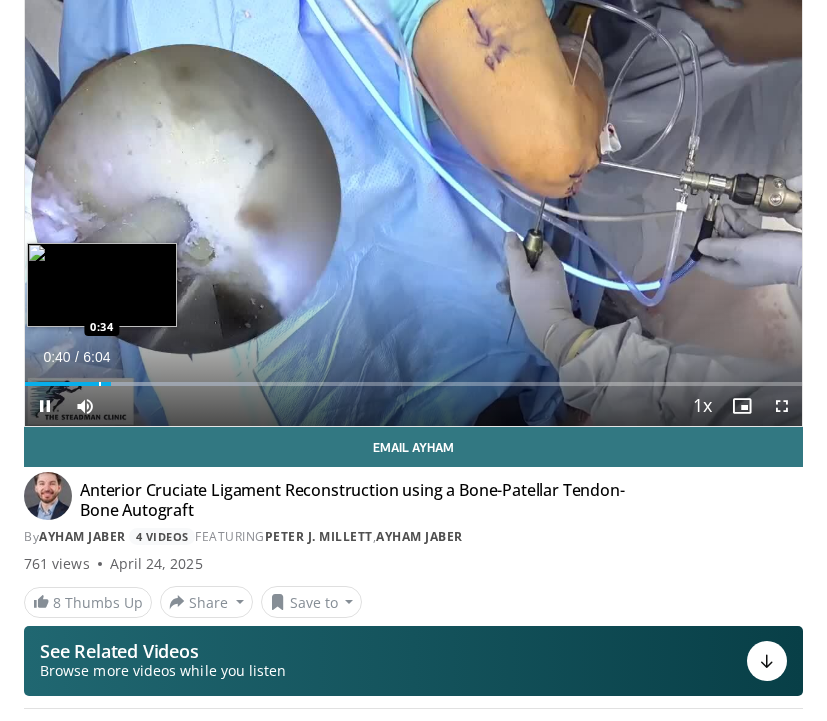 click on "Loaded :  29.89% 0:40 0:34" at bounding box center [413, 376] 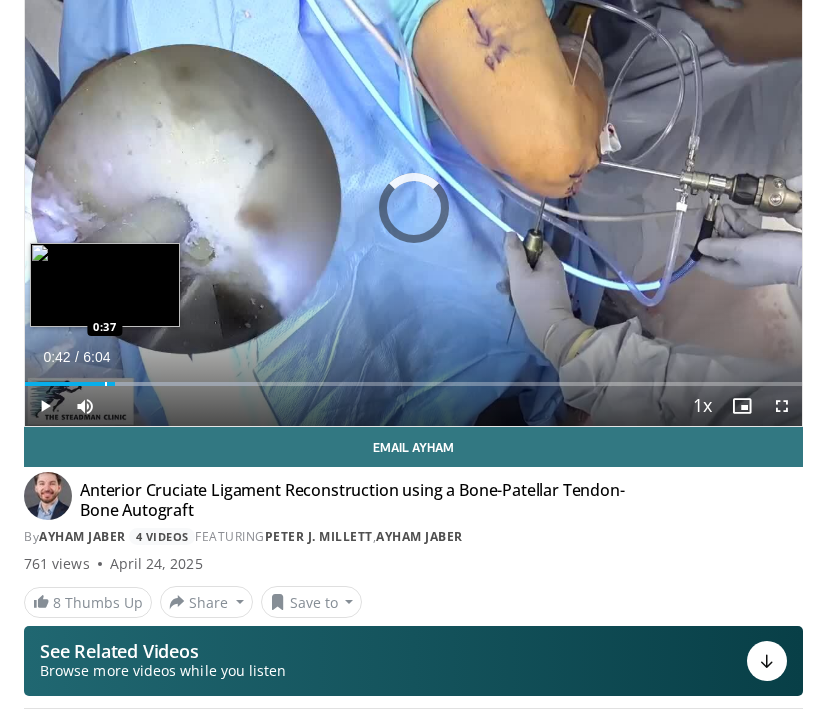 click at bounding box center [106, 384] 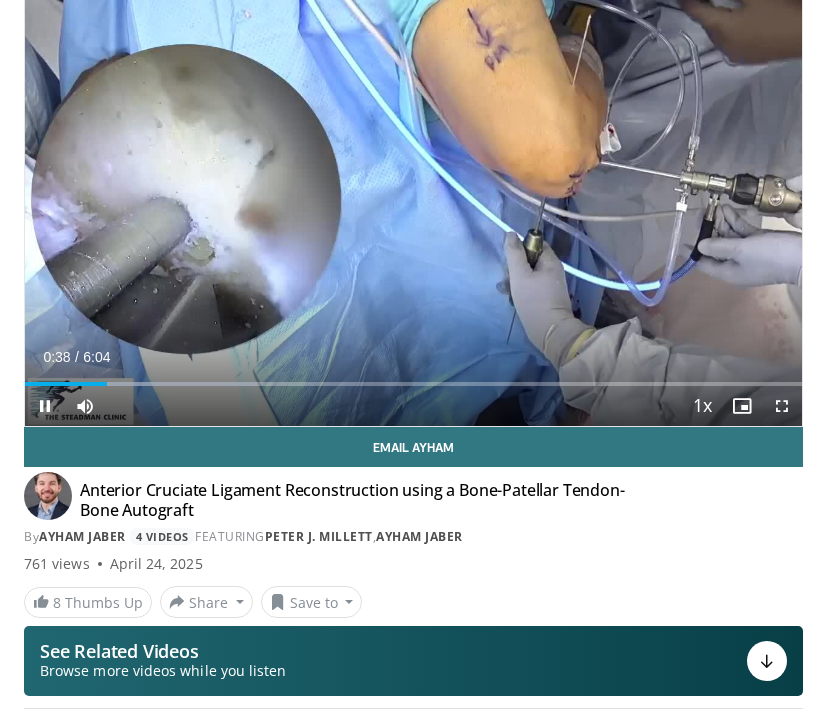 click at bounding box center [45, 406] 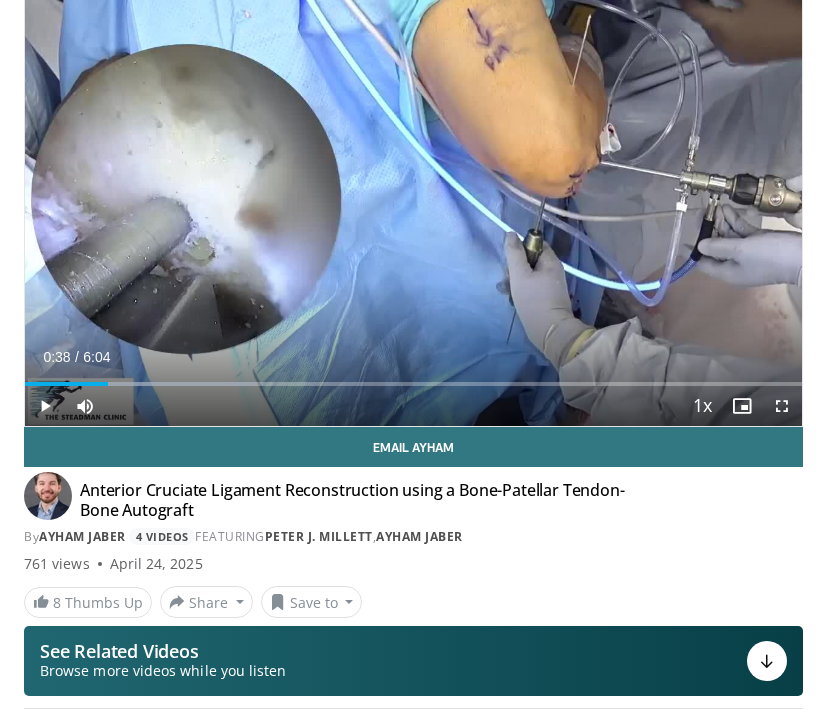 type 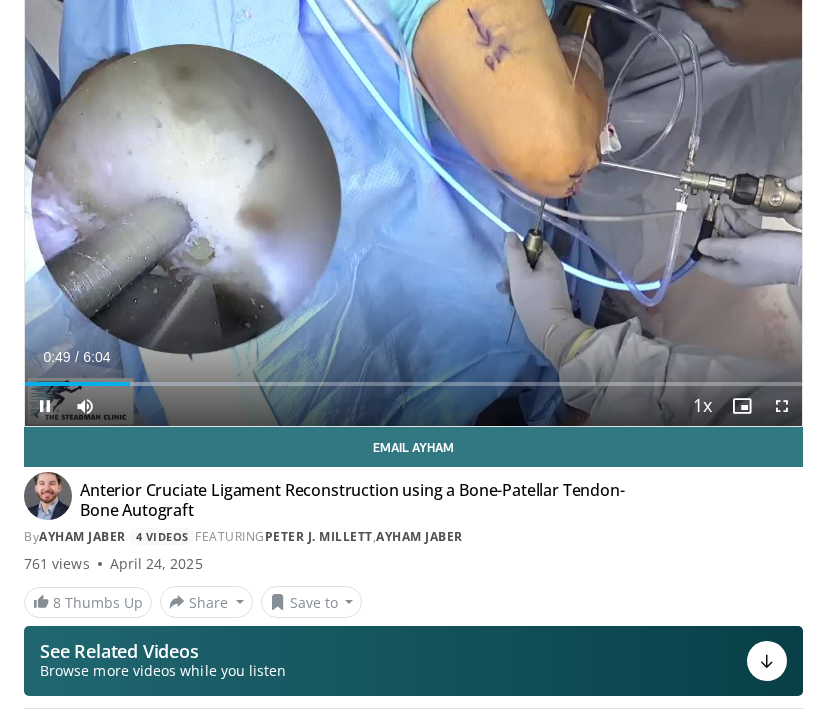click at bounding box center [45, 406] 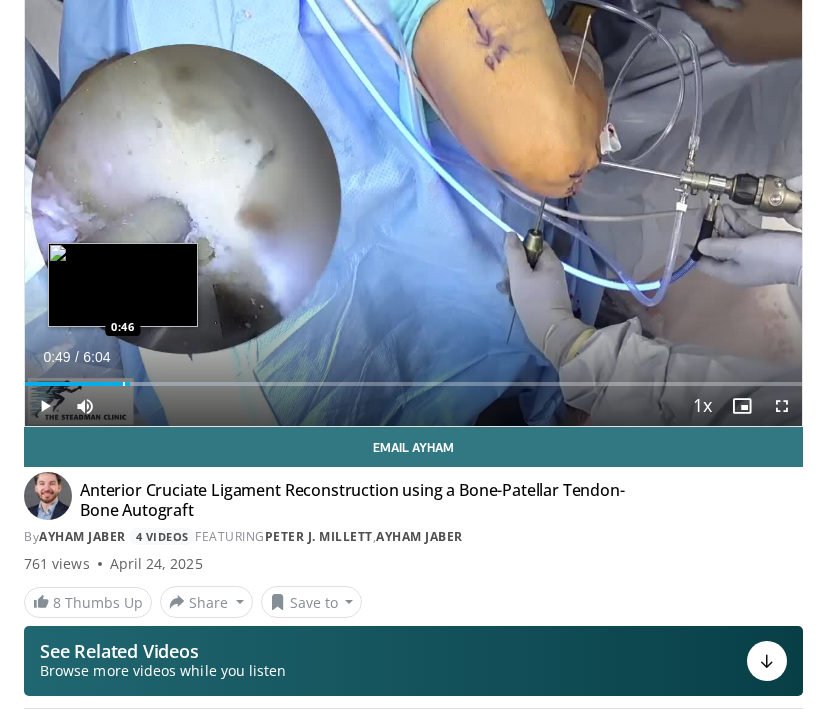 click at bounding box center [124, 384] 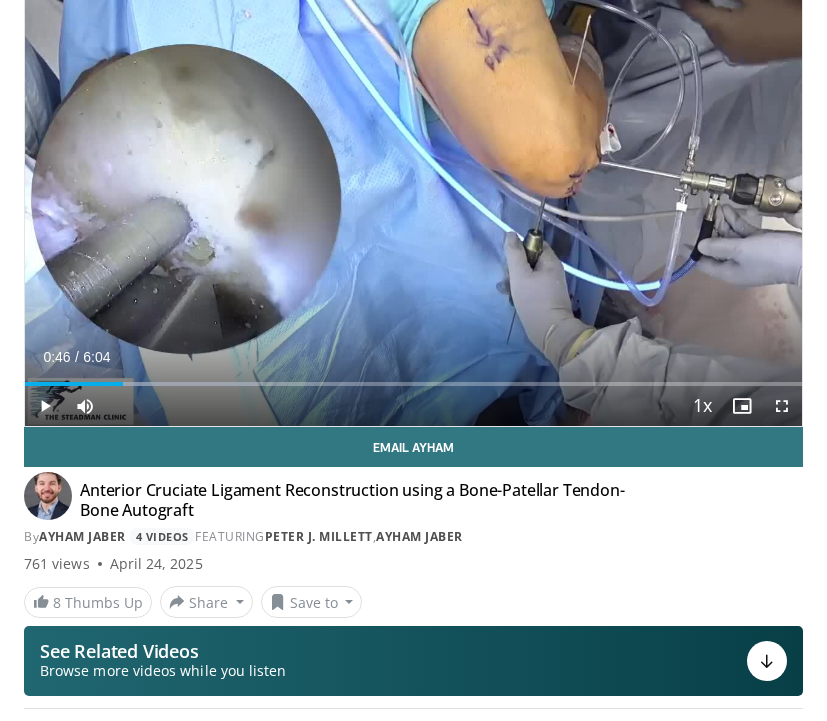 click at bounding box center [45, 406] 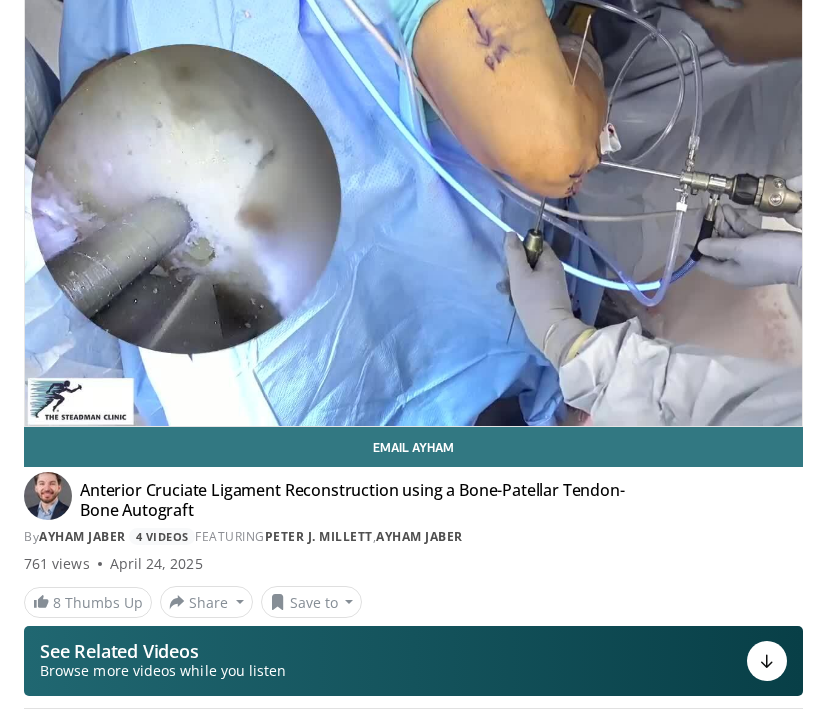 click on "10 seconds
Tap to unmute" at bounding box center [413, 207] 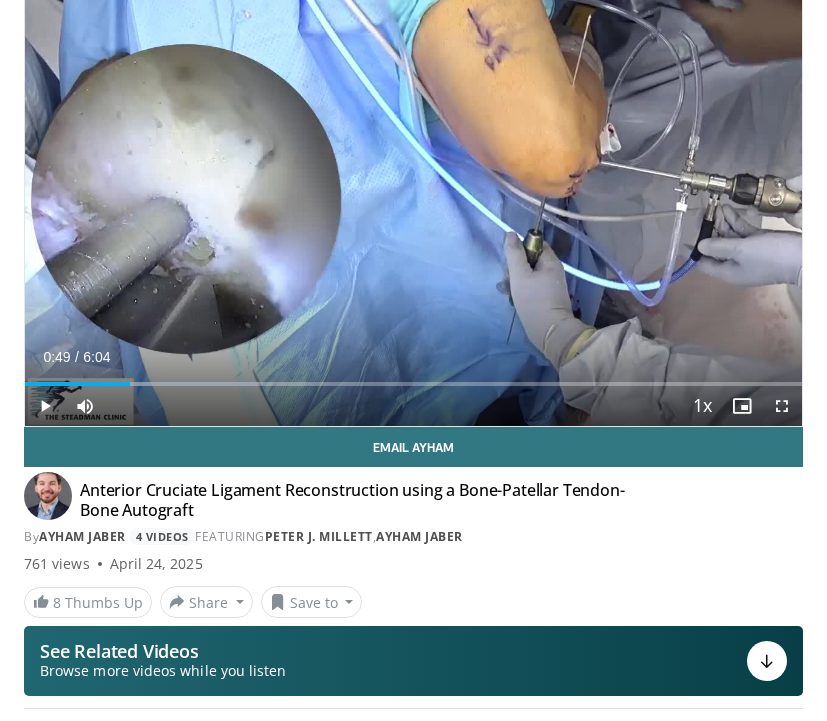 click at bounding box center [45, 406] 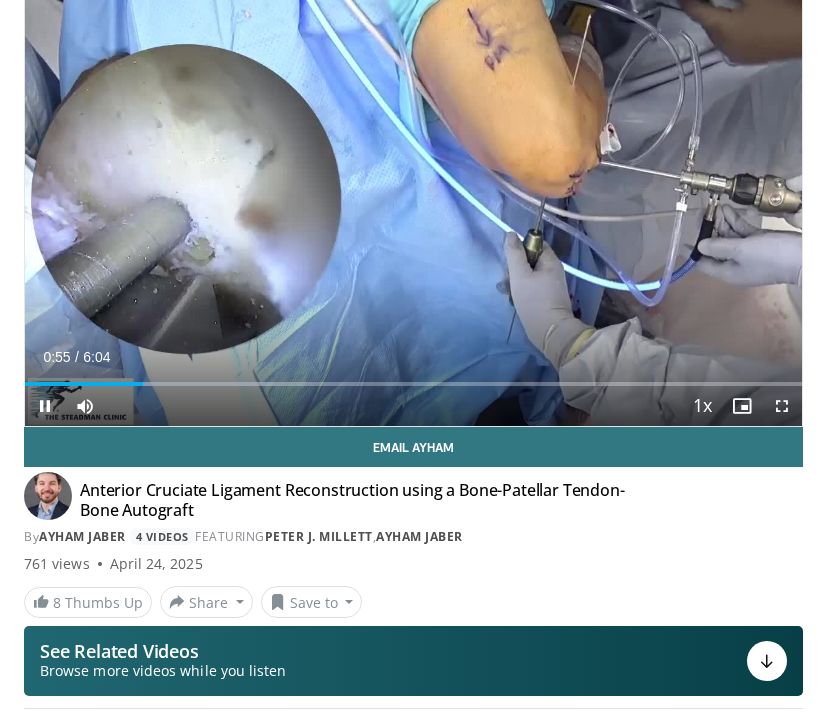 click at bounding box center [45, 406] 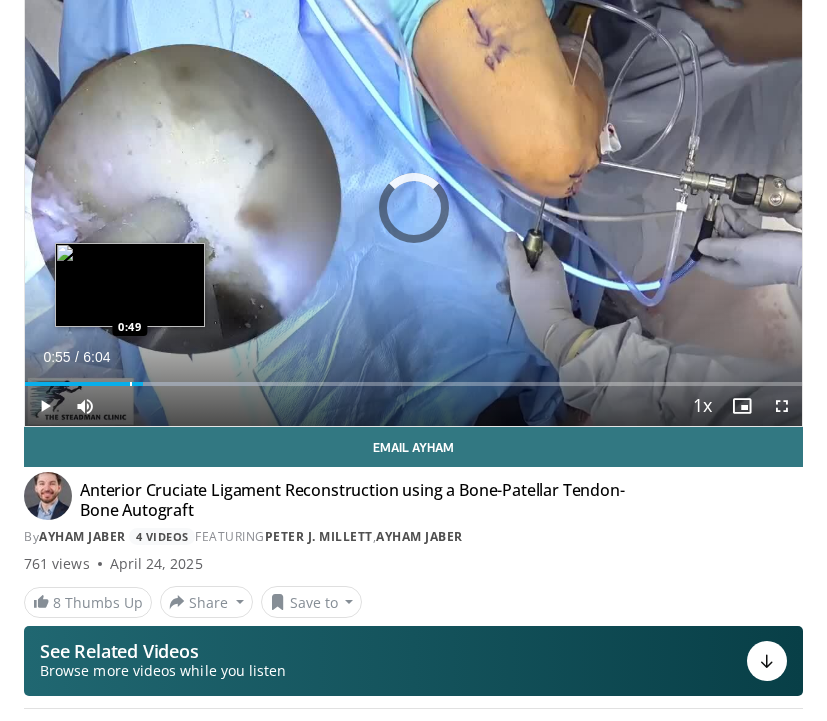 click at bounding box center (131, 384) 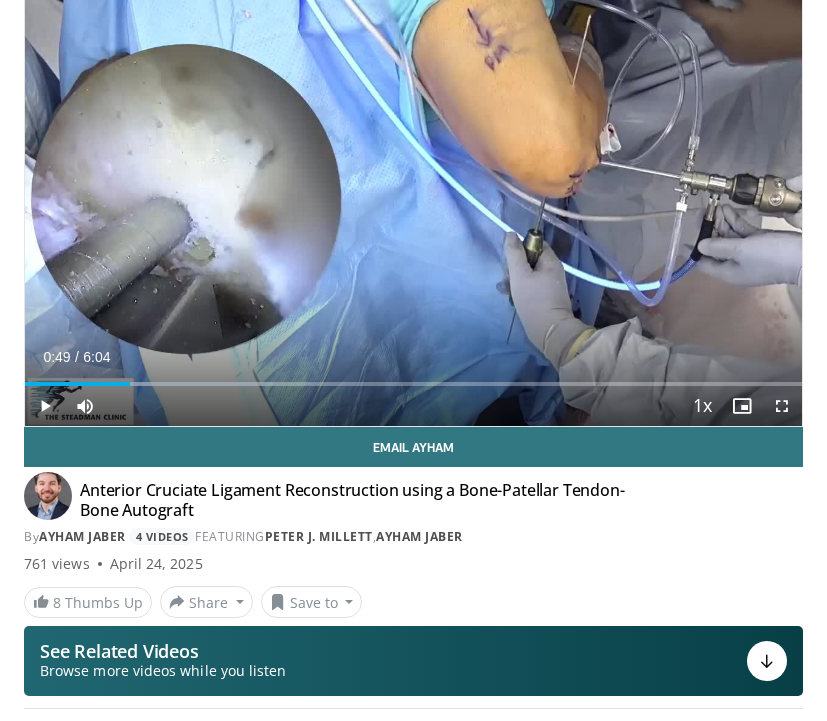 click at bounding box center (45, 406) 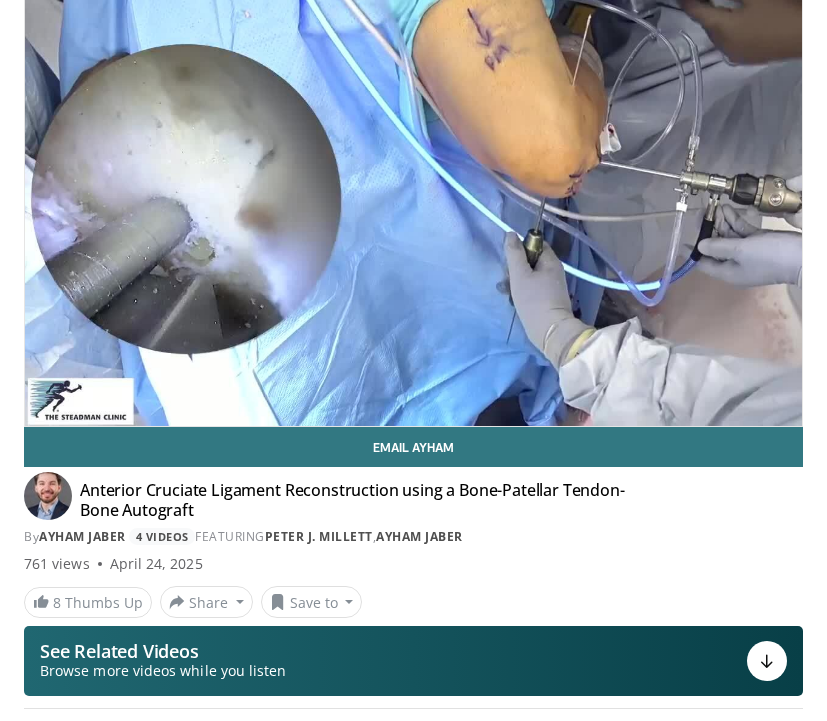click on "10 seconds
Tap to unmute" at bounding box center [413, 207] 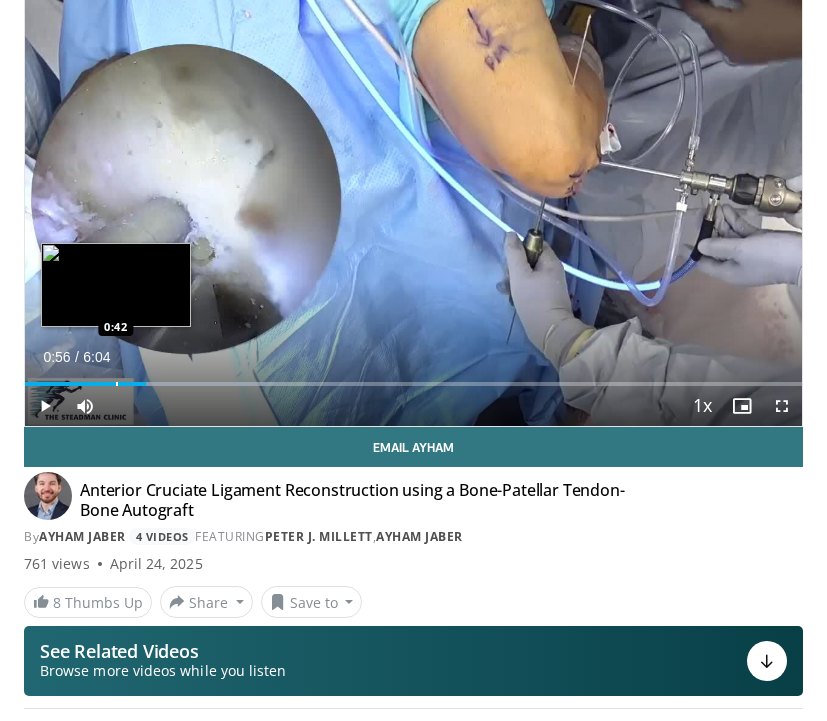 click on "Loaded :  32.61% 0:56 0:42" at bounding box center [413, 376] 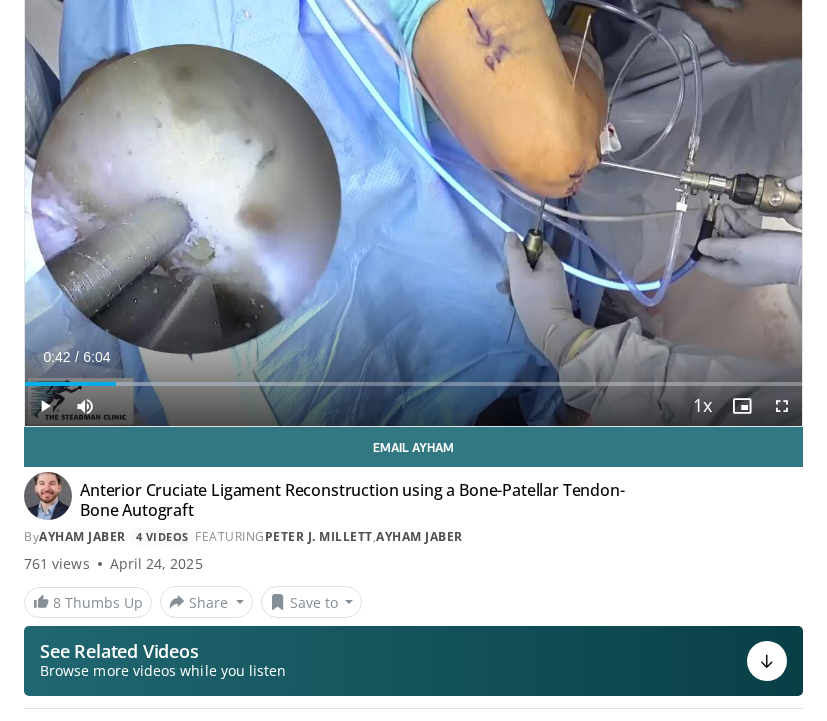 scroll, scrollTop: 35, scrollLeft: 0, axis: vertical 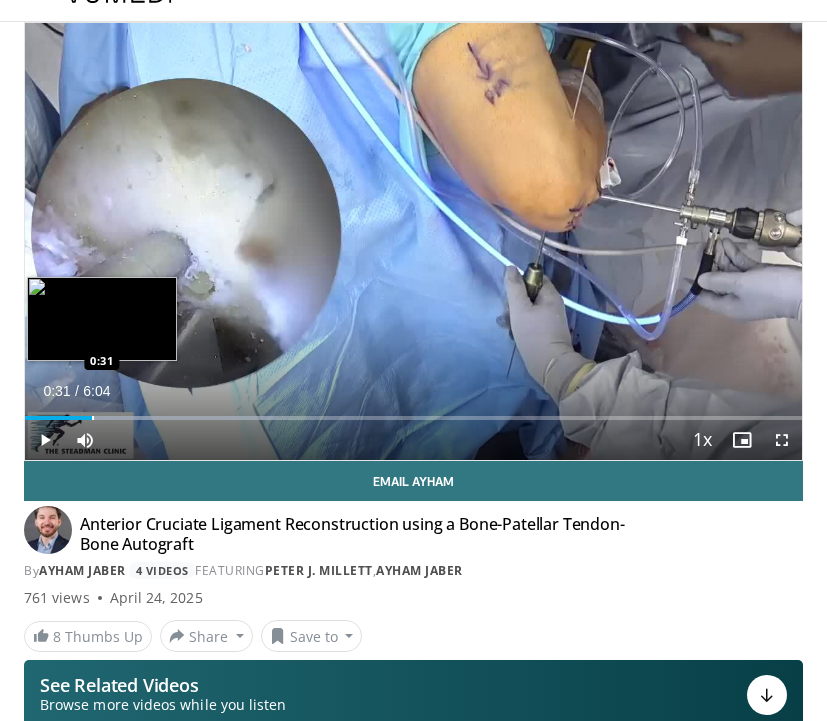 click at bounding box center (93, 418) 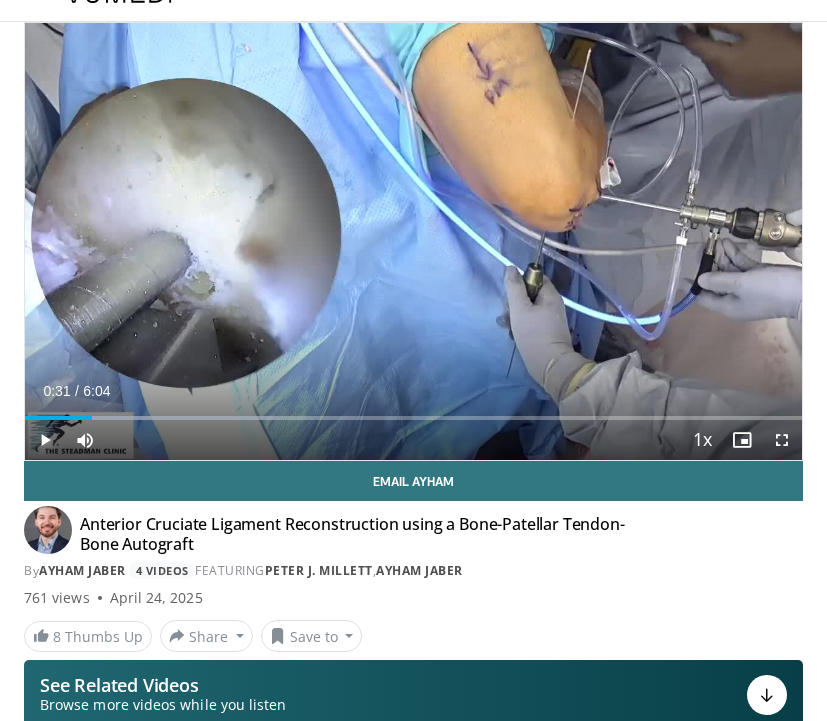 click at bounding box center (45, 440) 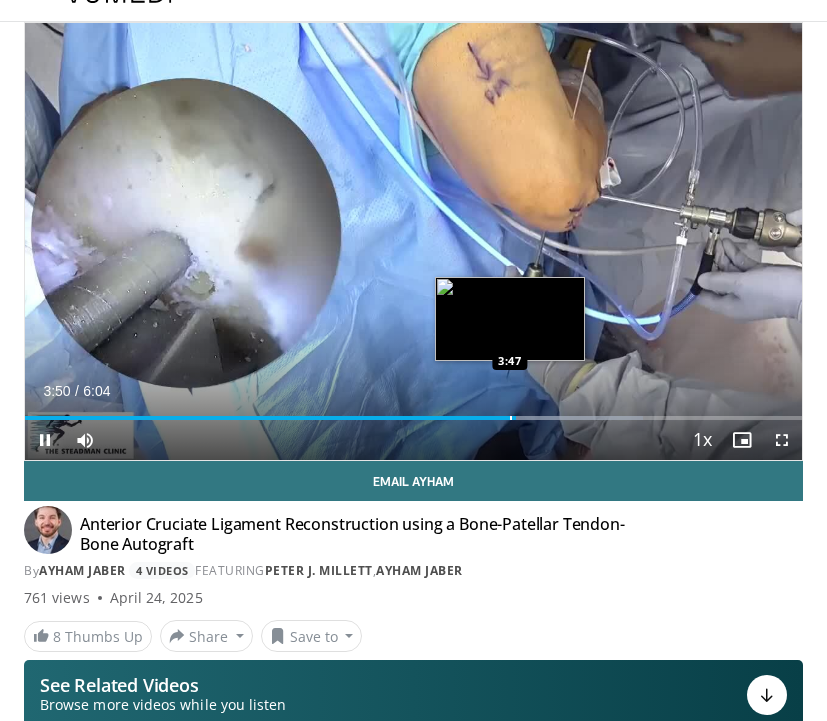 click at bounding box center (511, 418) 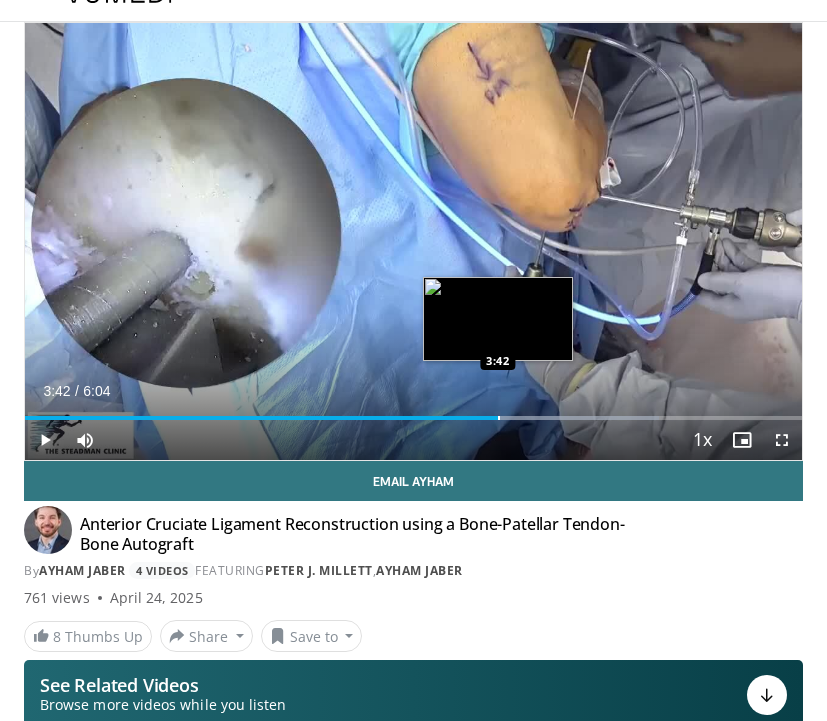 click at bounding box center [499, 418] 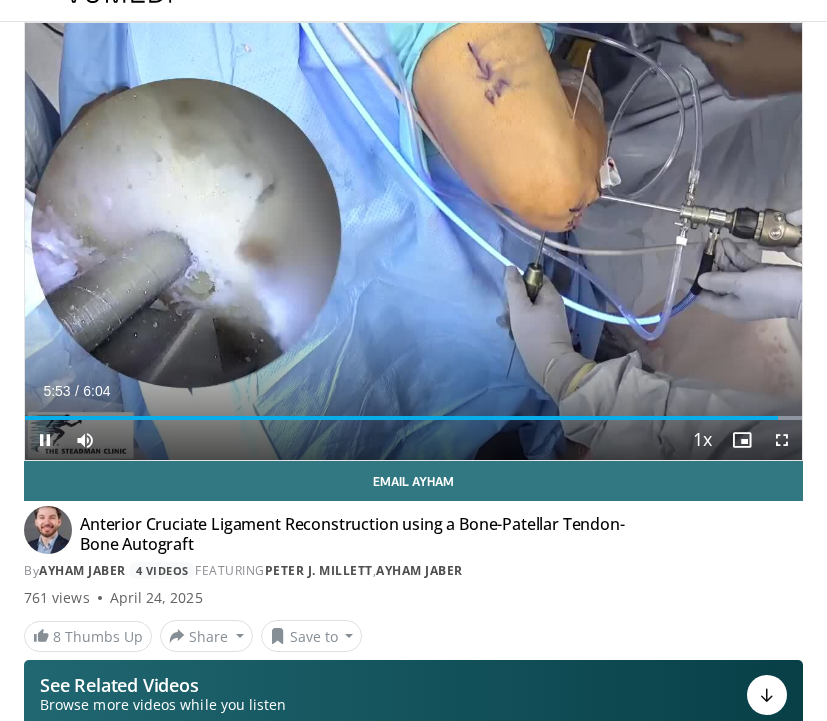 click at bounding box center [45, 440] 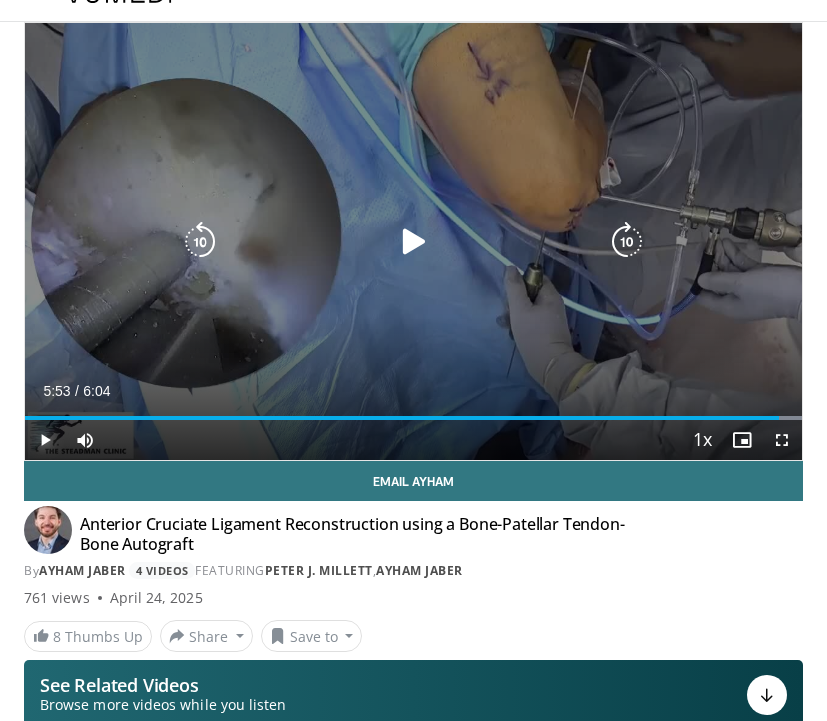 scroll, scrollTop: 0, scrollLeft: 0, axis: both 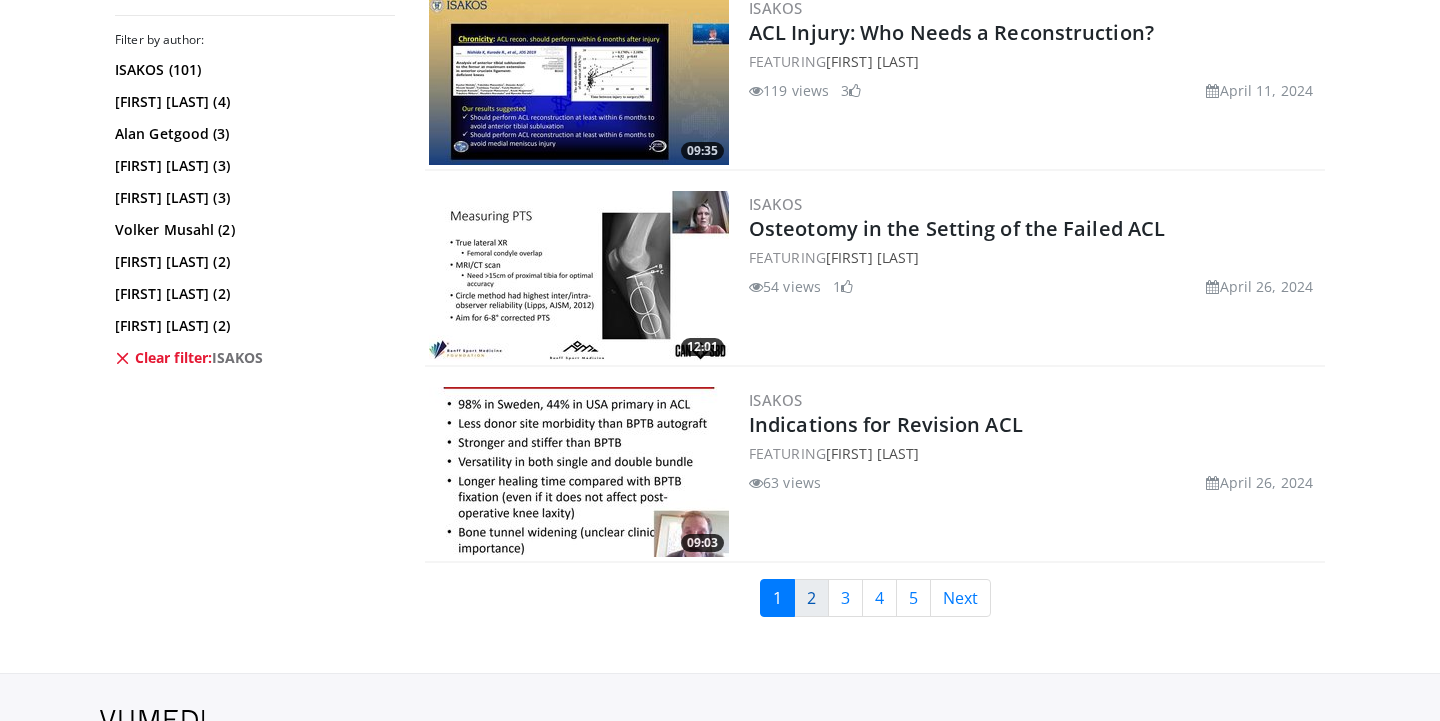 click on "2" at bounding box center [811, 598] 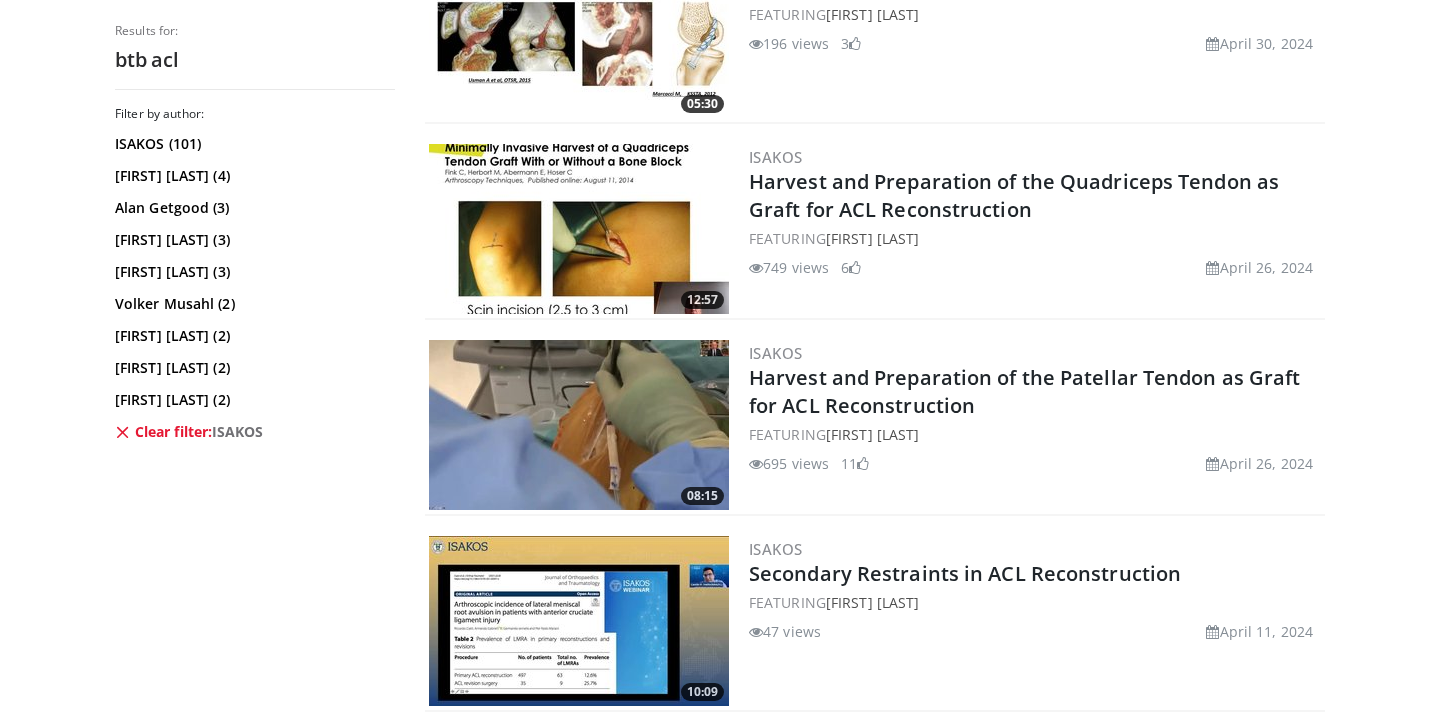 scroll, scrollTop: 1651, scrollLeft: 0, axis: vertical 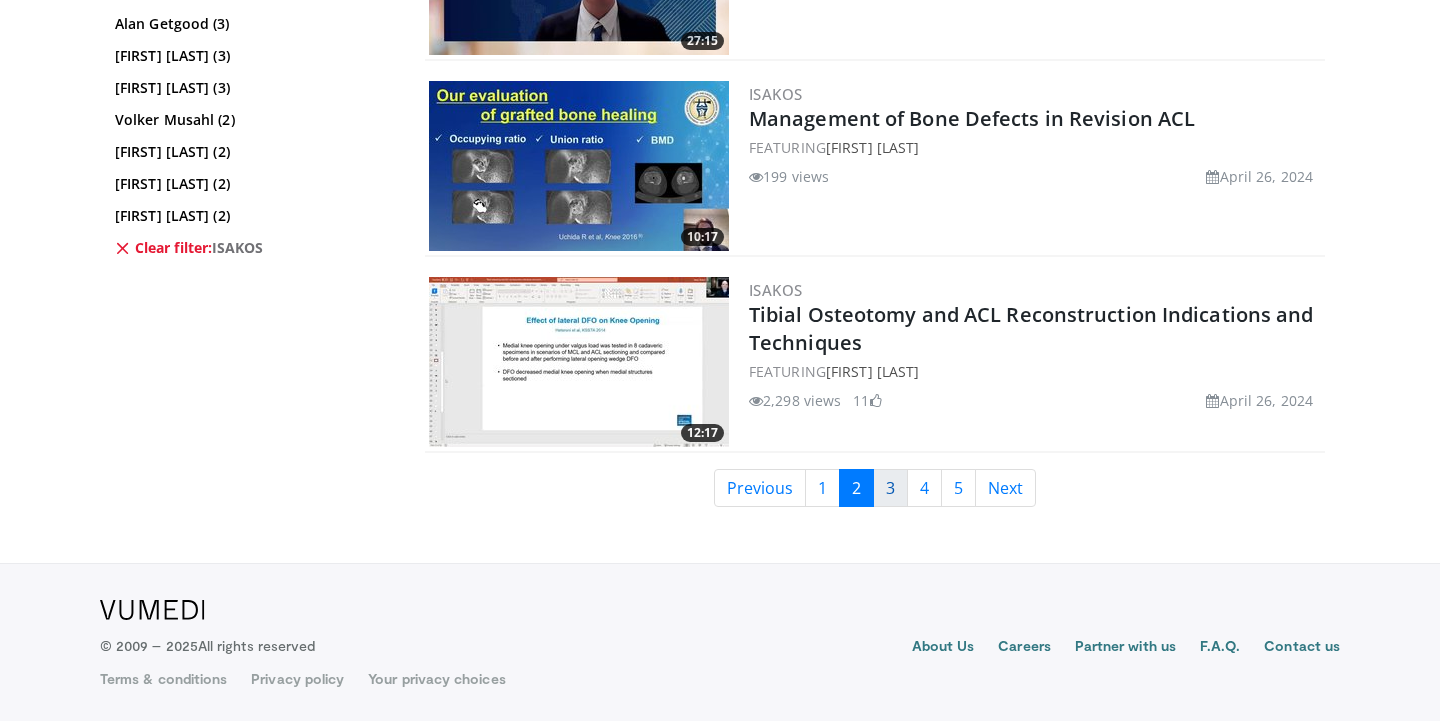 click on "3" at bounding box center [890, 488] 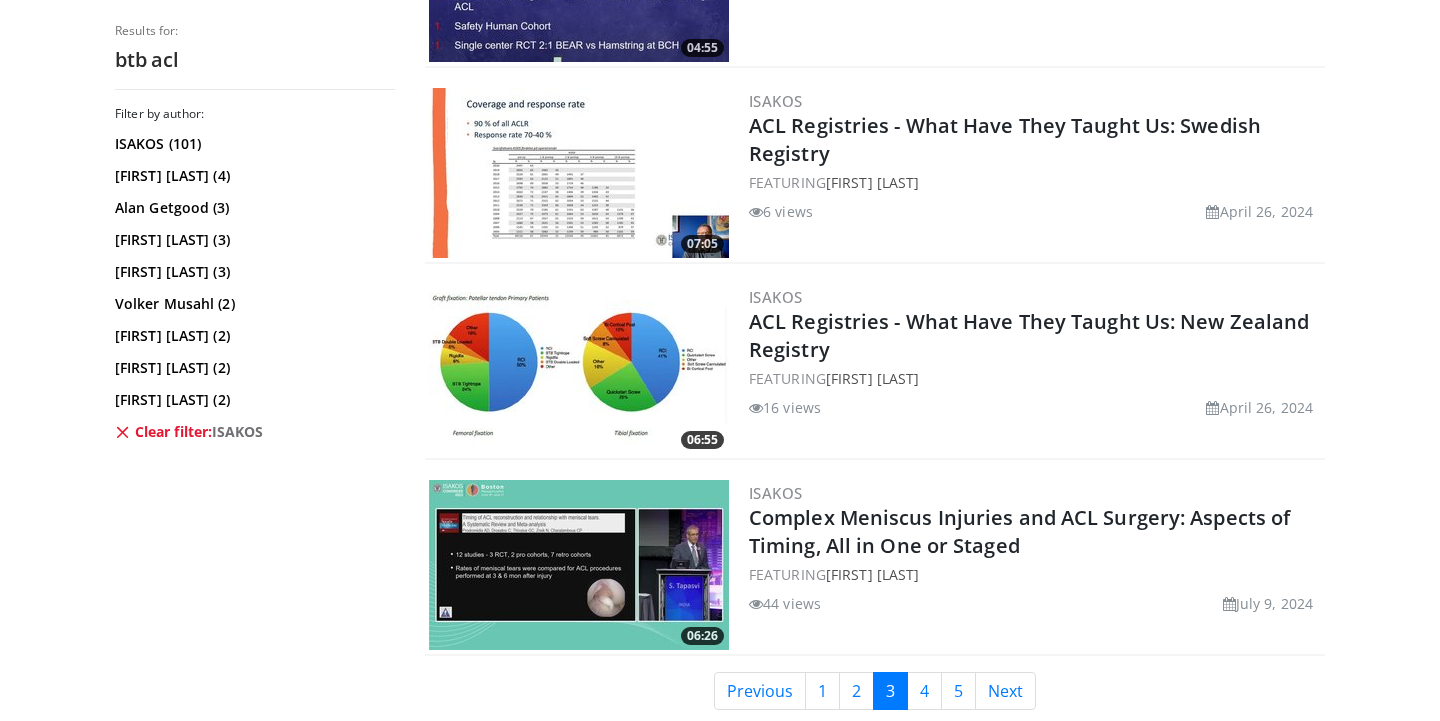 scroll, scrollTop: 4870, scrollLeft: 0, axis: vertical 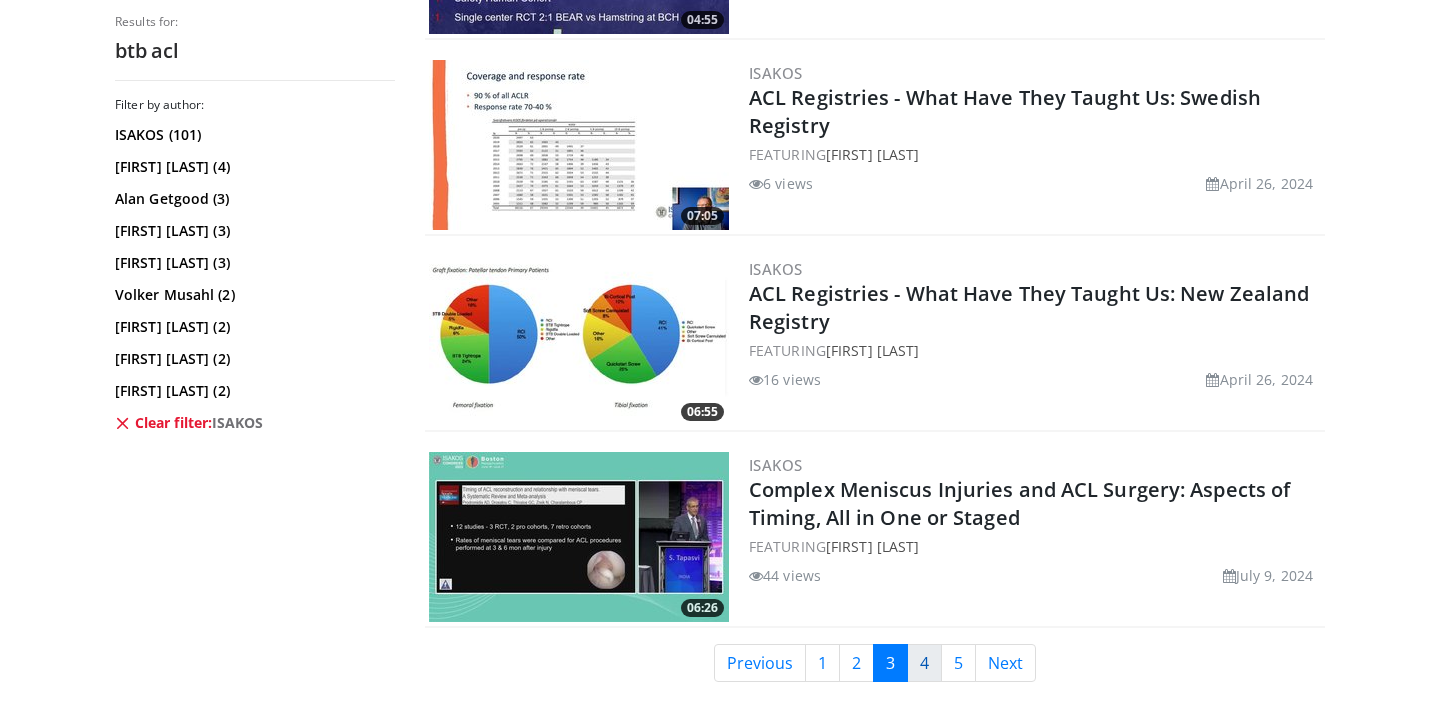 click on "4" at bounding box center [924, 663] 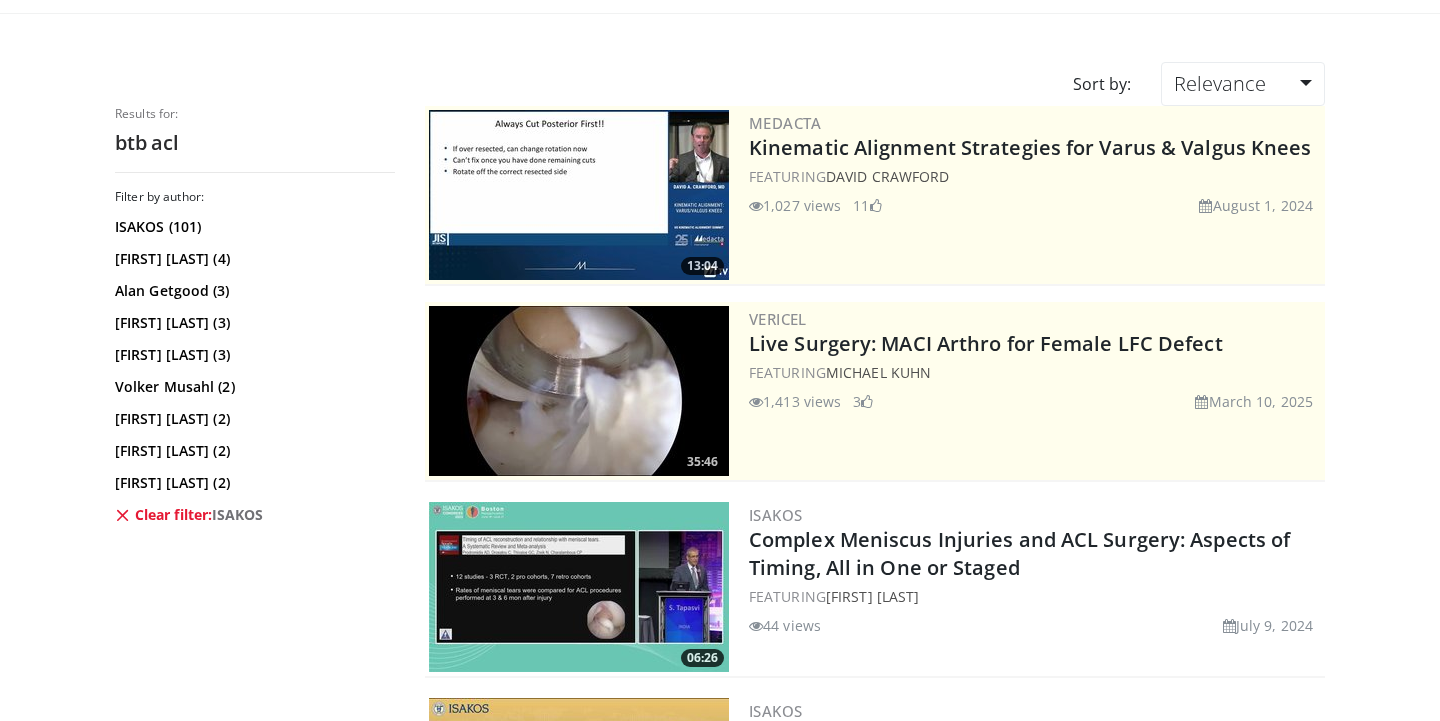 scroll, scrollTop: 0, scrollLeft: 0, axis: both 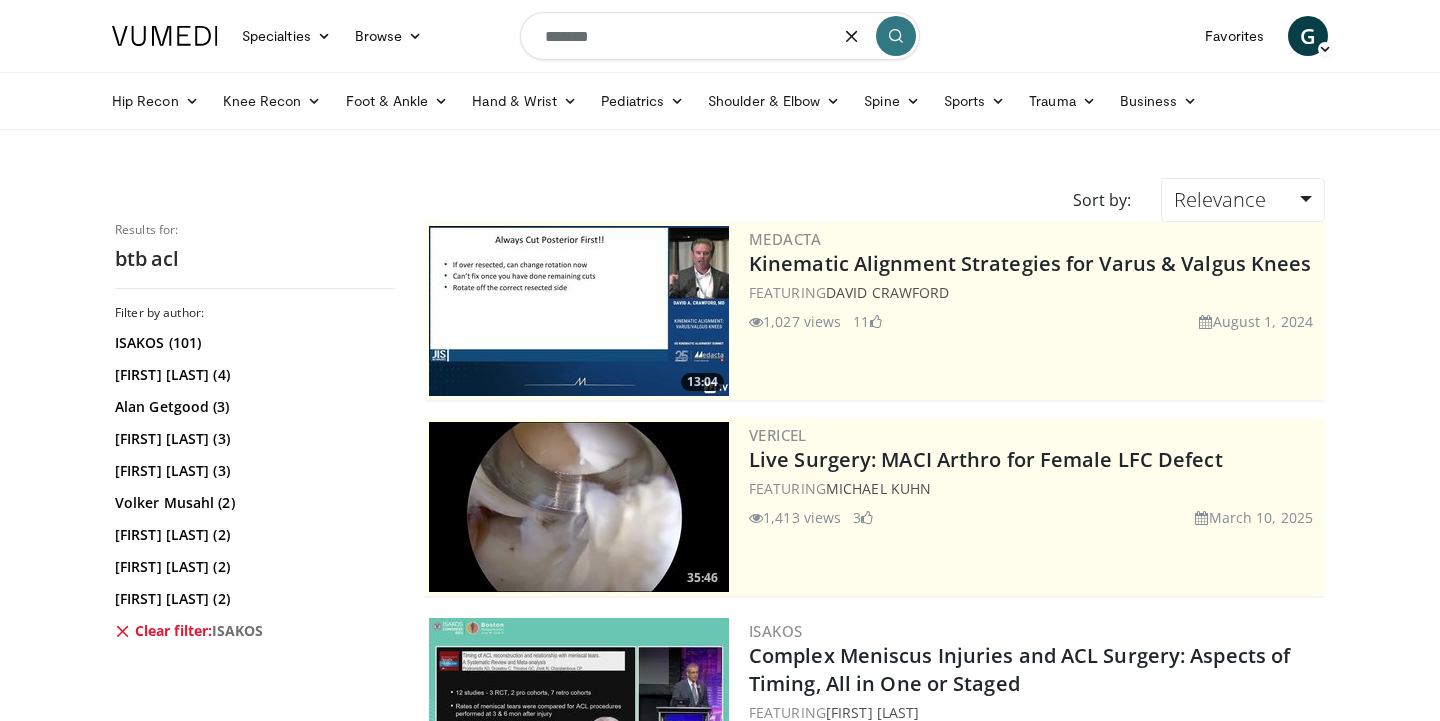drag, startPoint x: 695, startPoint y: 20, endPoint x: 625, endPoint y: 46, distance: 74.672615 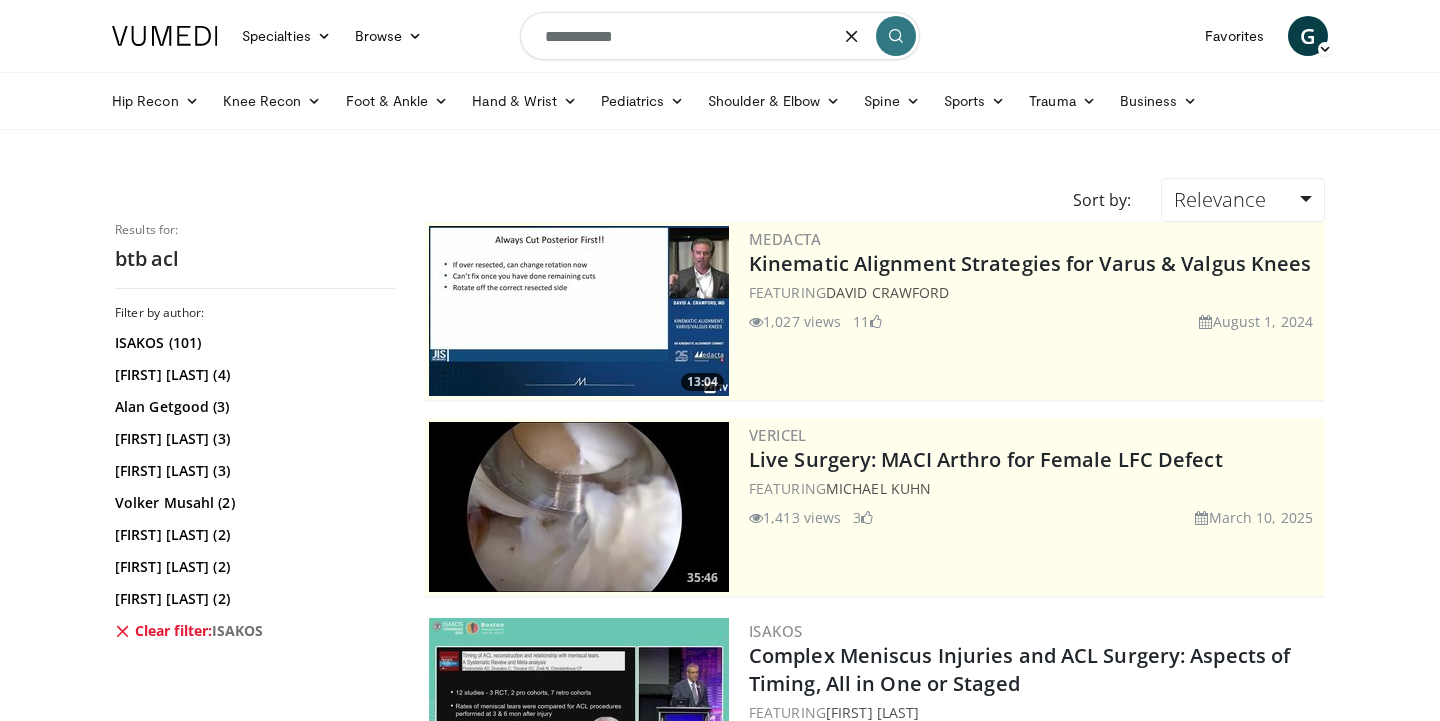 type on "**********" 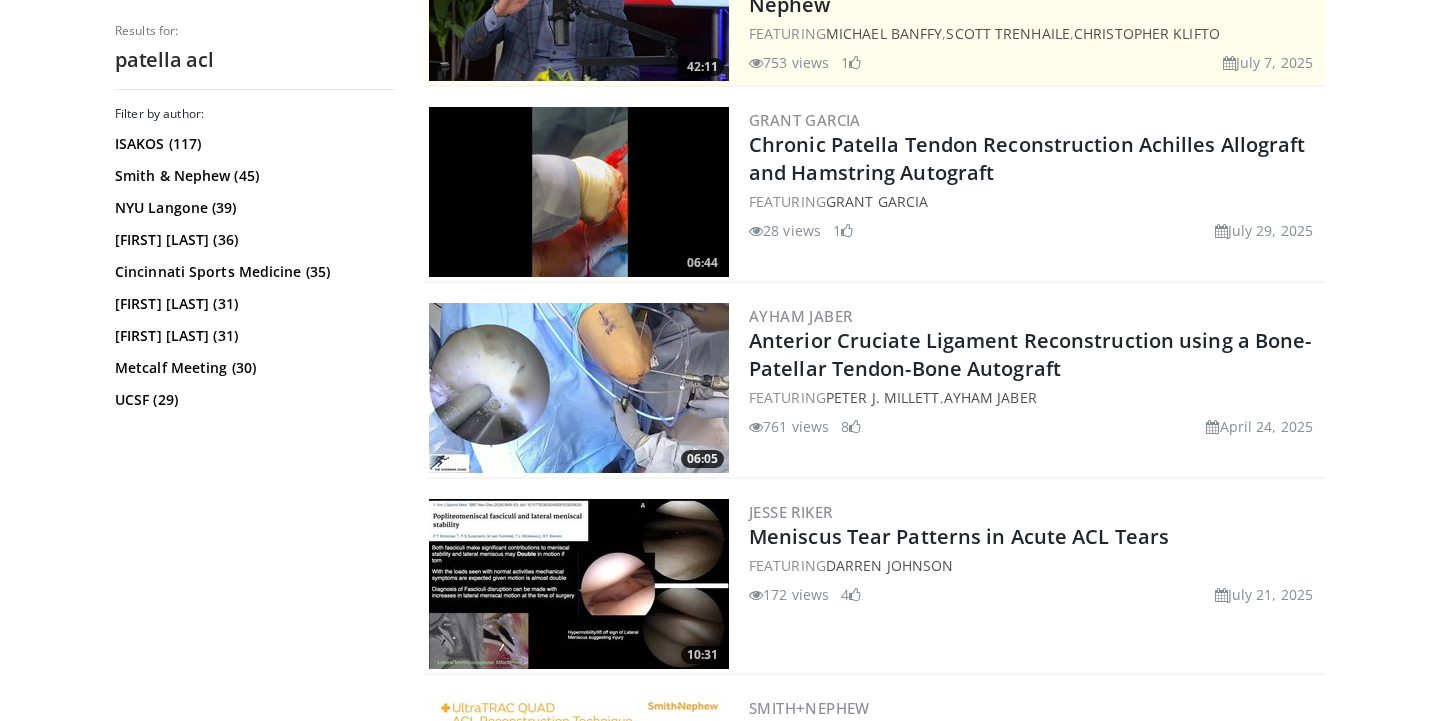scroll, scrollTop: 528, scrollLeft: 0, axis: vertical 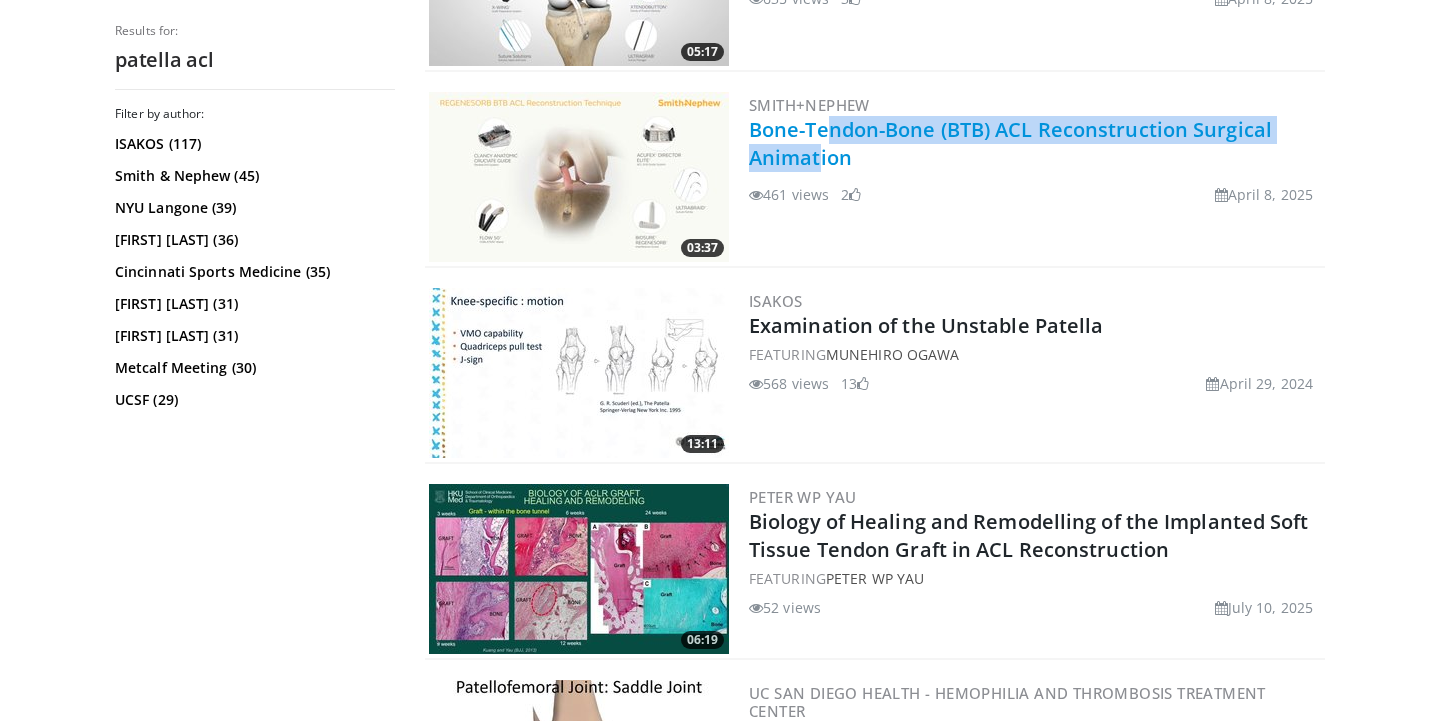 drag, startPoint x: 1386, startPoint y: 142, endPoint x: 750, endPoint y: 136, distance: 636.0283 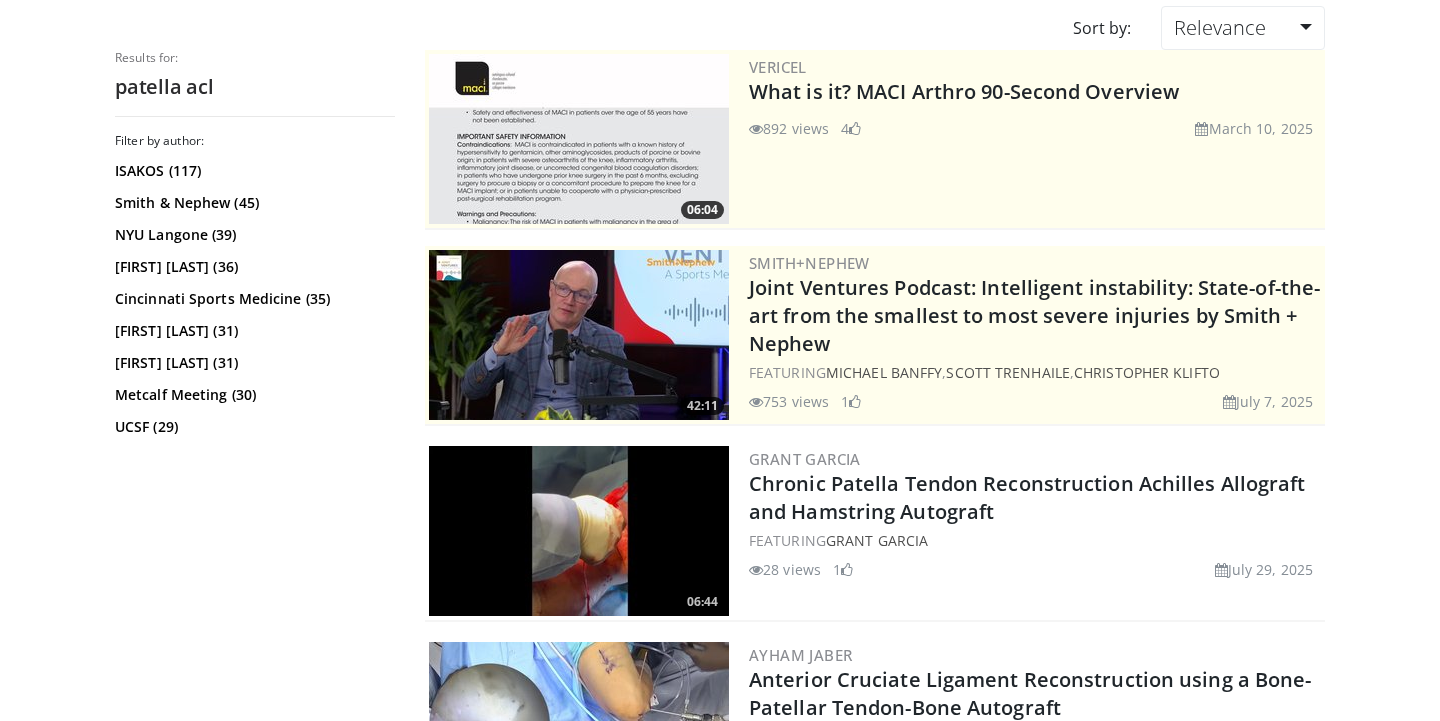 scroll, scrollTop: 0, scrollLeft: 0, axis: both 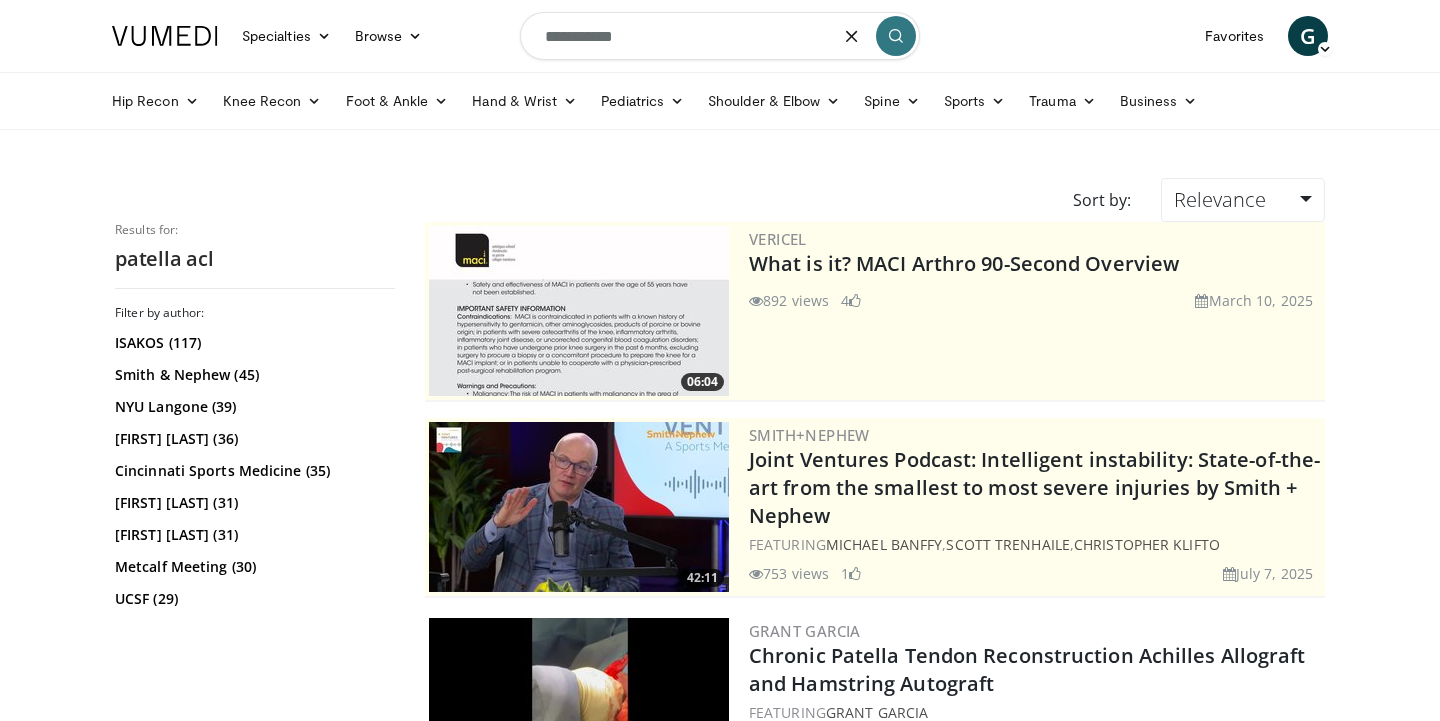 drag, startPoint x: 668, startPoint y: 55, endPoint x: 174, endPoint y: -53, distance: 505.66788 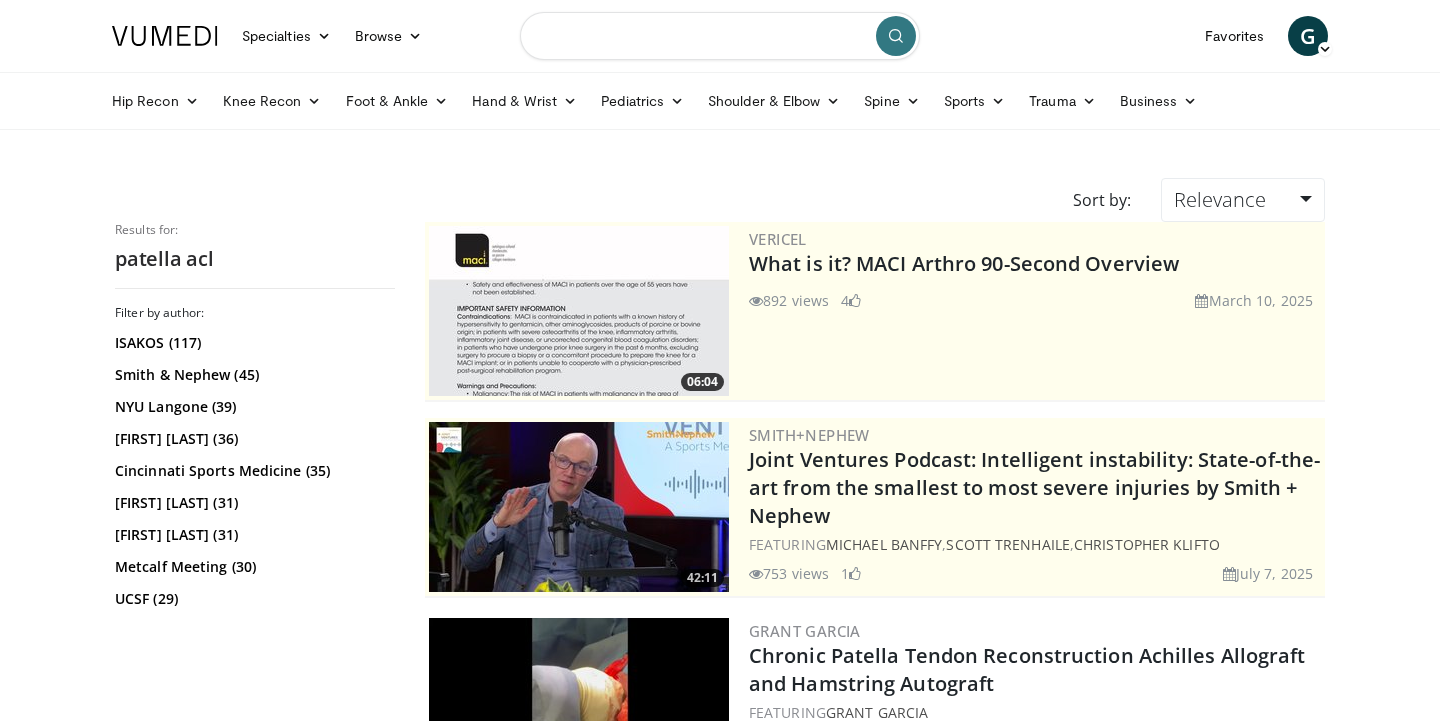 paste on "**********" 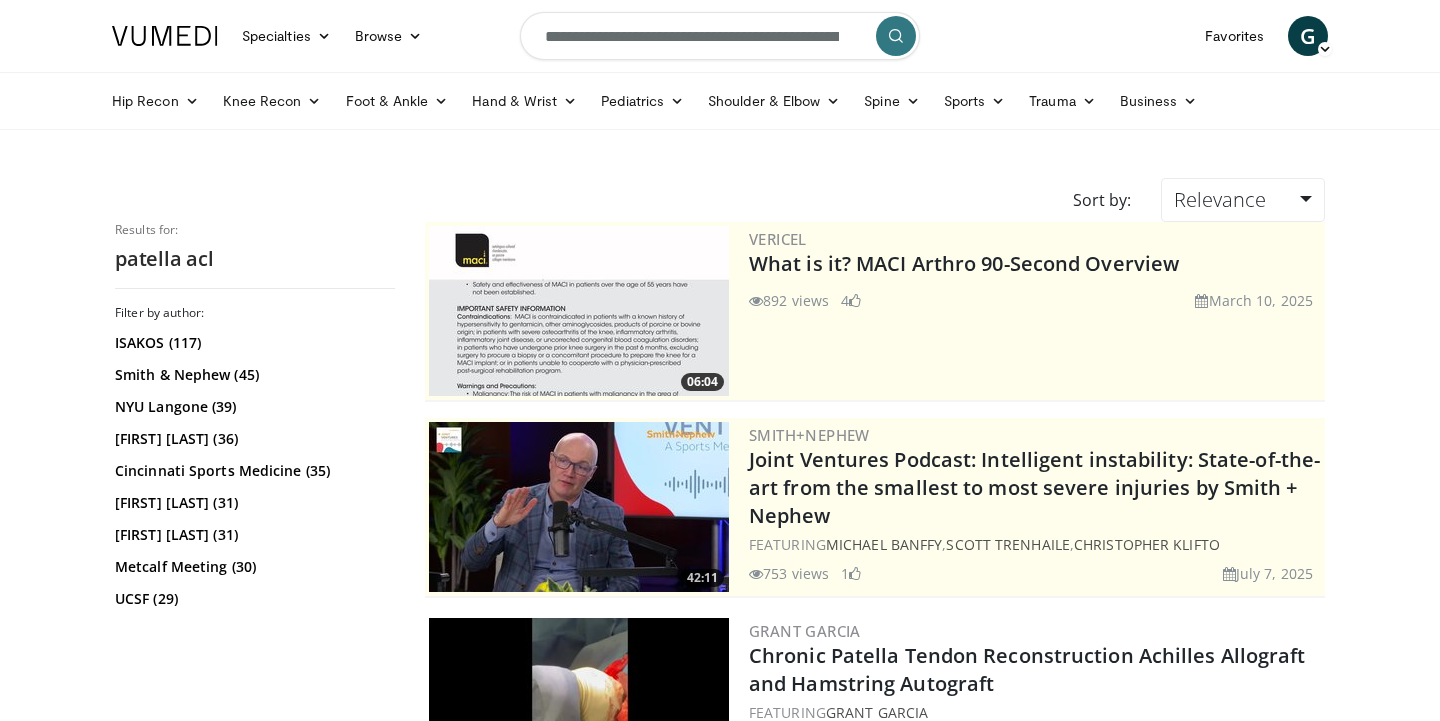 scroll, scrollTop: 0, scrollLeft: 101, axis: horizontal 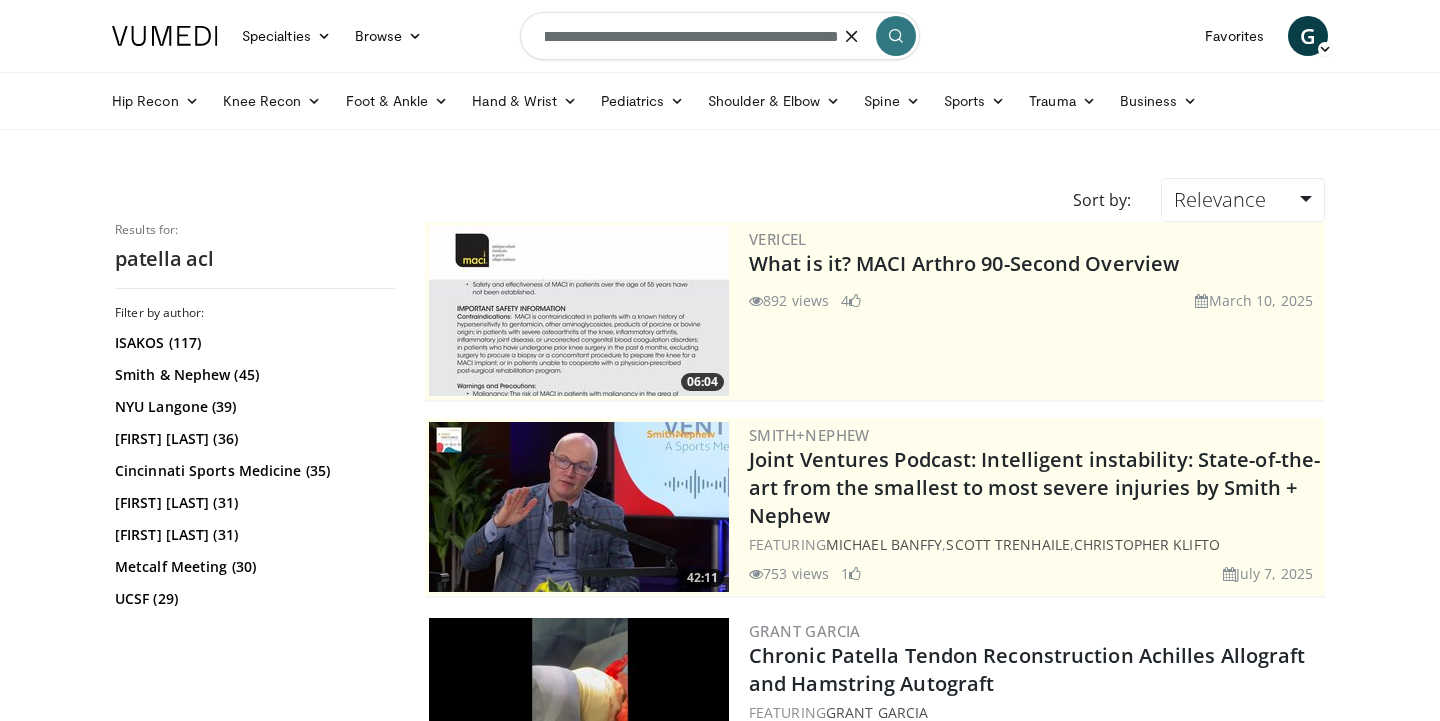 click on "**********" at bounding box center [720, 36] 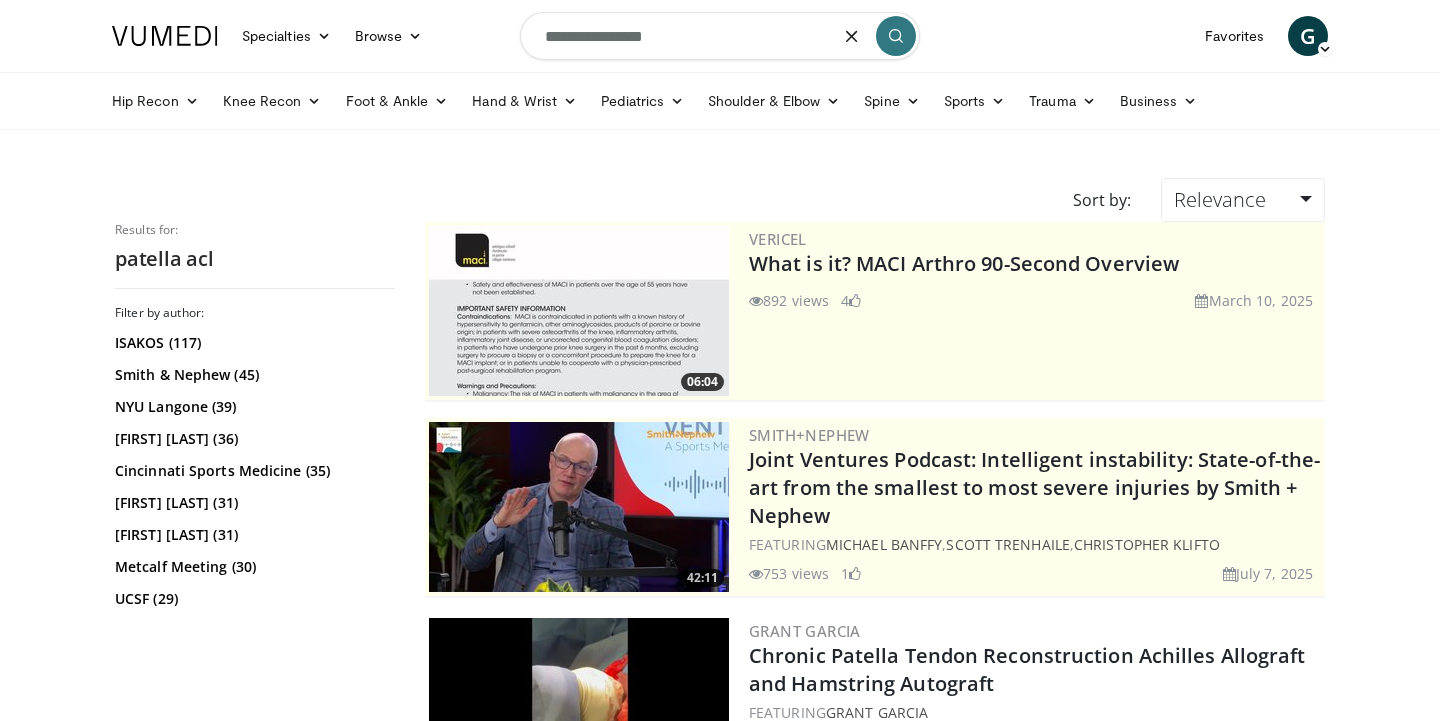 scroll, scrollTop: 0, scrollLeft: 0, axis: both 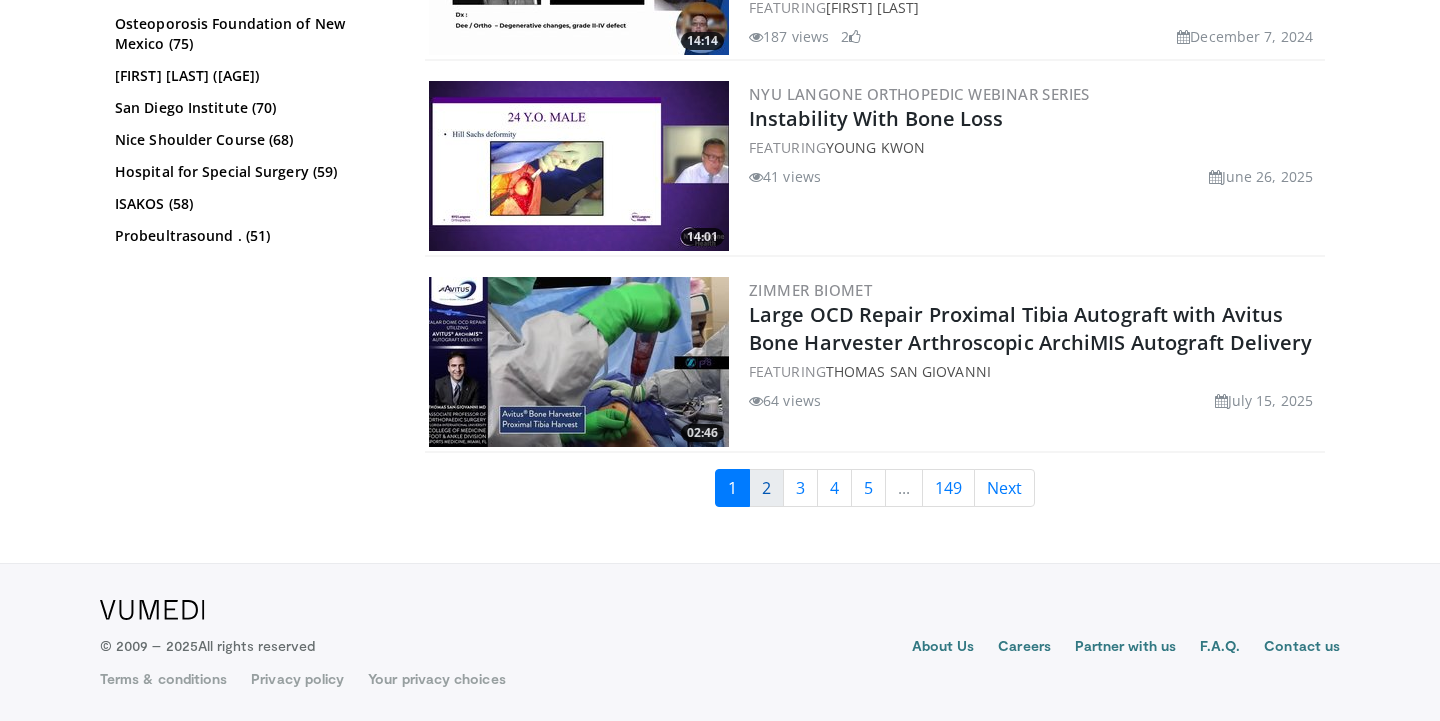 click on "2" at bounding box center [766, 488] 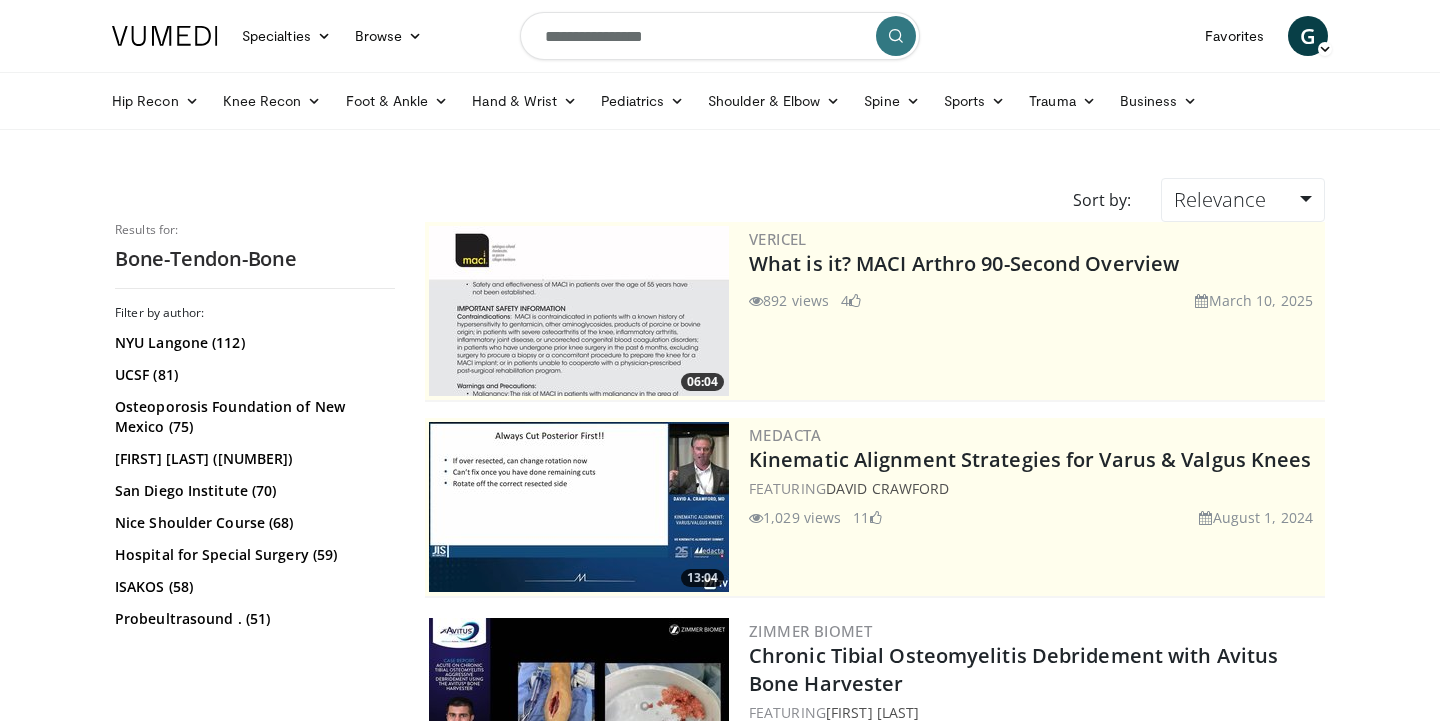 scroll, scrollTop: 0, scrollLeft: 0, axis: both 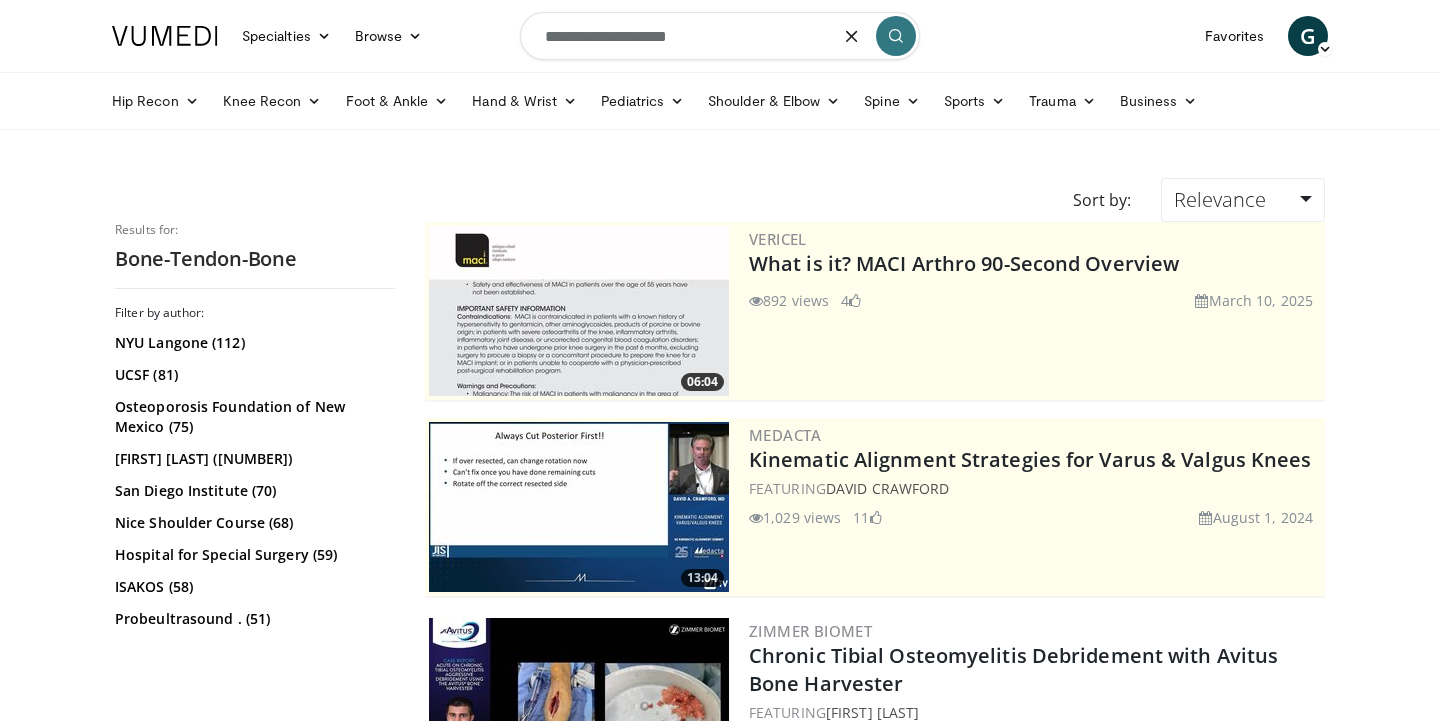 type on "**********" 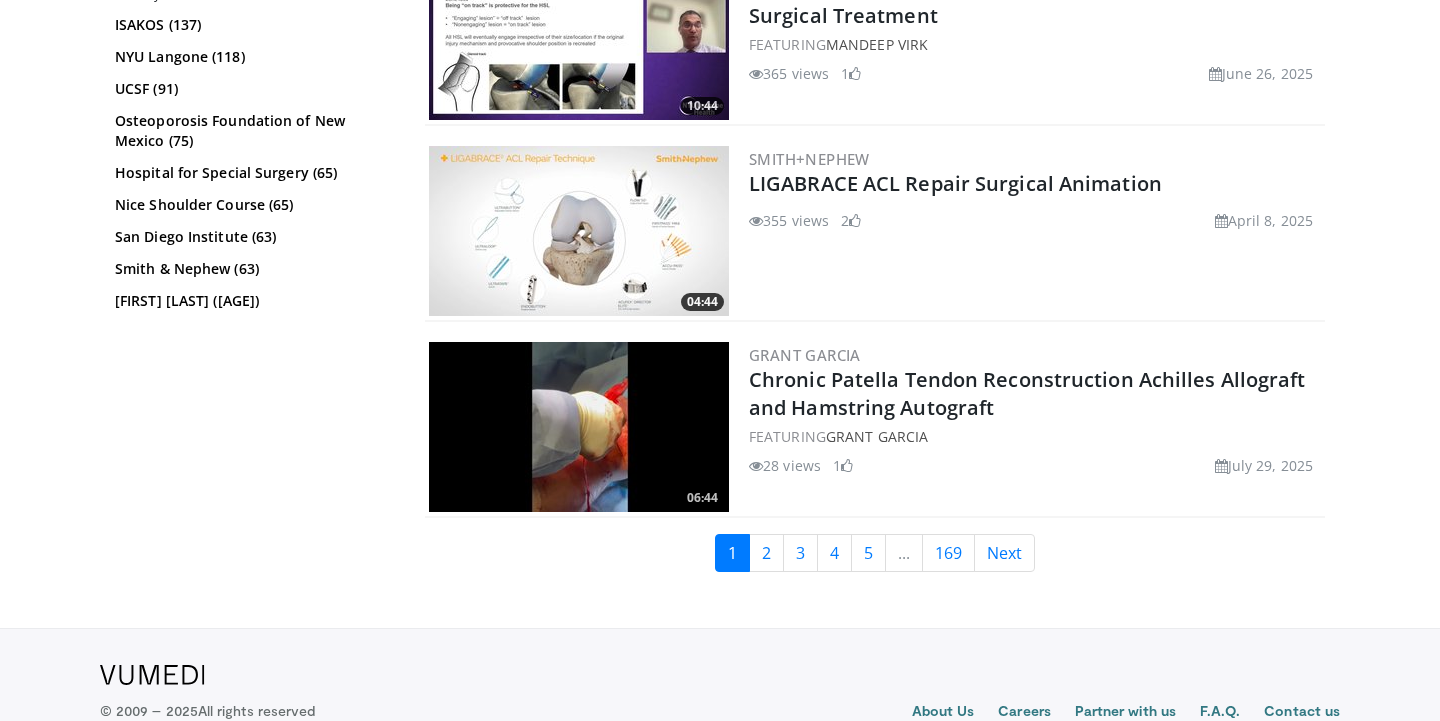 scroll, scrollTop: 5045, scrollLeft: 0, axis: vertical 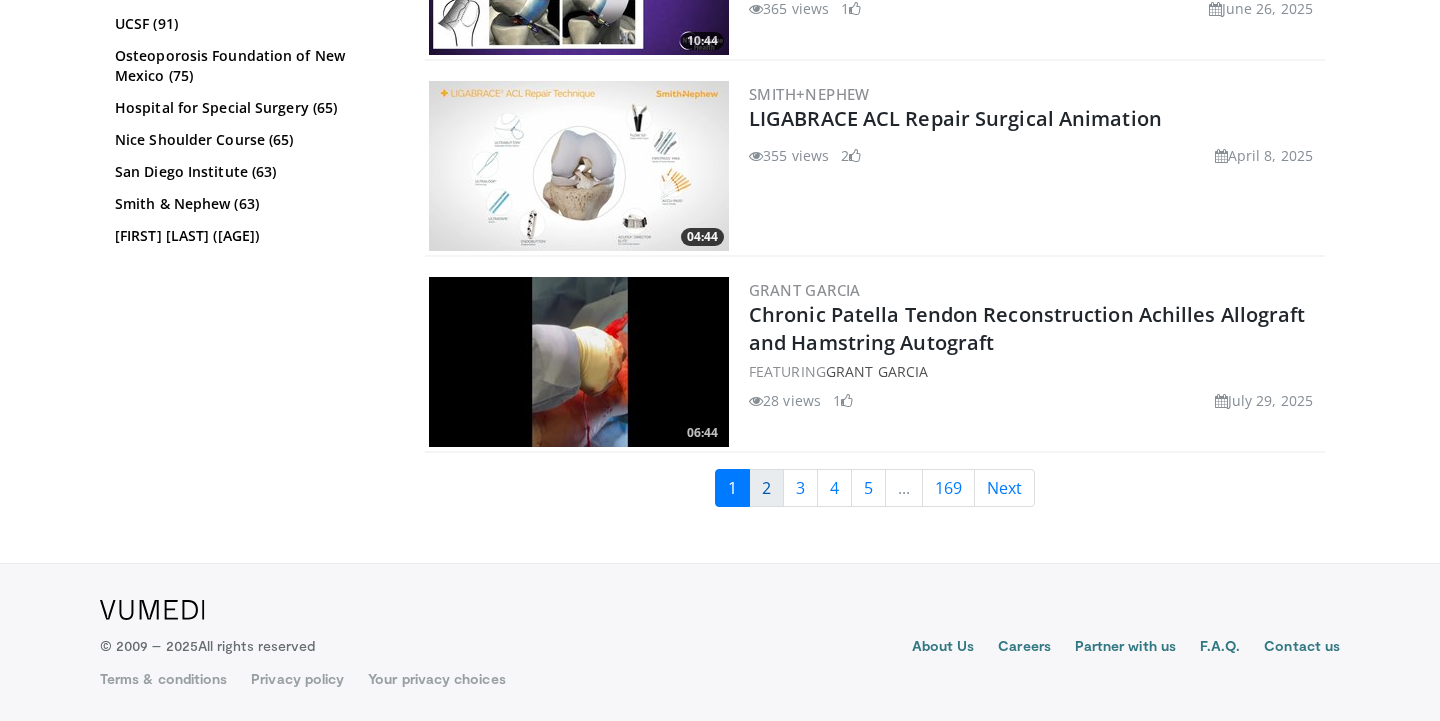 click on "2" at bounding box center [766, 488] 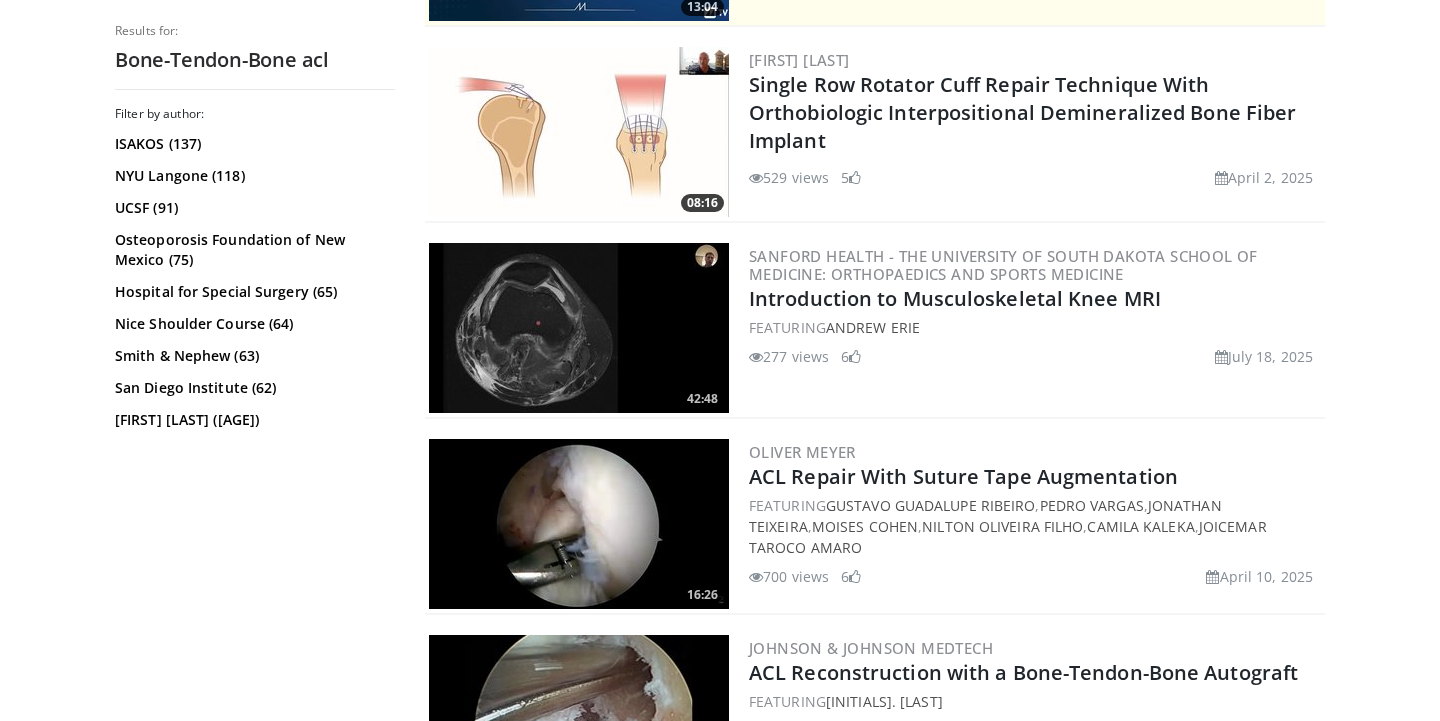 scroll, scrollTop: 603, scrollLeft: 0, axis: vertical 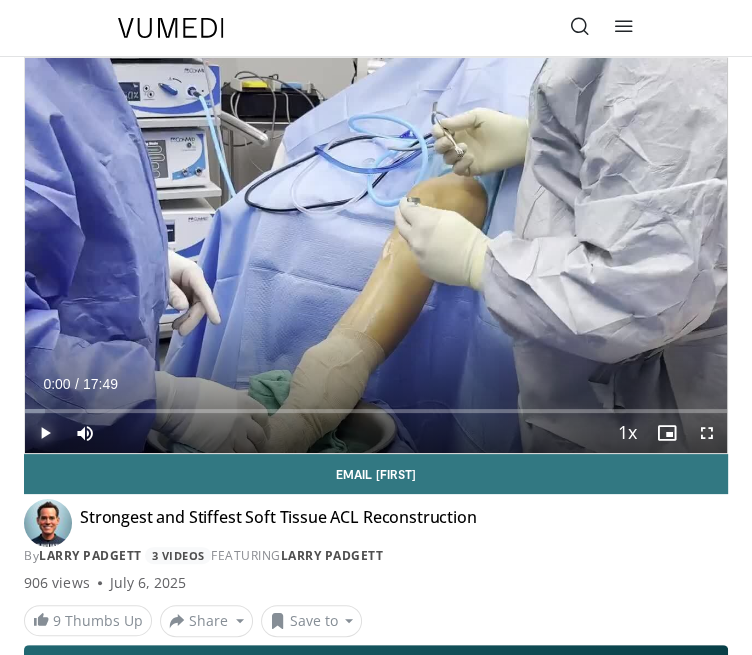 click at bounding box center (45, 433) 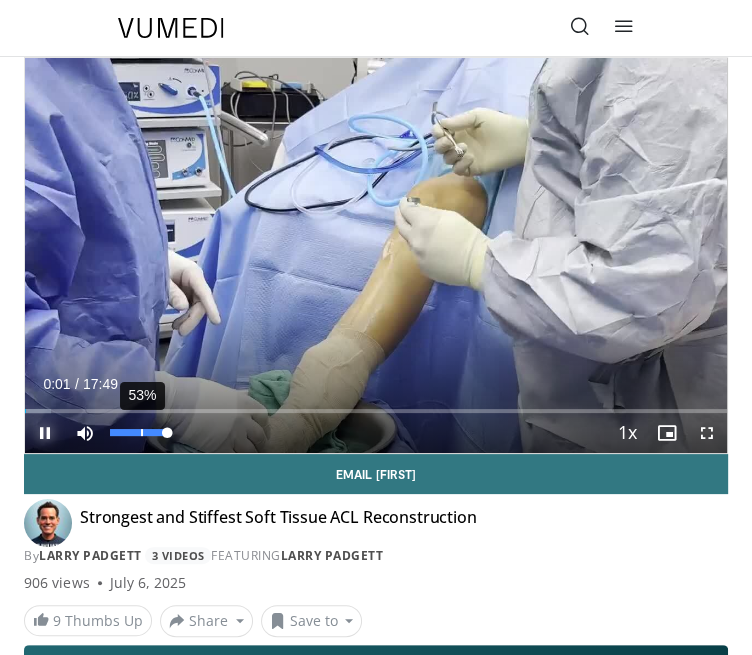 click on "53%" at bounding box center [138, 432] 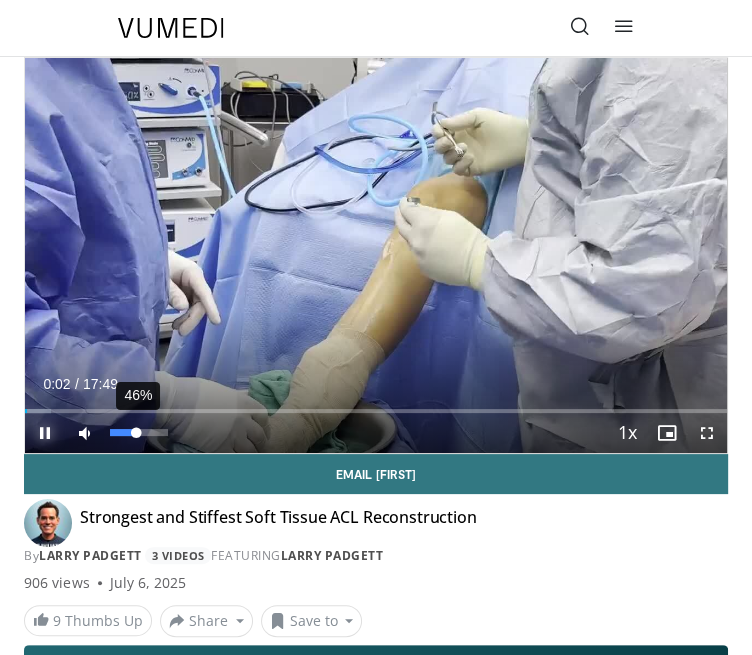 click at bounding box center (123, 432) 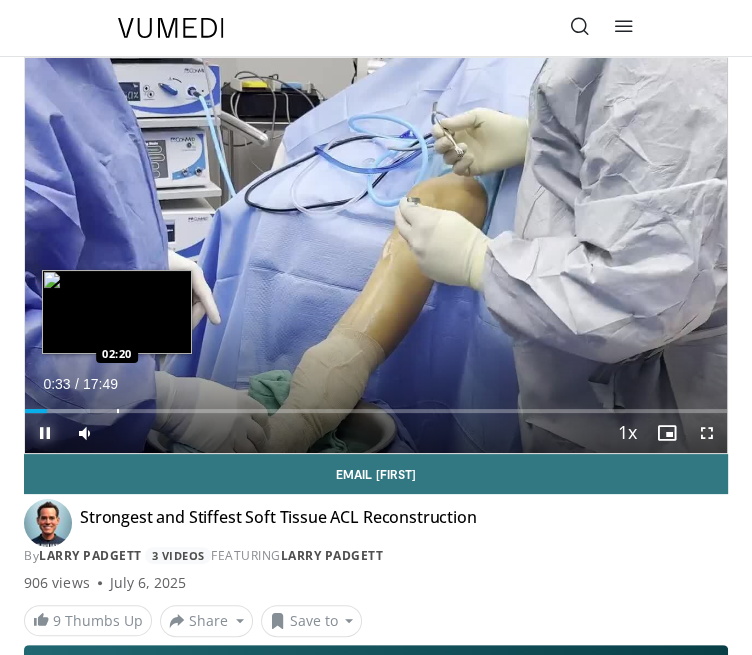 click at bounding box center [118, 411] 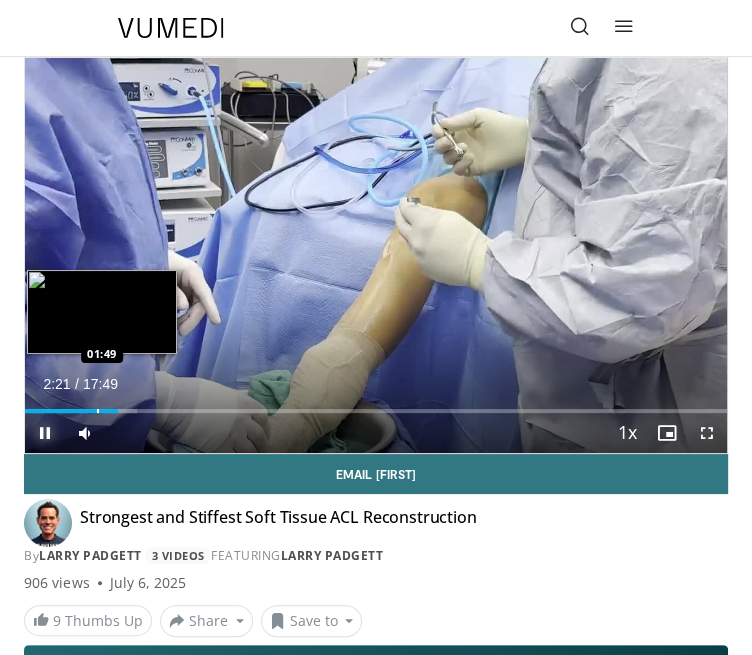 click at bounding box center [98, 411] 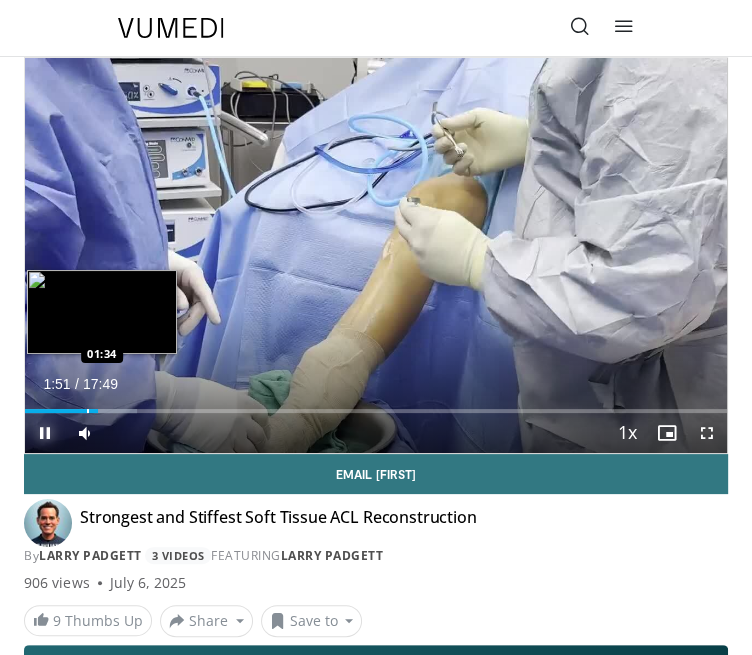 click at bounding box center [88, 411] 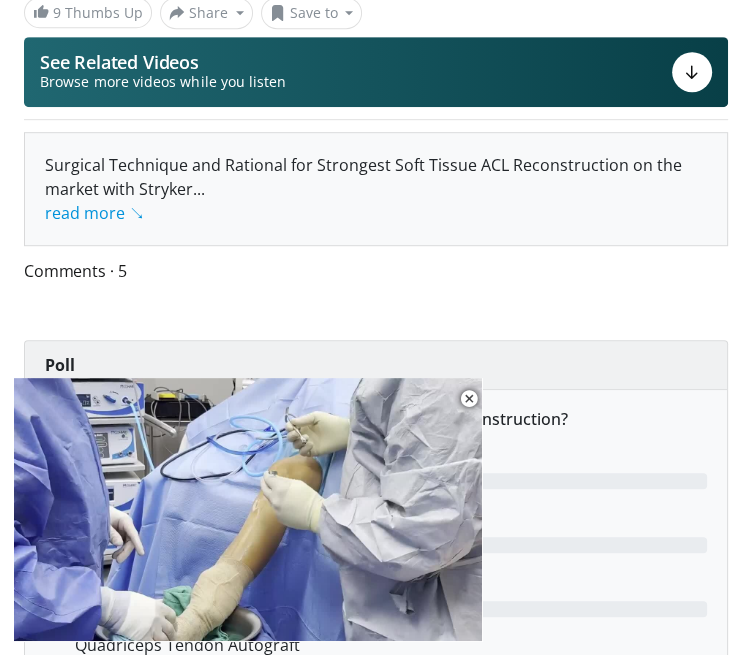 scroll, scrollTop: 630, scrollLeft: 0, axis: vertical 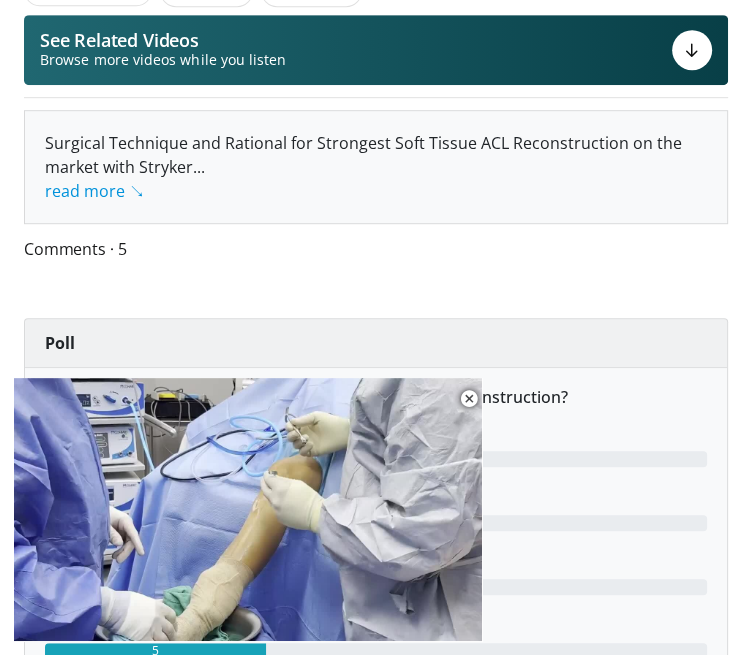 click on "Comments   5" at bounding box center (376, 249) 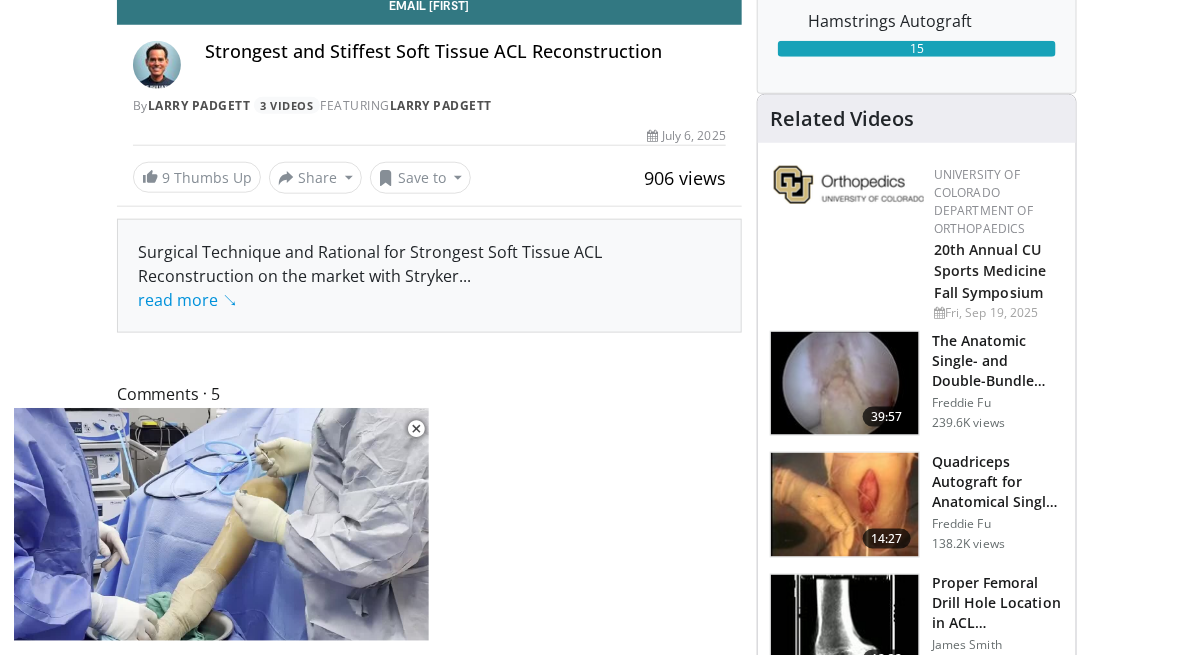 scroll, scrollTop: 536, scrollLeft: 0, axis: vertical 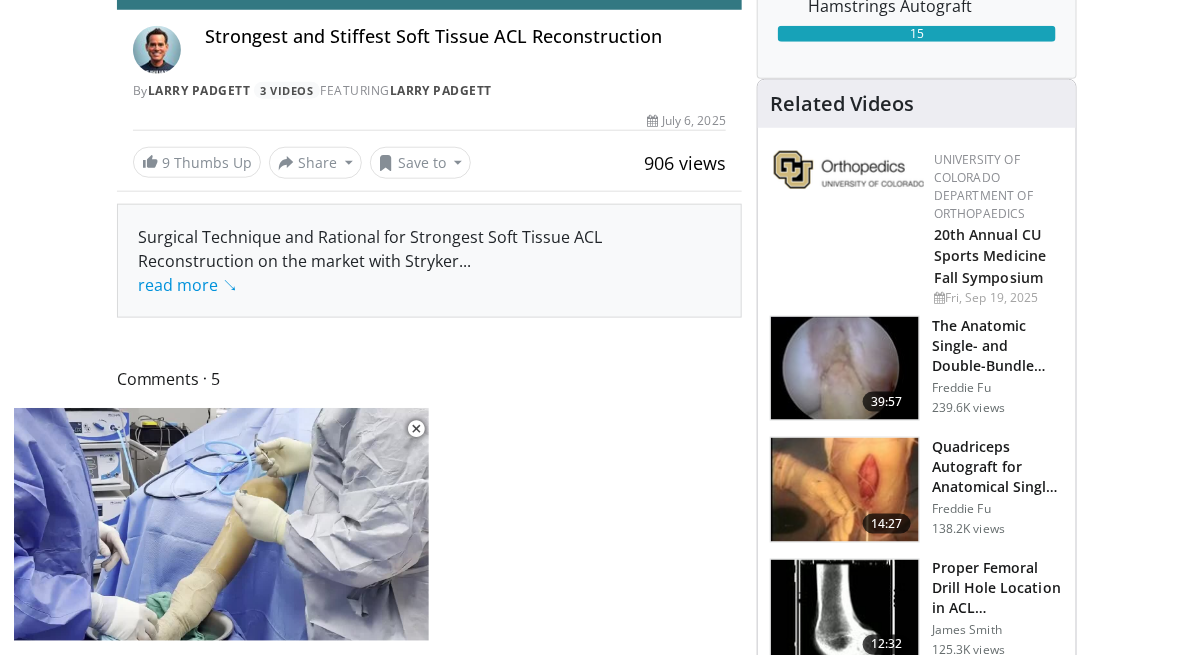 click on "Comments   5" at bounding box center (429, 379) 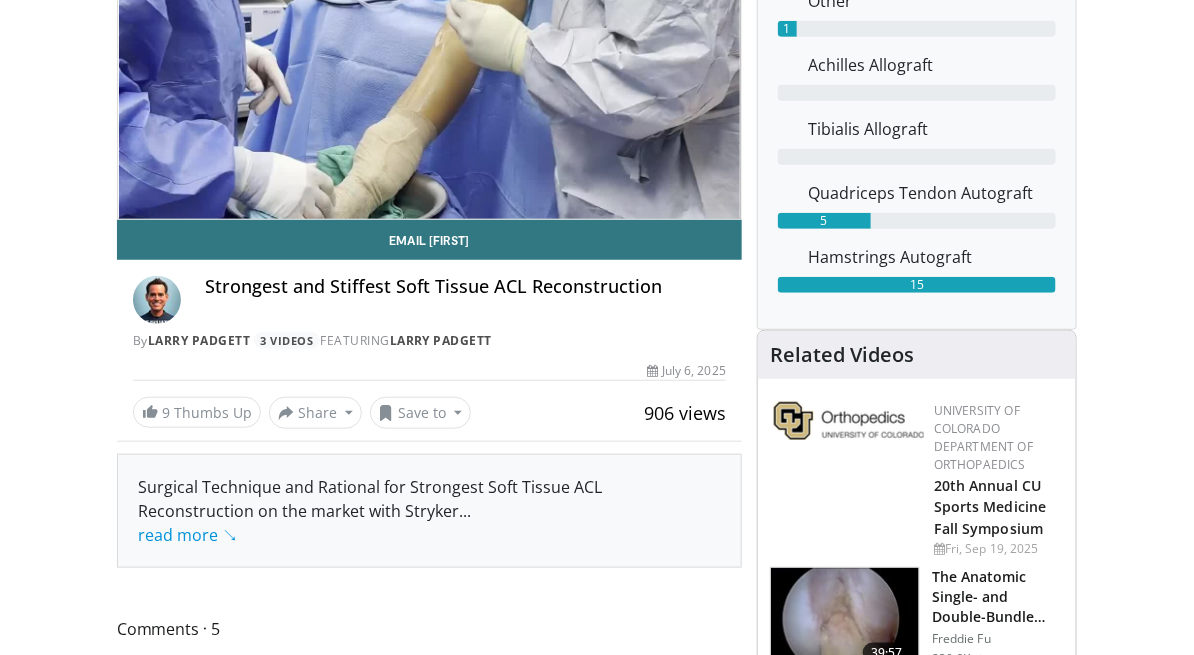 scroll, scrollTop: 0, scrollLeft: 0, axis: both 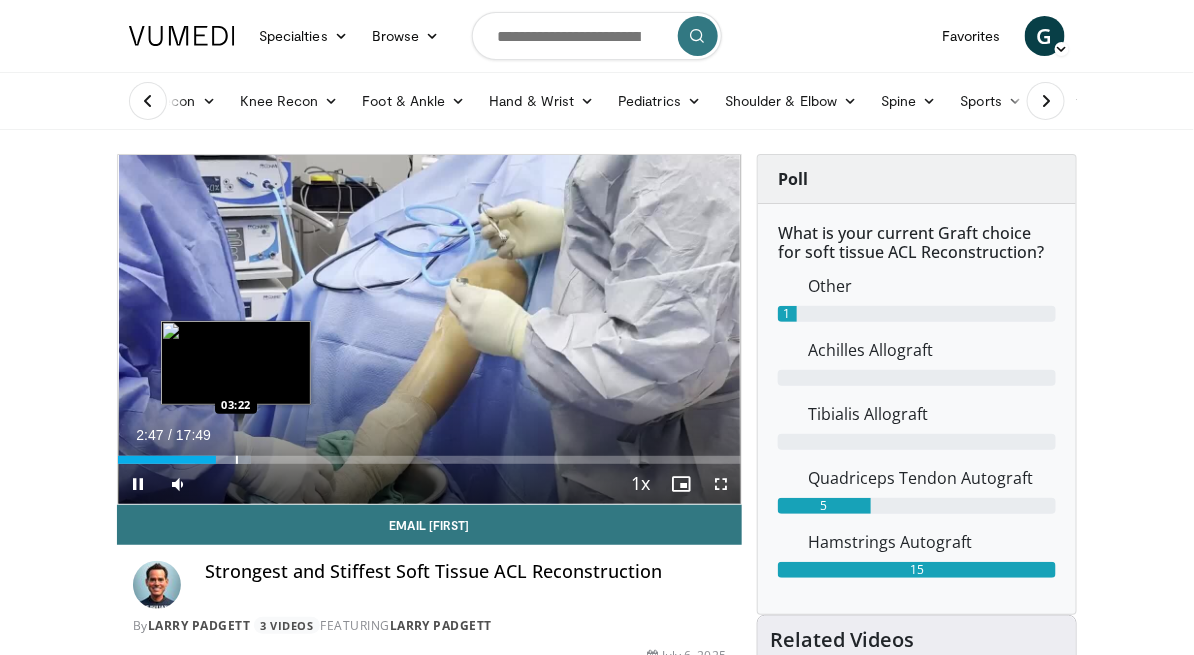 click at bounding box center [237, 460] 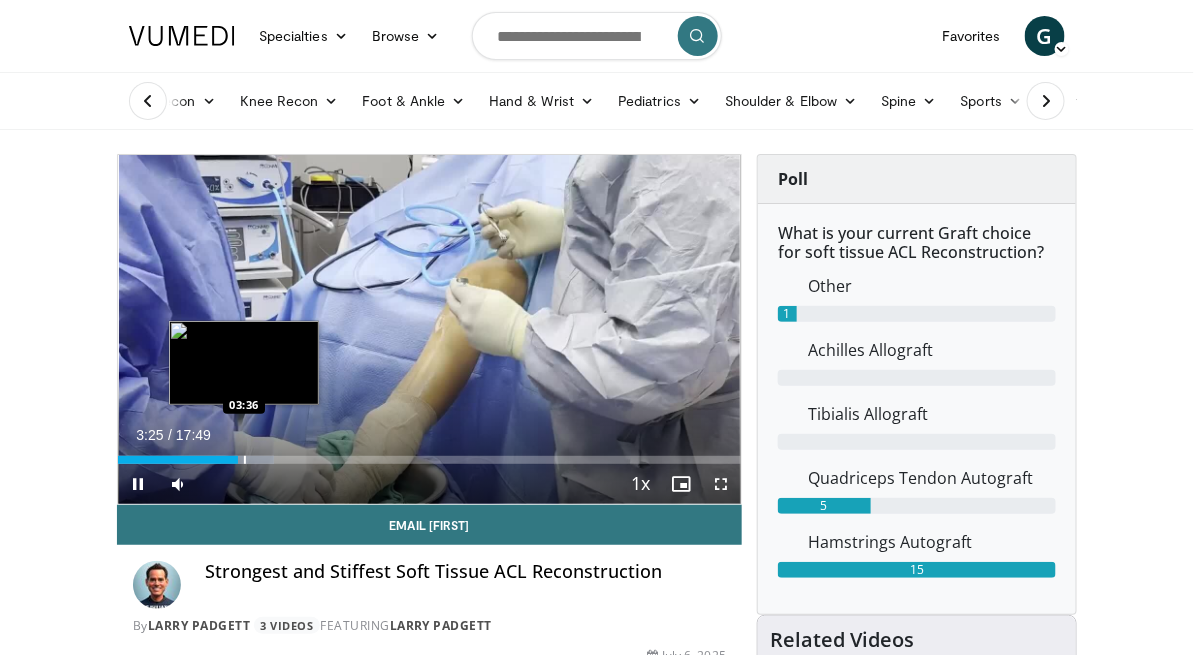 click at bounding box center (245, 460) 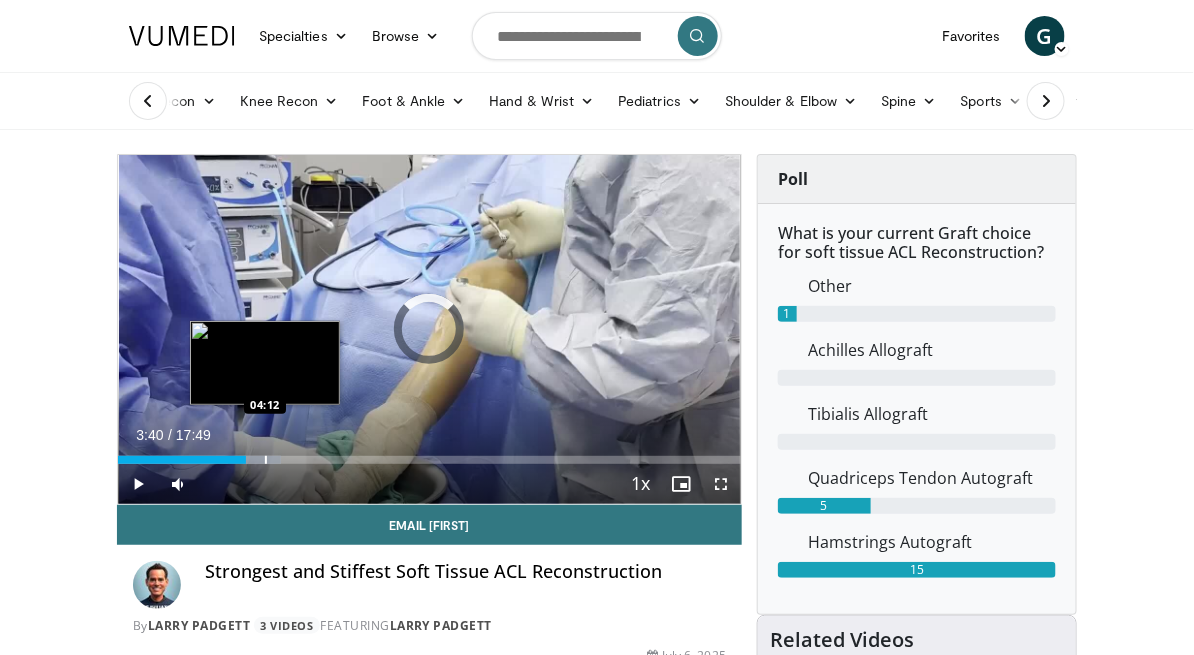 click at bounding box center [266, 460] 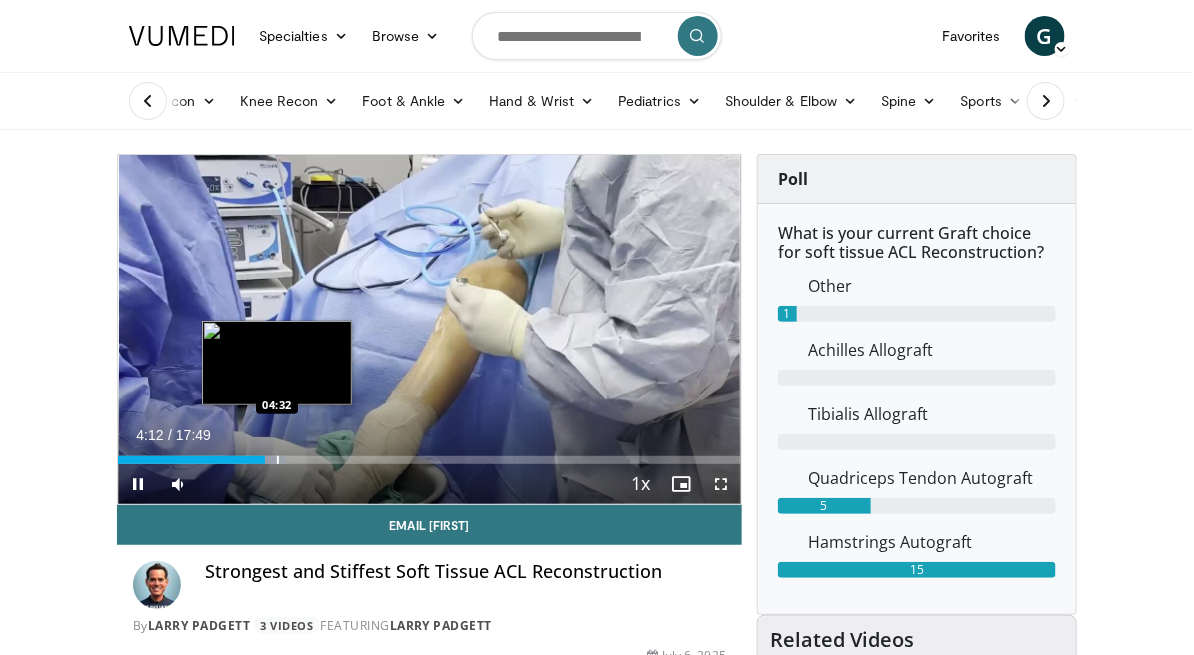 click at bounding box center (278, 460) 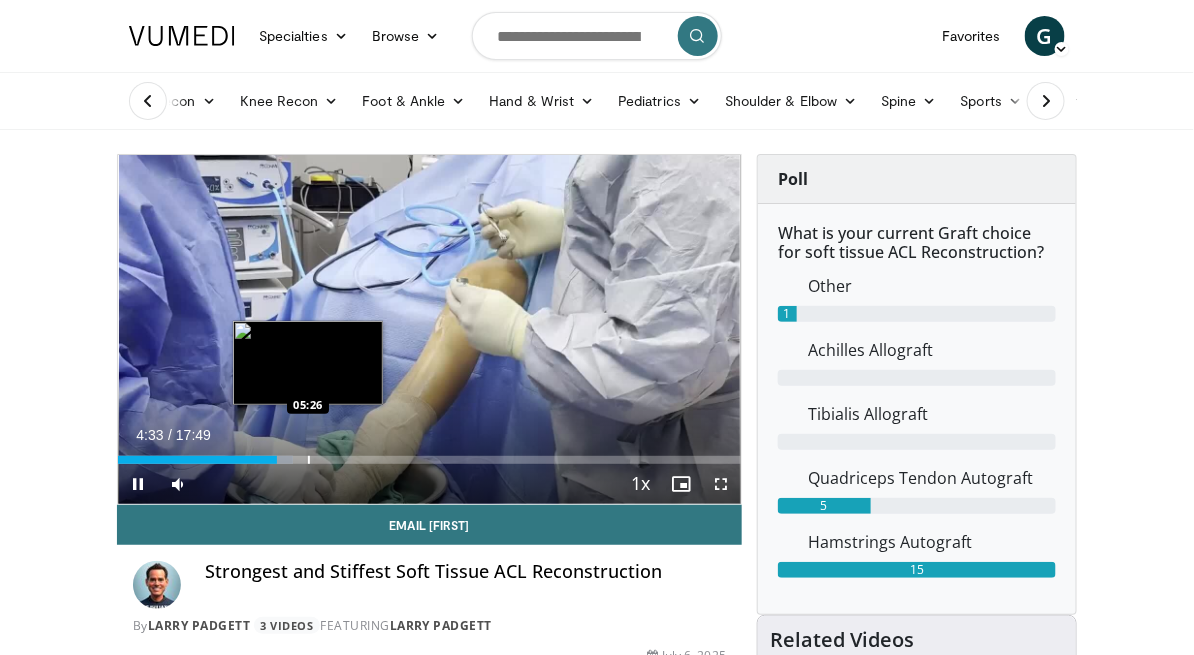 click at bounding box center [309, 460] 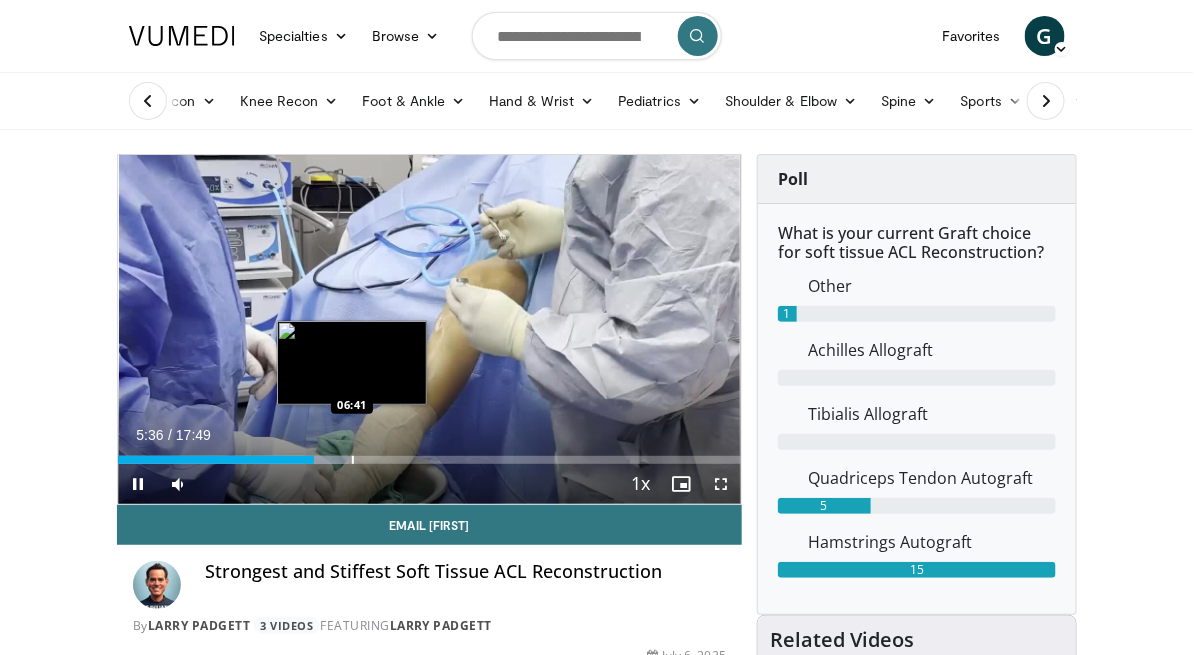 click at bounding box center (353, 460) 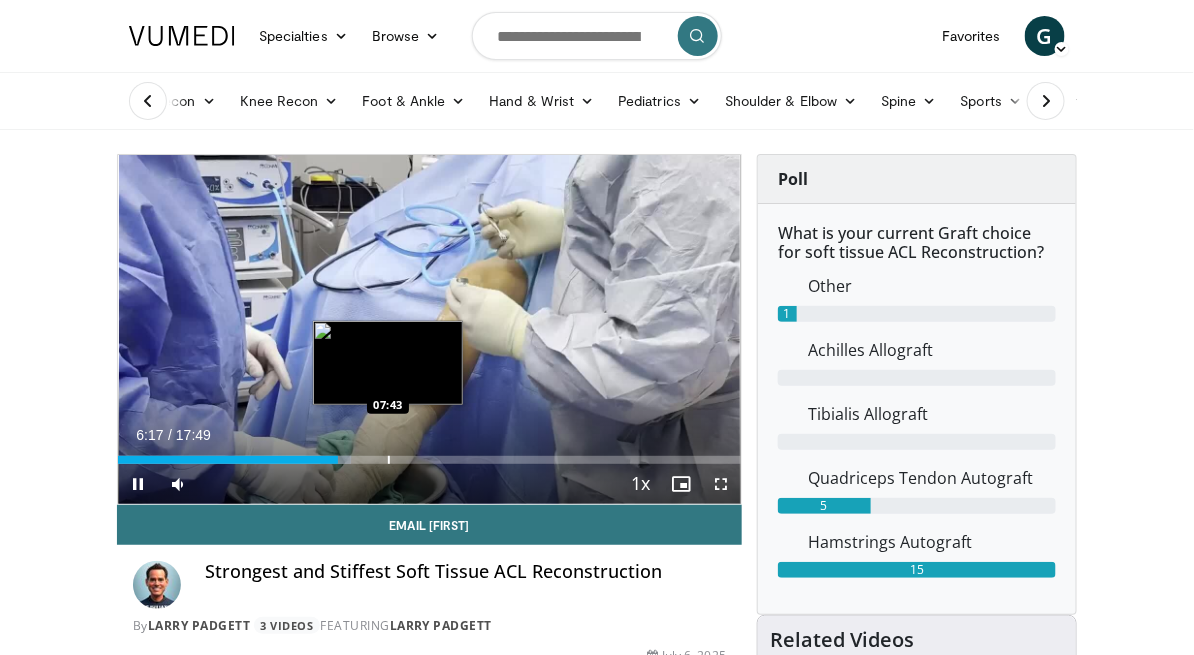click at bounding box center (389, 460) 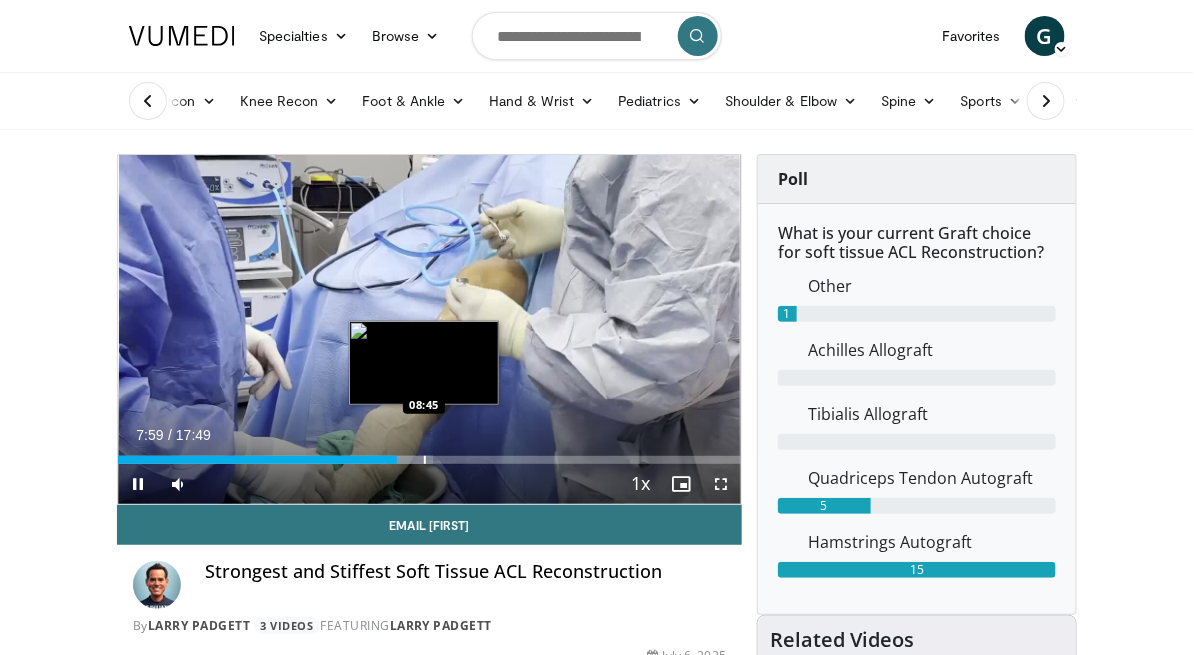 click on "Loaded :  50.56% 07:59 08:45" at bounding box center [429, 454] 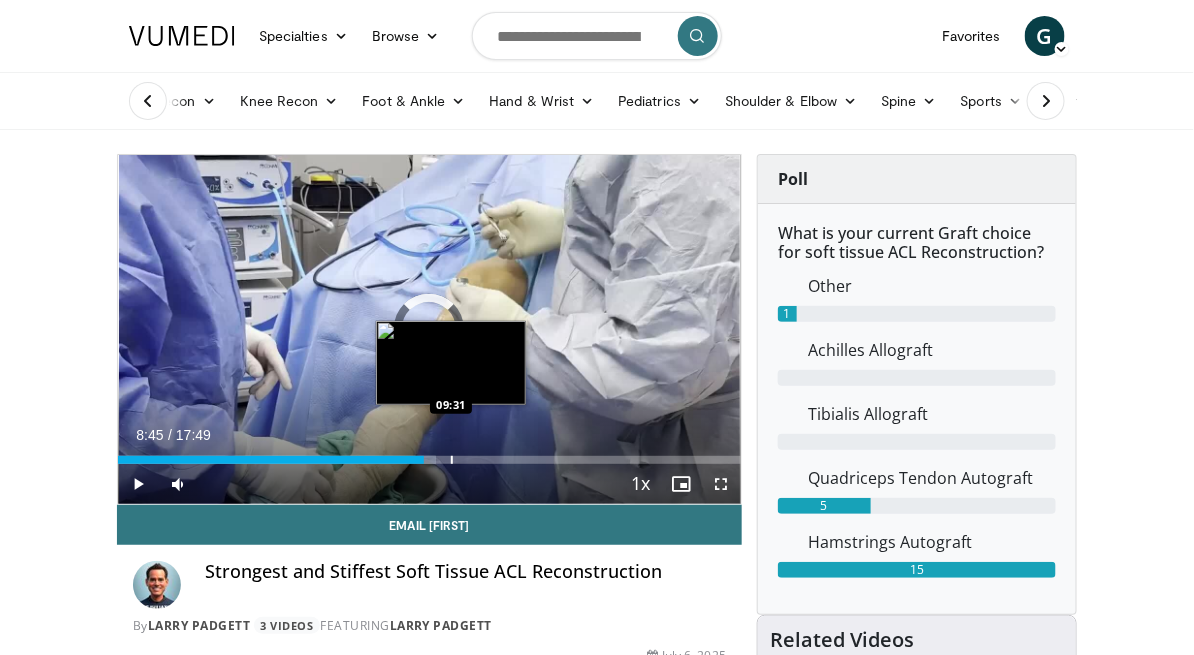 click on "Loaded :  51.03% 09:29 09:31" at bounding box center (429, 454) 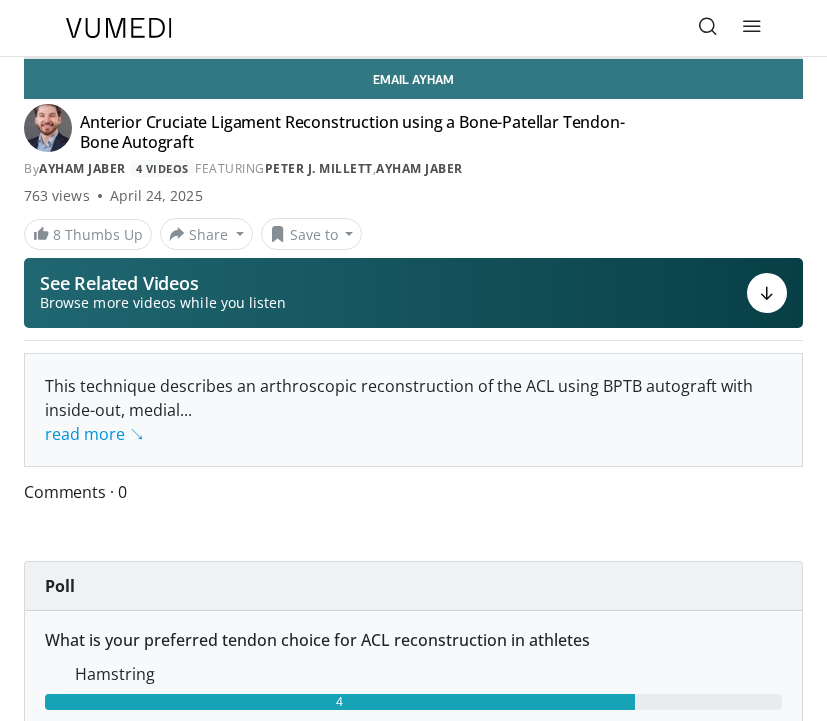 scroll, scrollTop: 0, scrollLeft: 0, axis: both 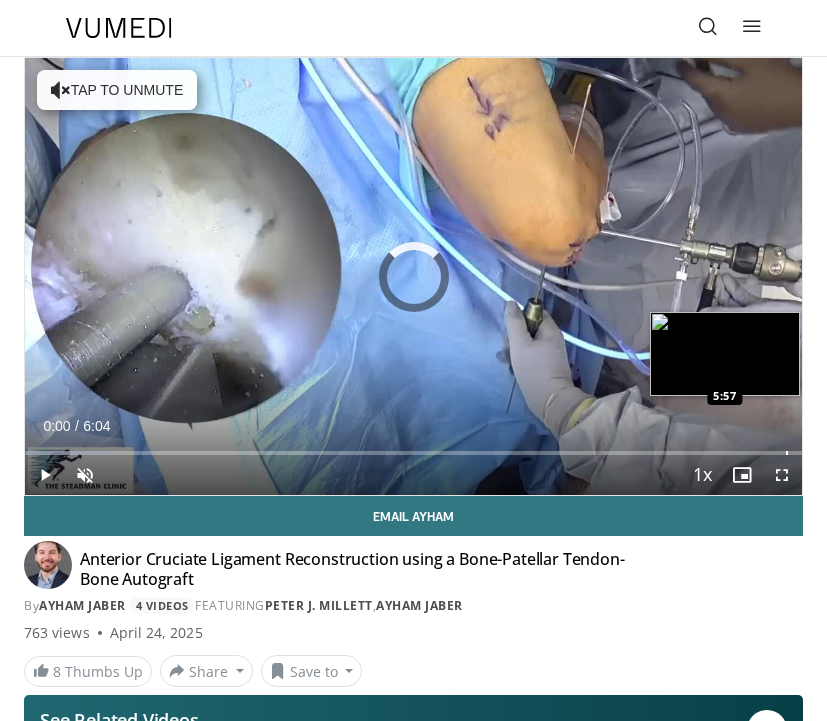 click on "Loaded :  10.86% 5:57 5:57" at bounding box center [413, 445] 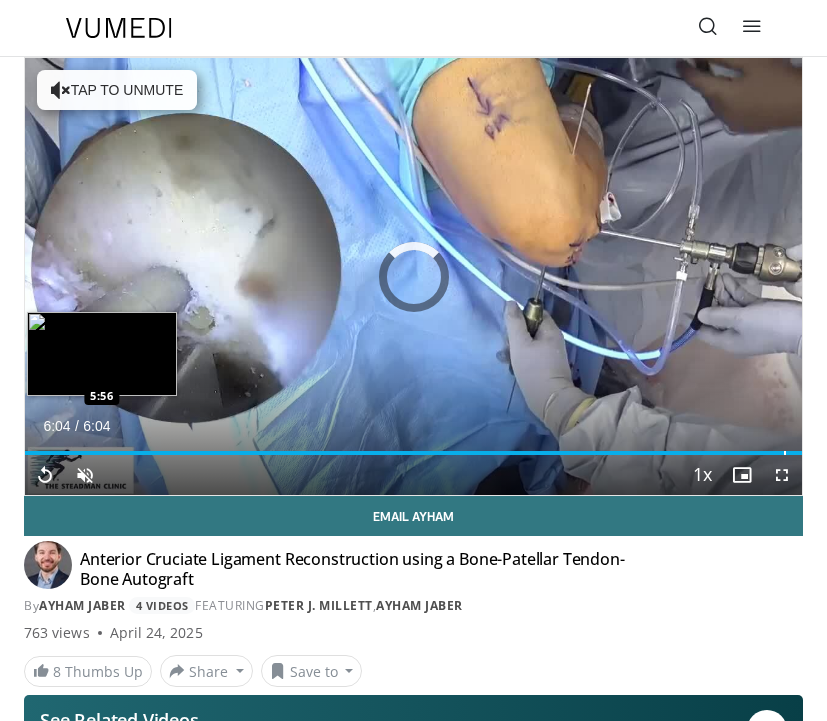 click on "Loaded :  100.00% 6:04 5:56" at bounding box center (413, 453) 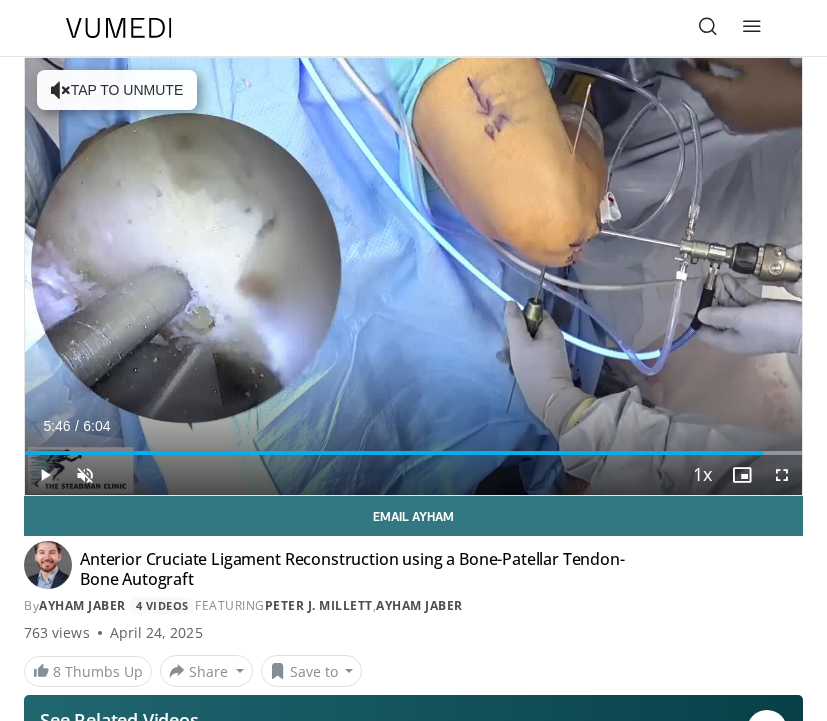 click at bounding box center (45, 475) 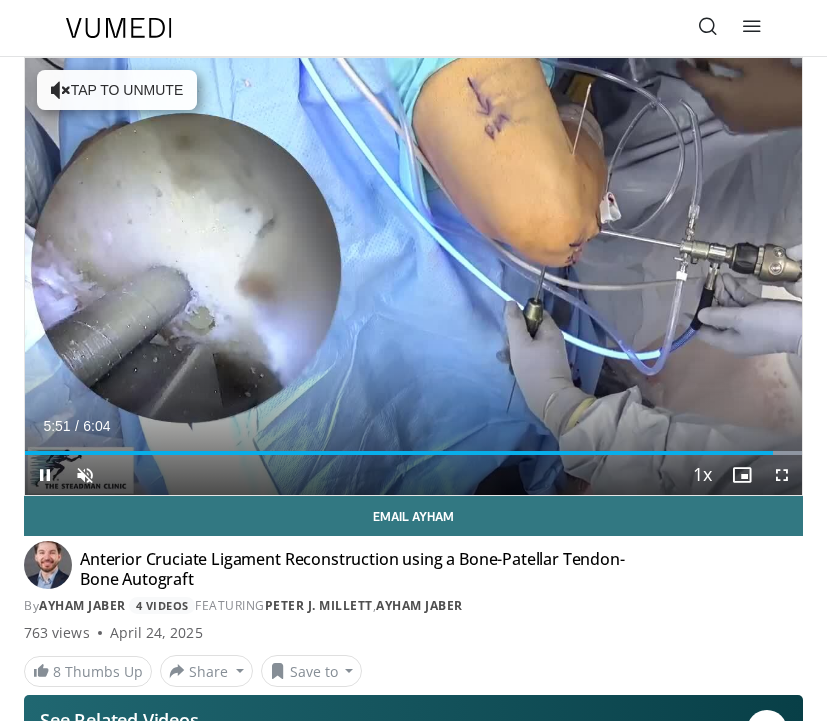 click on "**********" at bounding box center [413, 276] 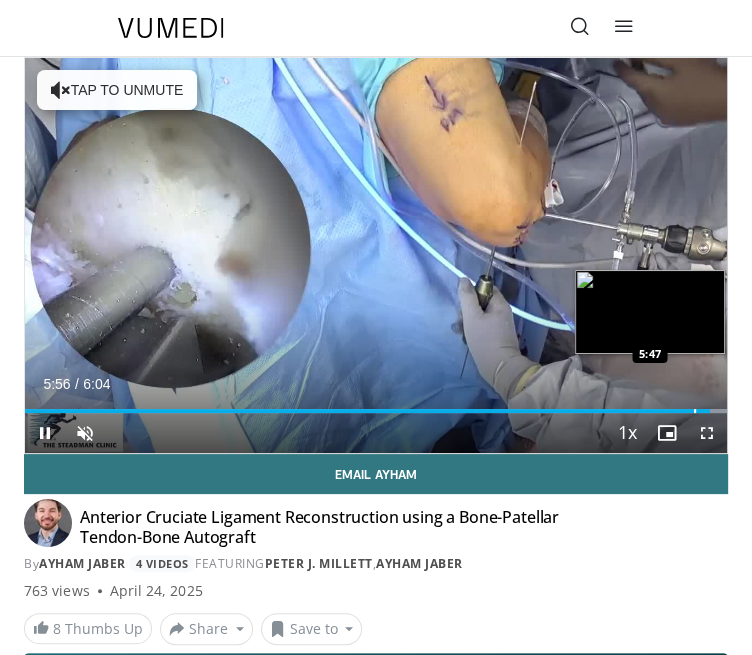click at bounding box center [695, 411] 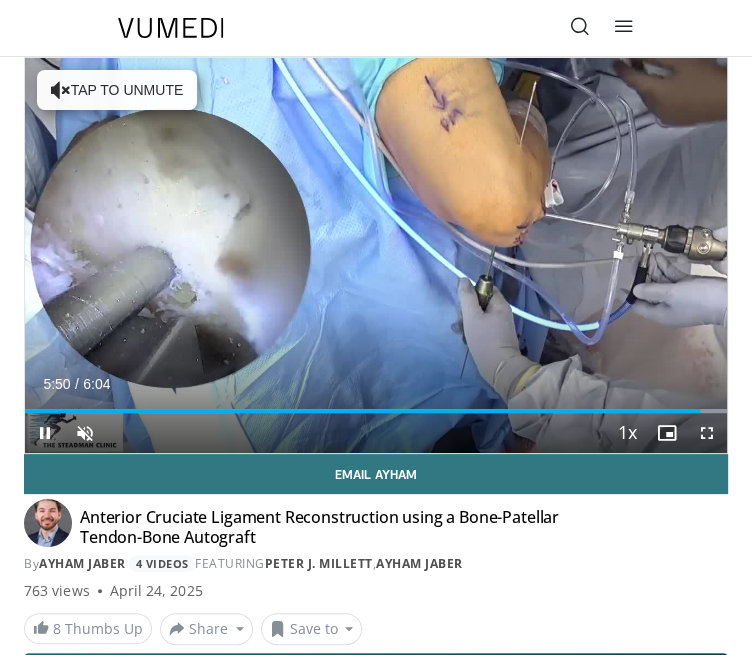 click at bounding box center [45, 433] 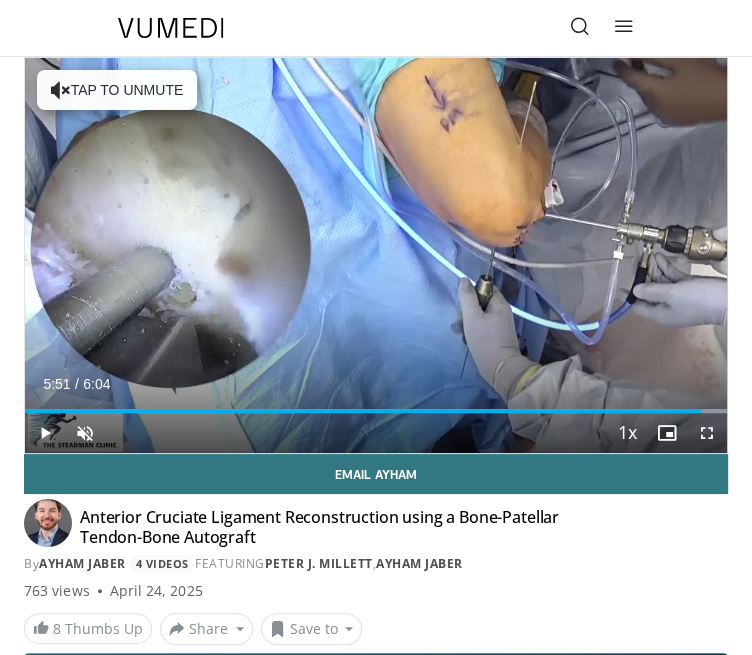 type 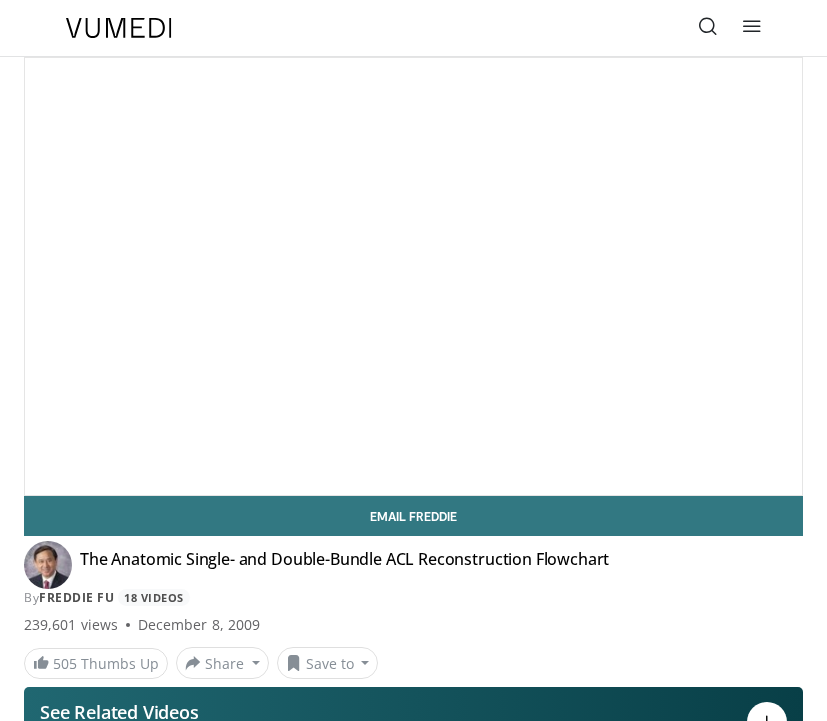 scroll, scrollTop: 0, scrollLeft: 0, axis: both 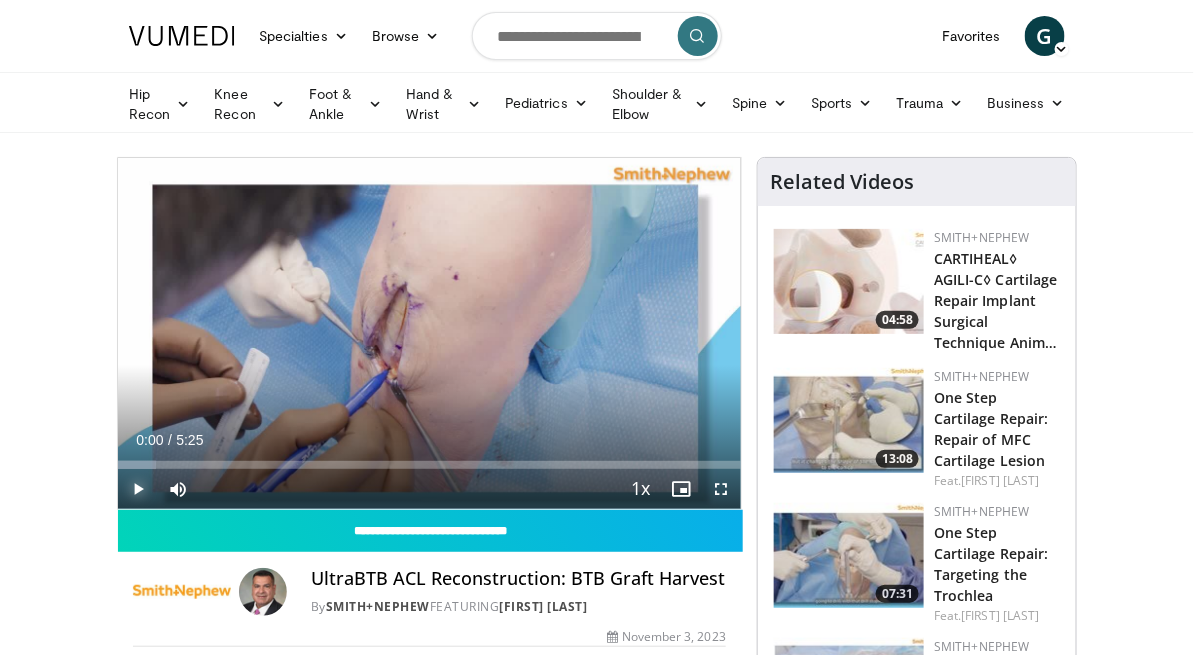 click at bounding box center (138, 489) 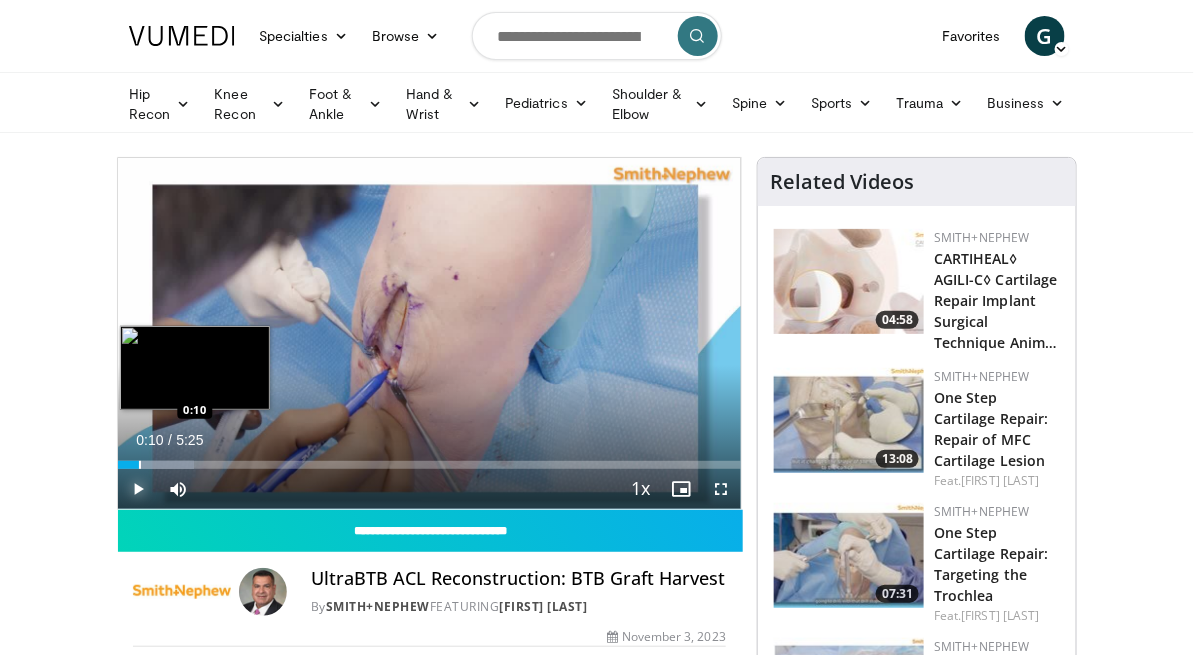 click at bounding box center [140, 465] 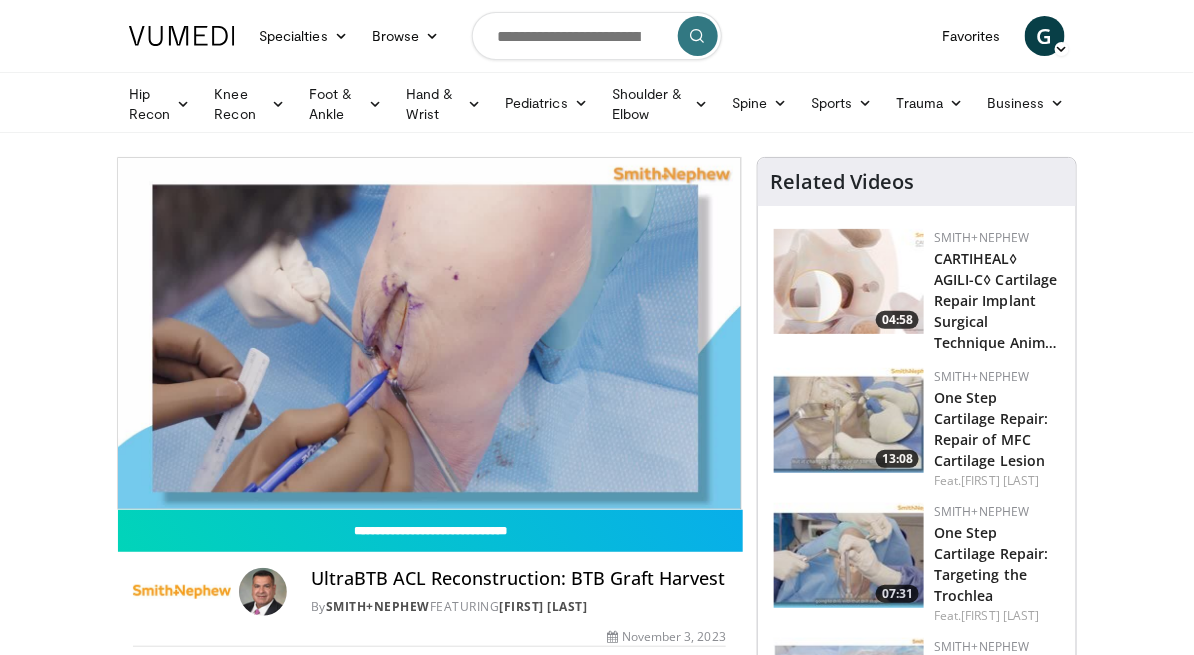 click on "**********" at bounding box center (429, 333) 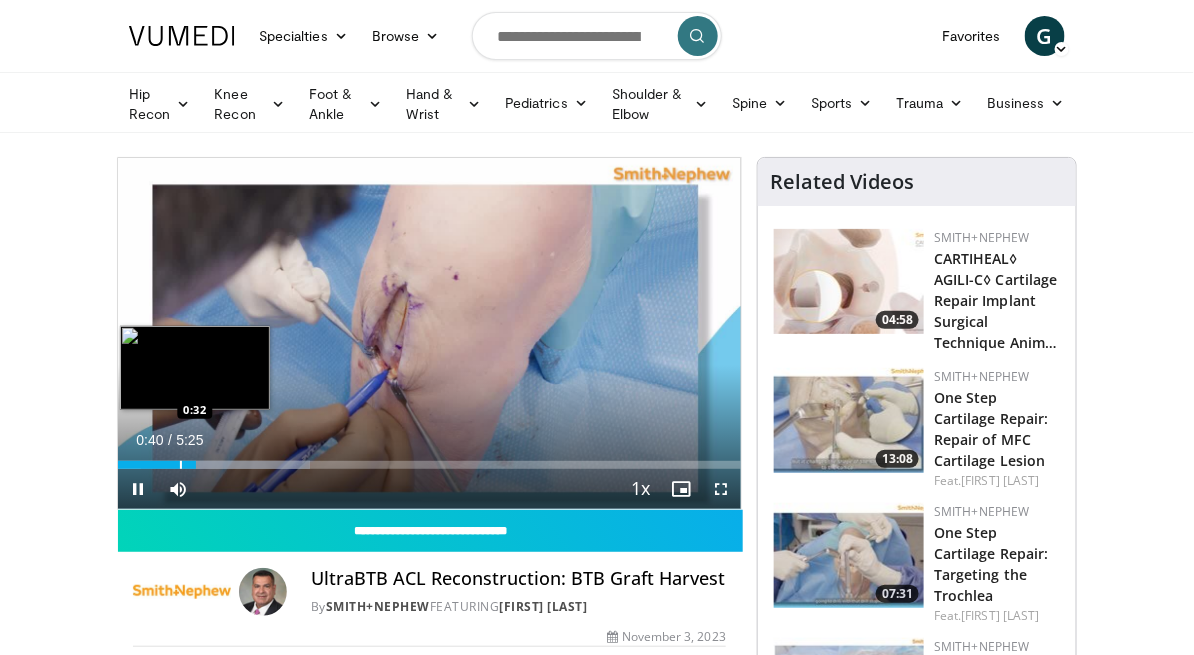 click at bounding box center [181, 465] 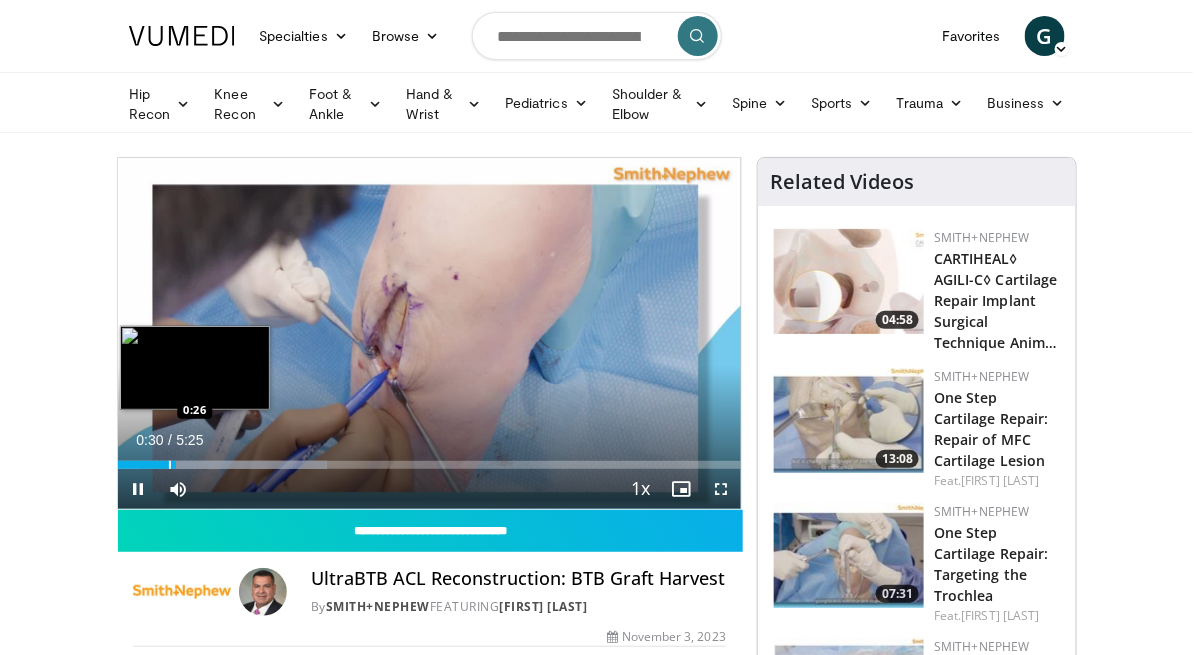click at bounding box center [170, 465] 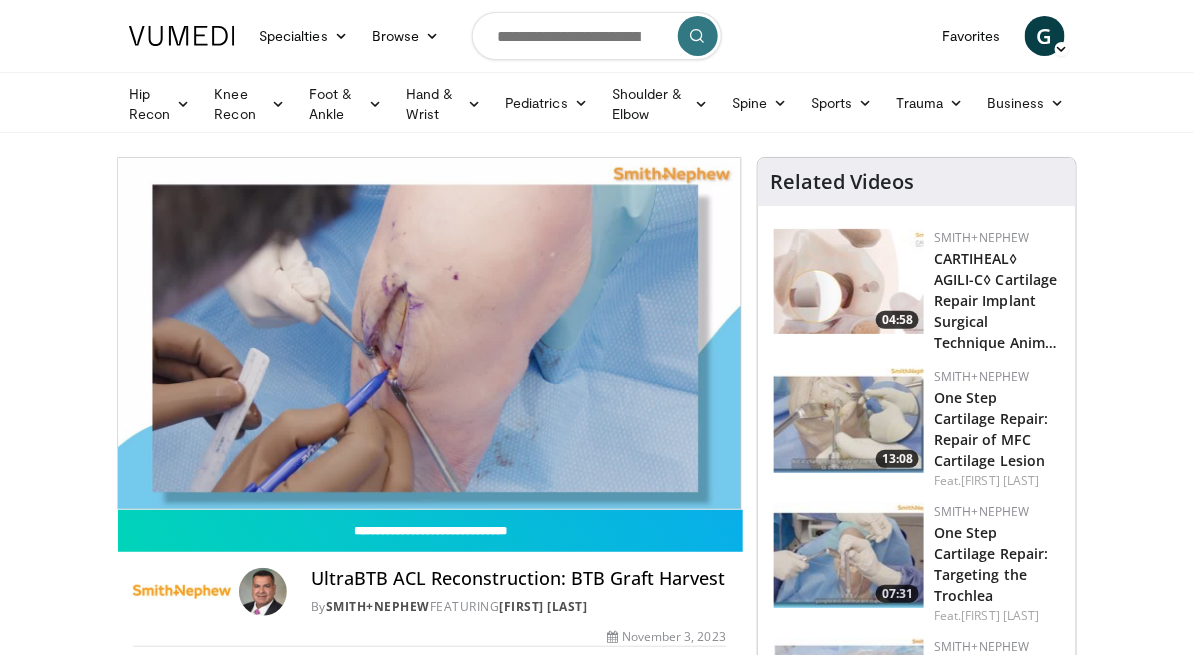 click at bounding box center [169, 505] 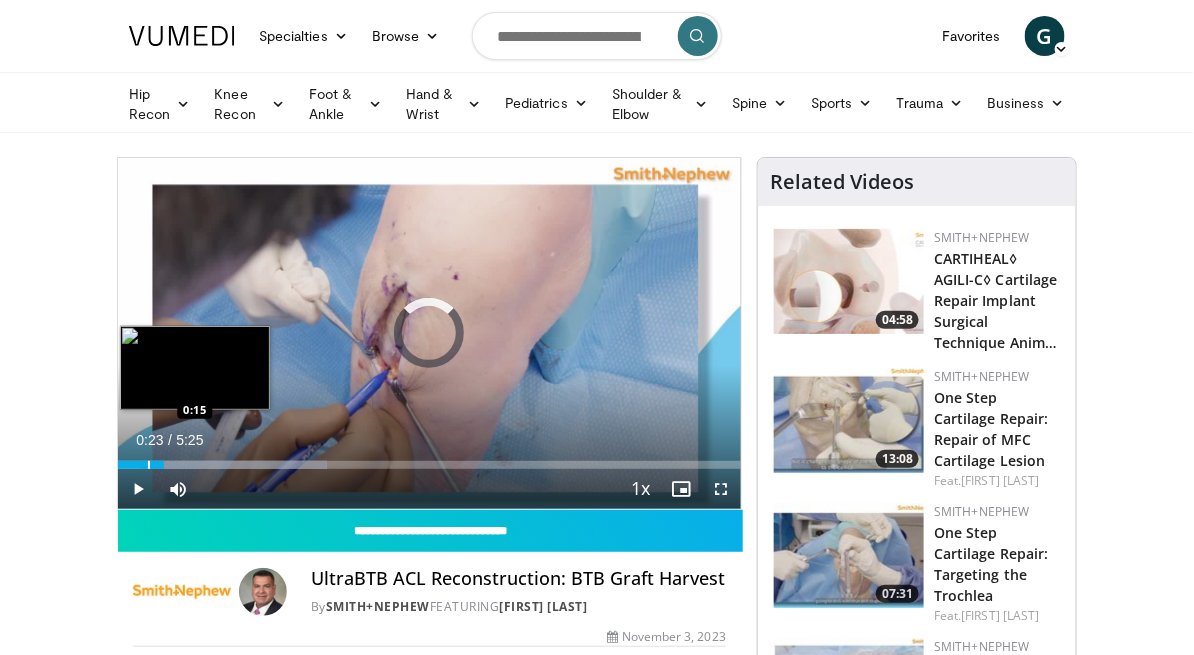 click at bounding box center [149, 465] 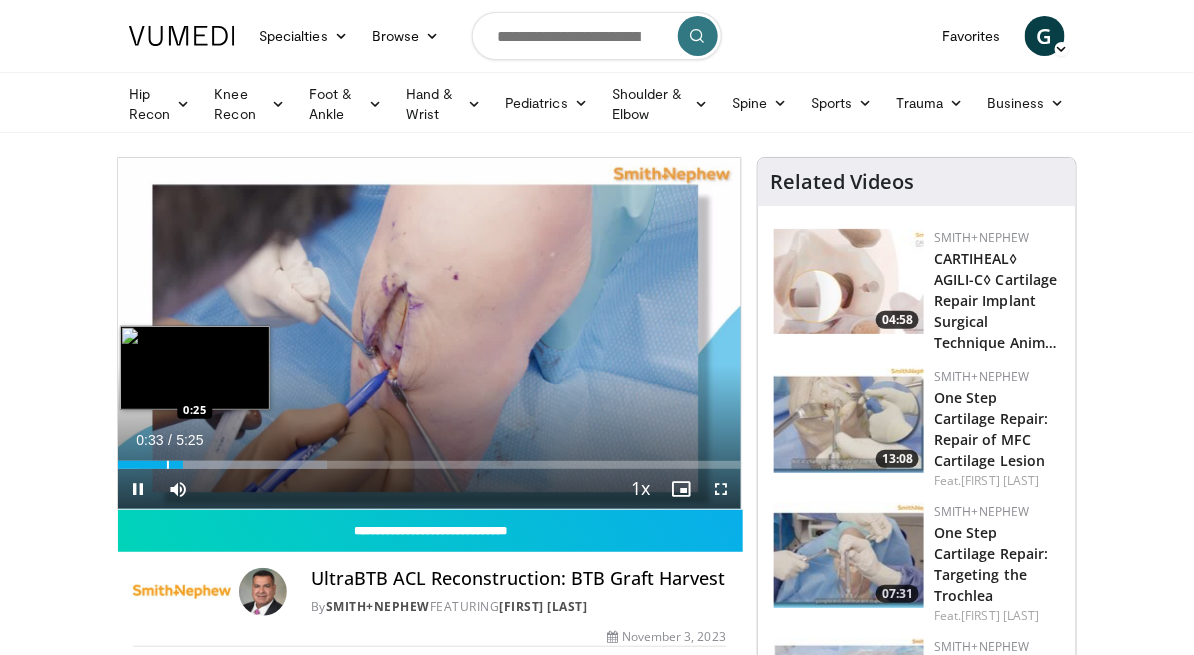 click on "0:33" at bounding box center [150, 465] 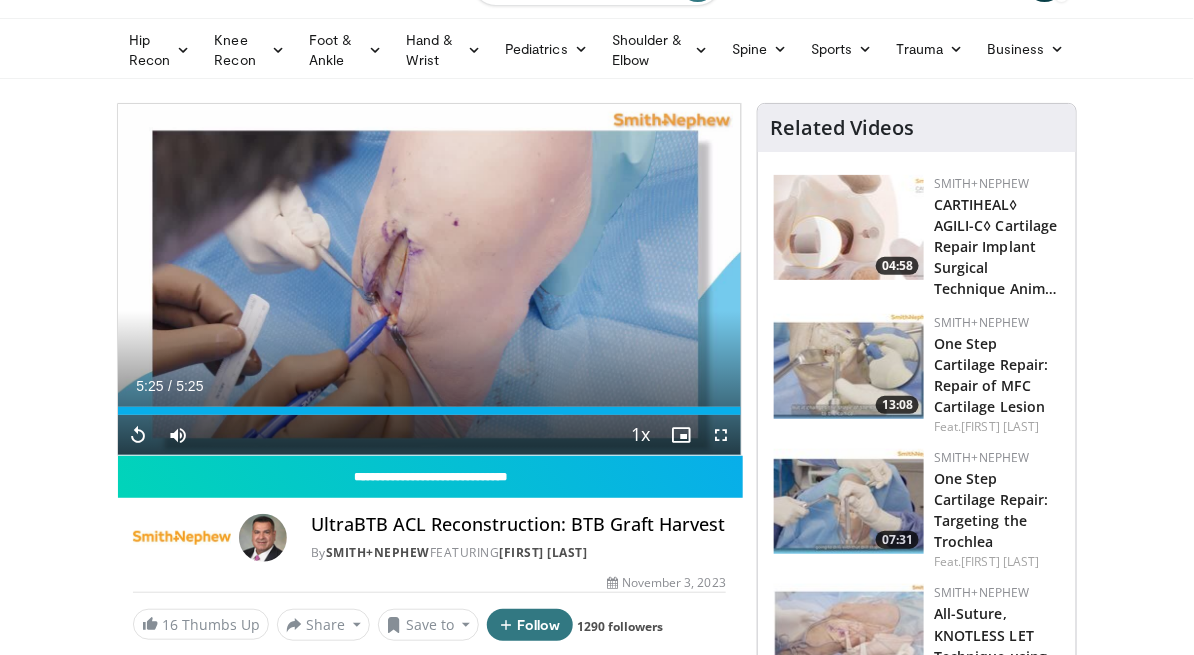 scroll, scrollTop: 131, scrollLeft: 0, axis: vertical 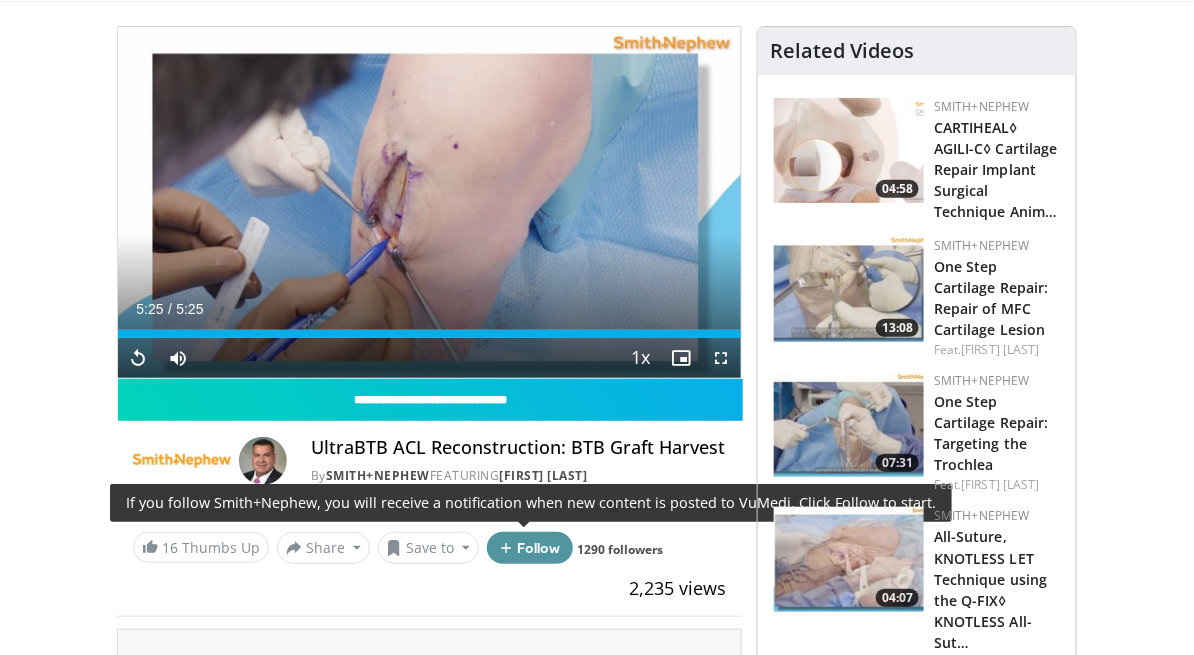 click on "Follow" at bounding box center (530, 548) 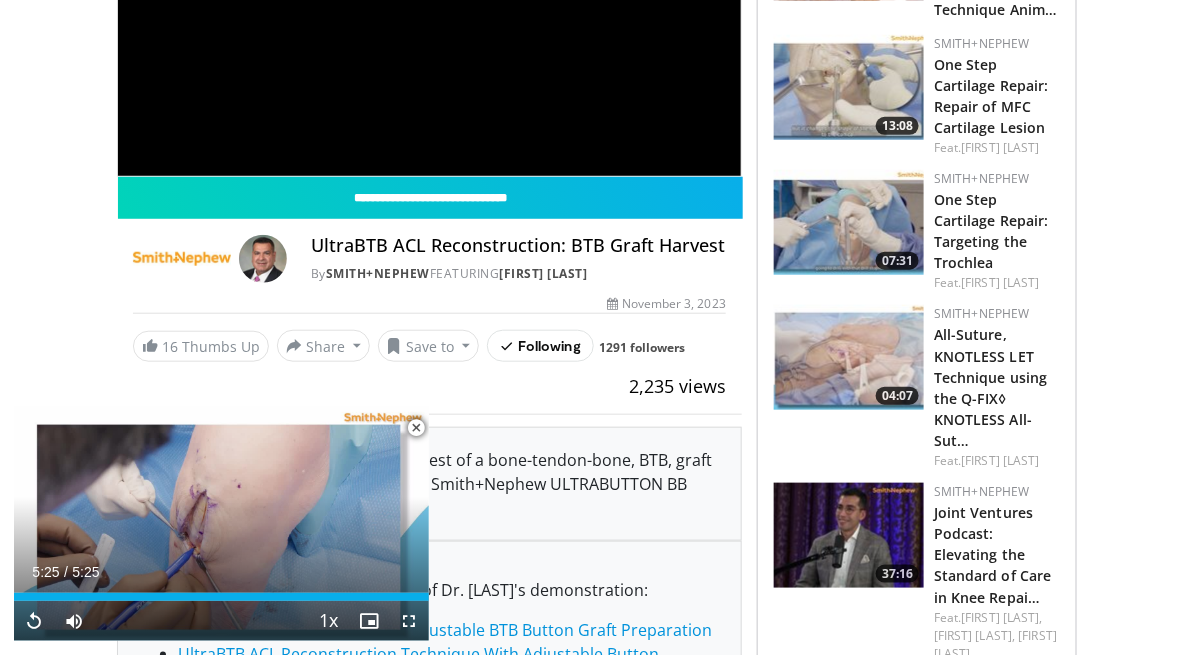 scroll, scrollTop: 344, scrollLeft: 0, axis: vertical 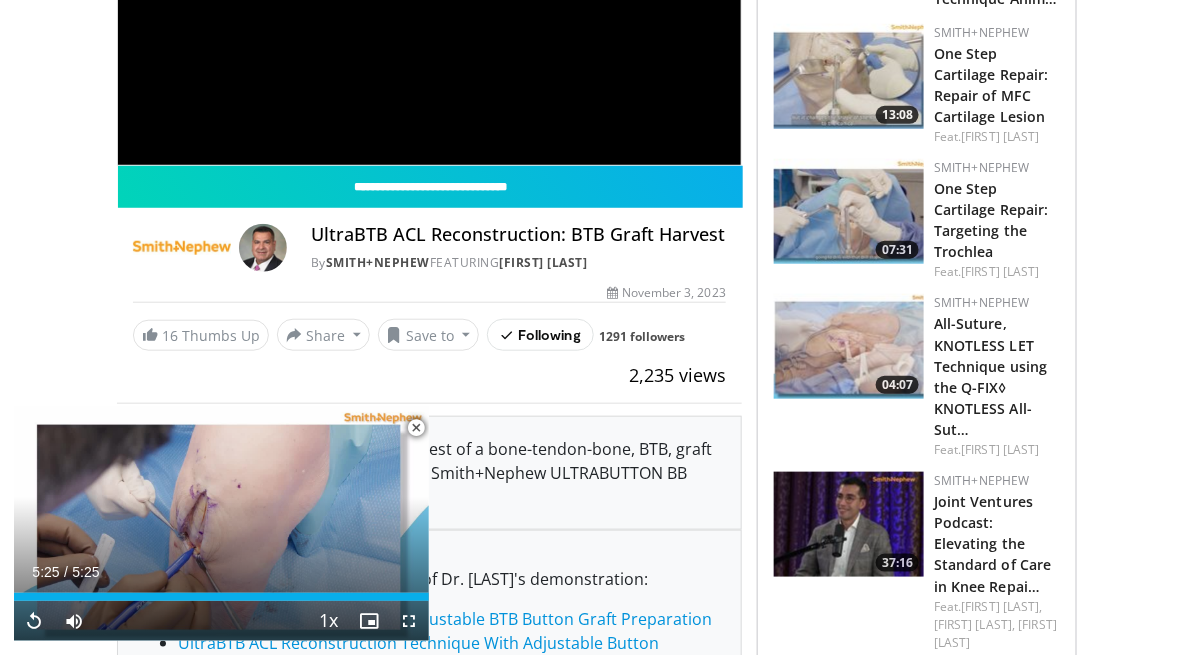 click at bounding box center (416, 428) 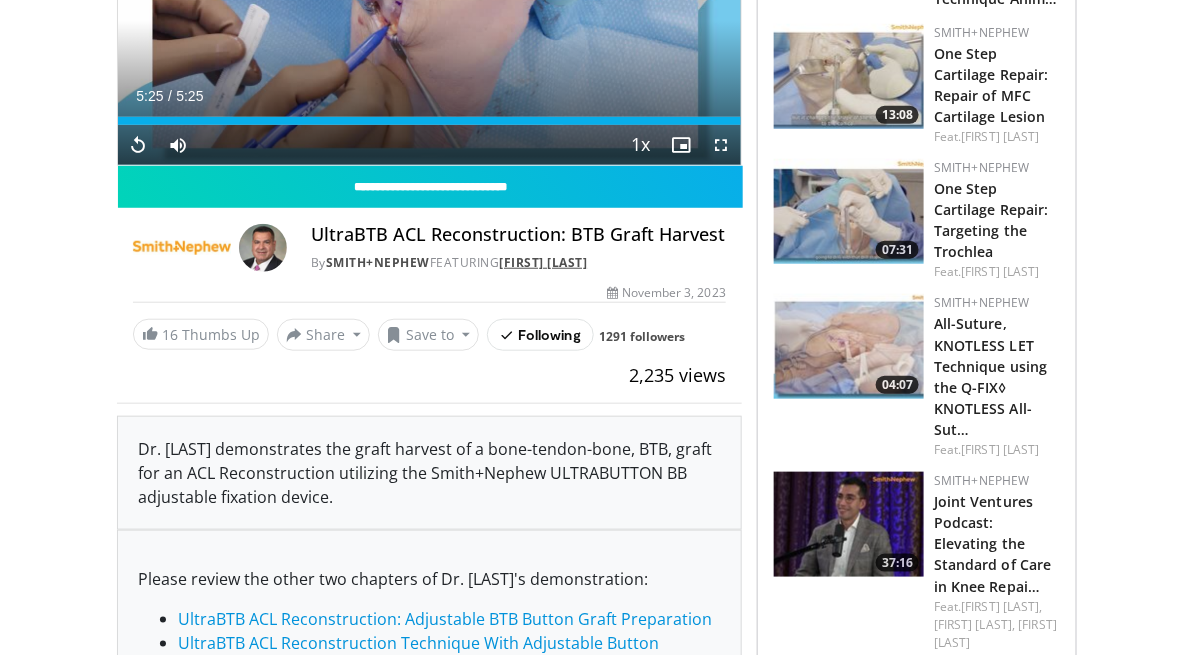 click on "Anikar Chhabra" at bounding box center [543, 262] 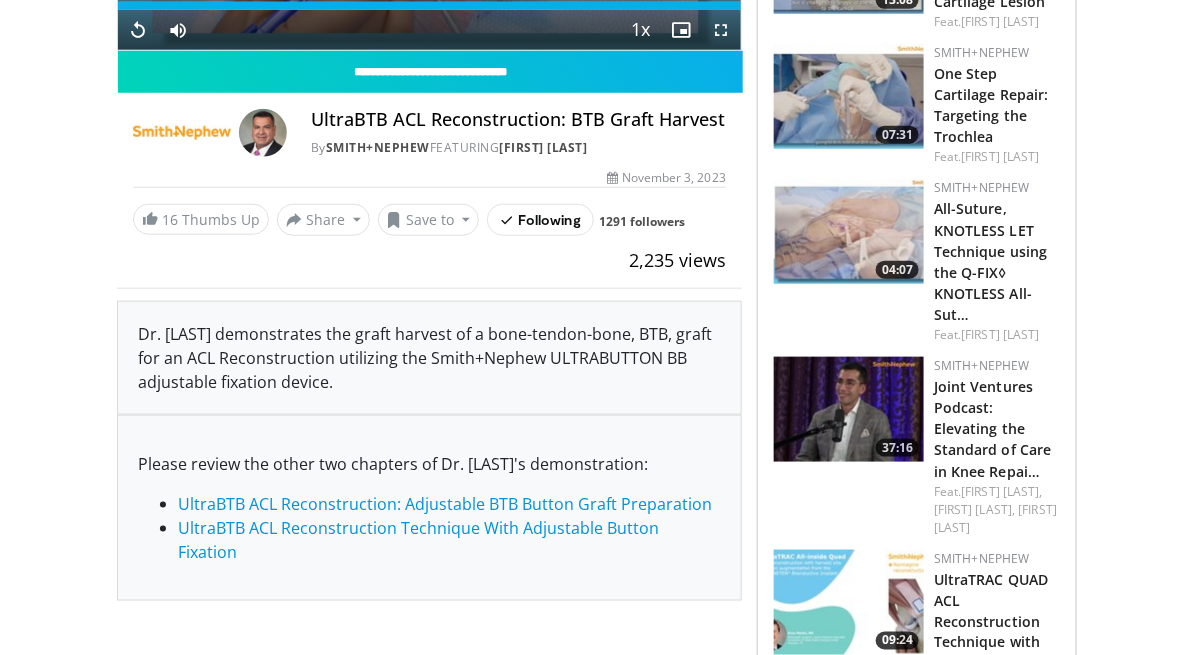 scroll, scrollTop: 481, scrollLeft: 0, axis: vertical 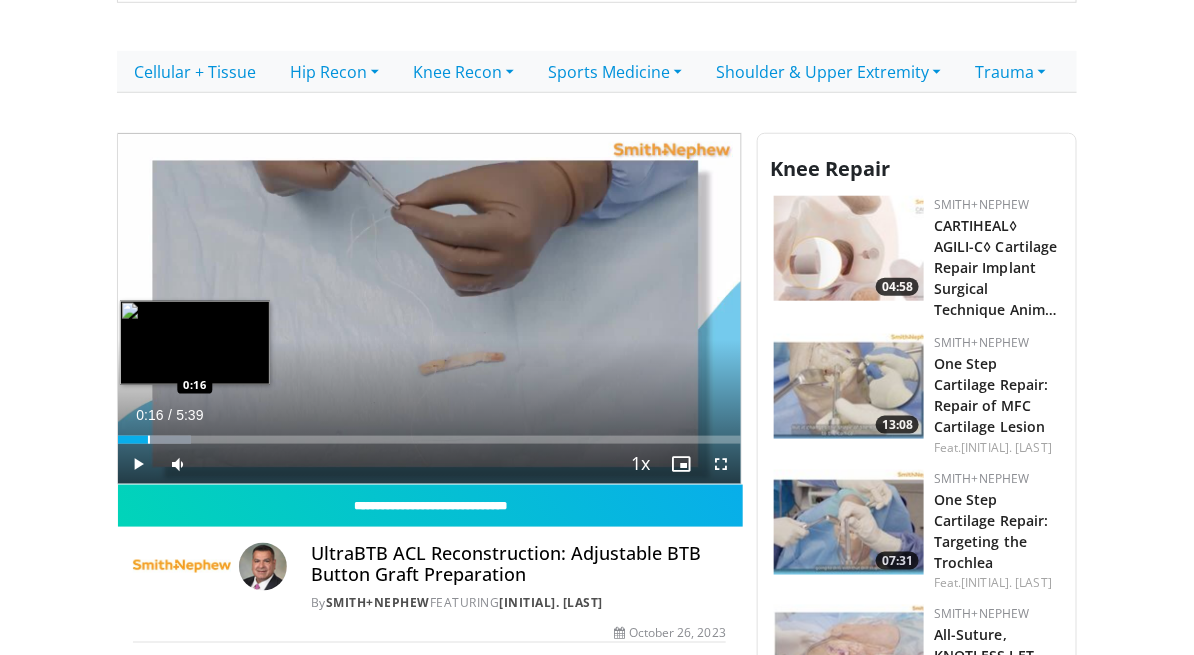 click at bounding box center [149, 440] 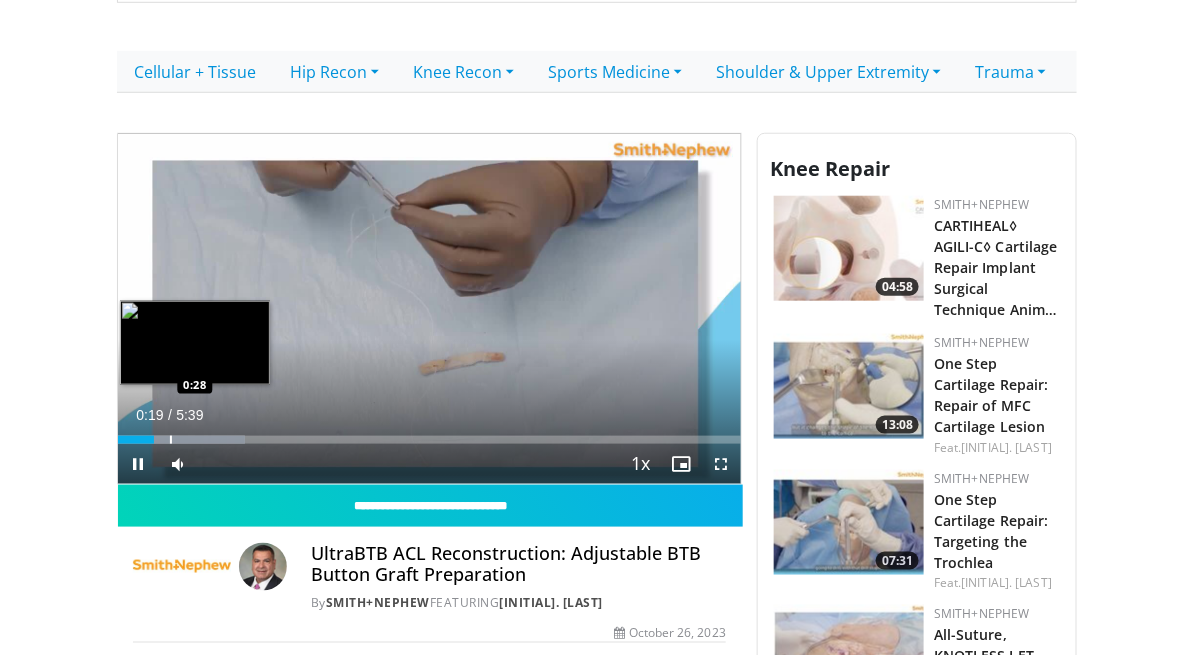 click at bounding box center (171, 440) 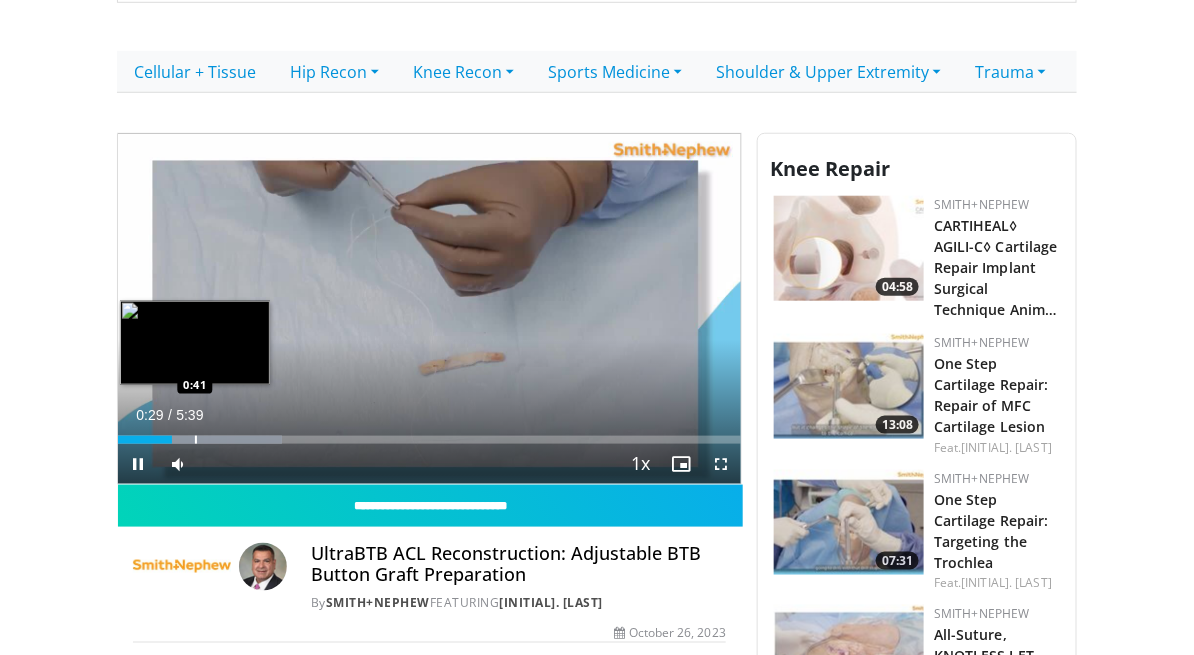 click at bounding box center (196, 440) 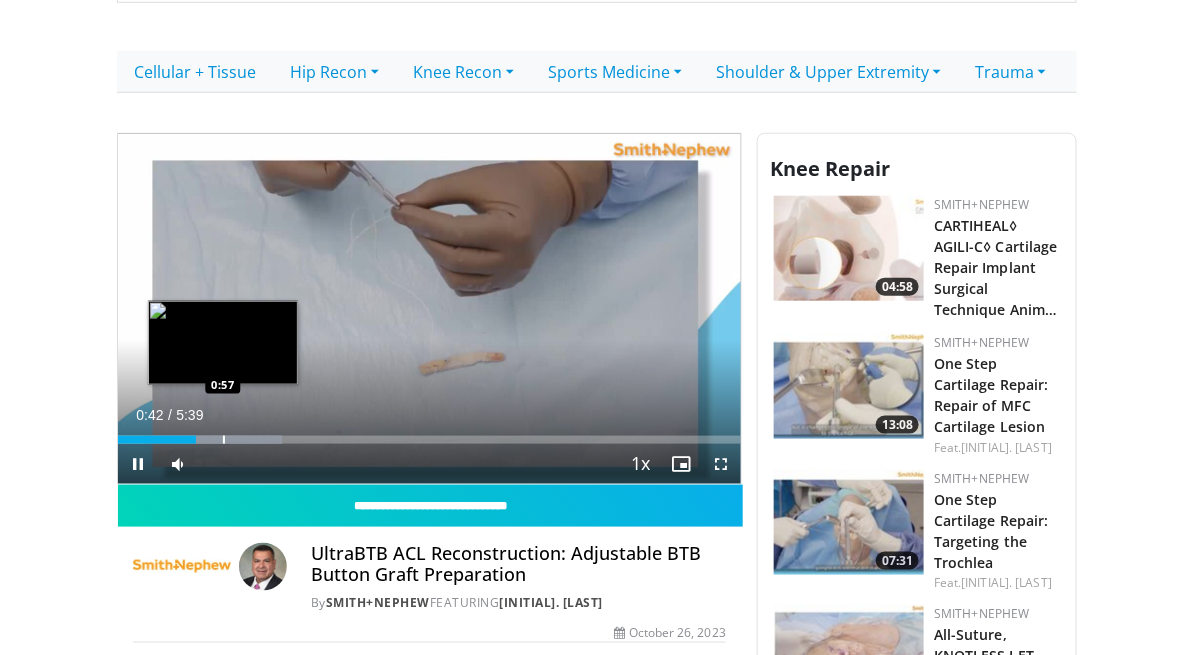 click at bounding box center (224, 440) 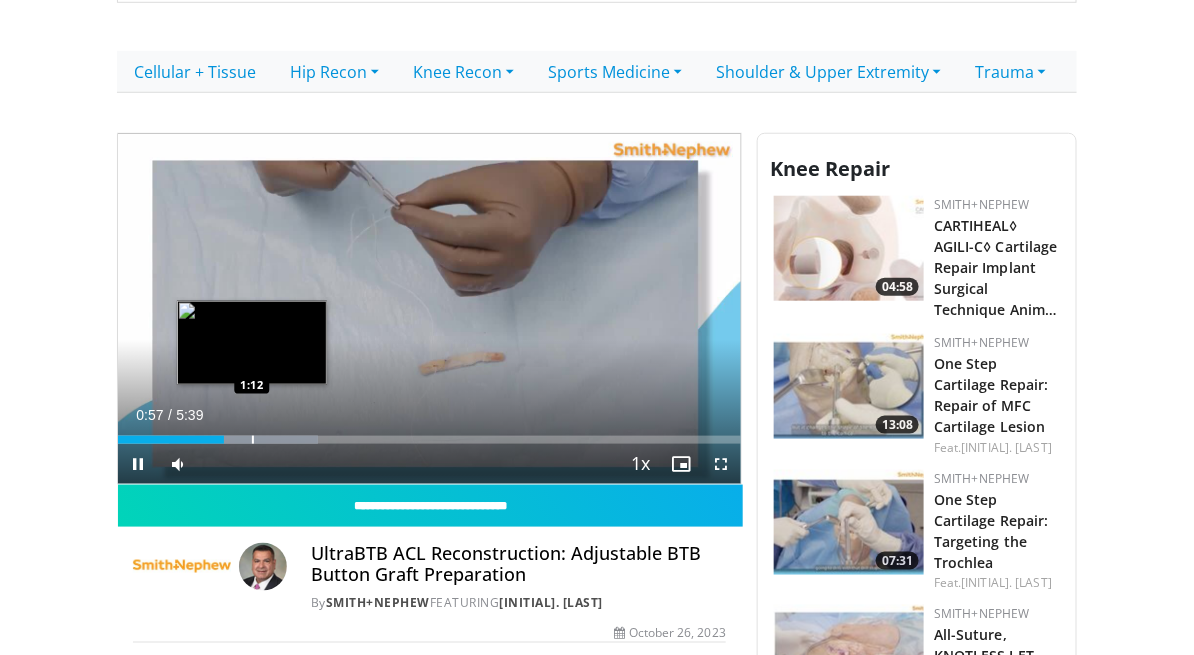 click at bounding box center (253, 440) 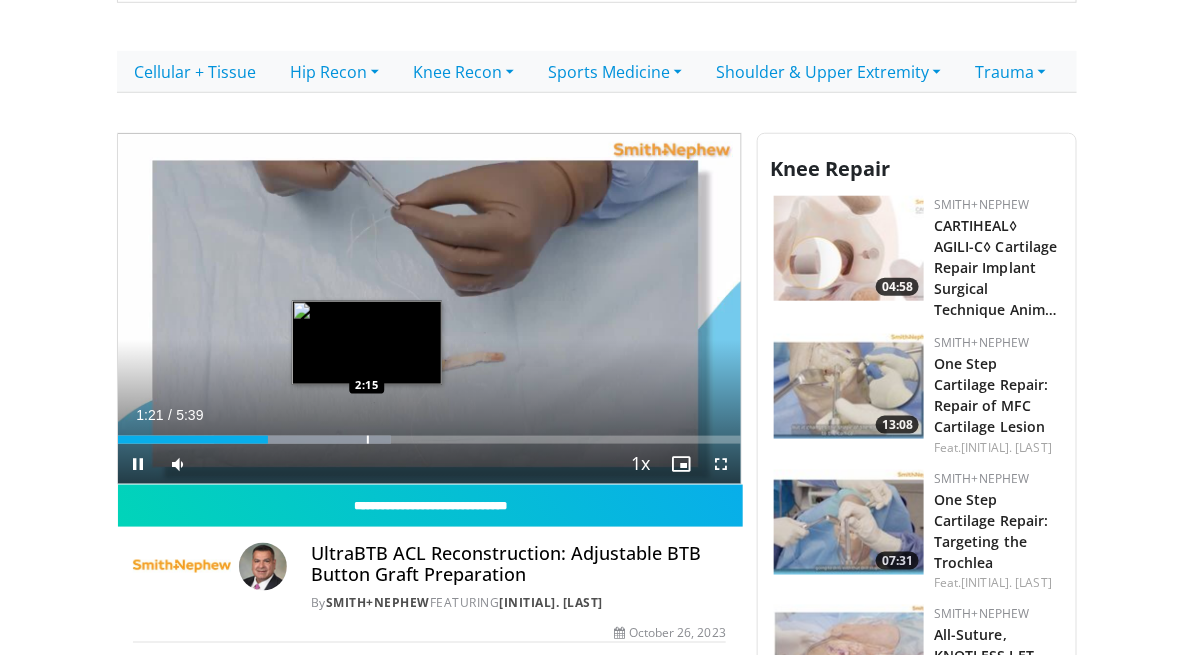 click at bounding box center (368, 440) 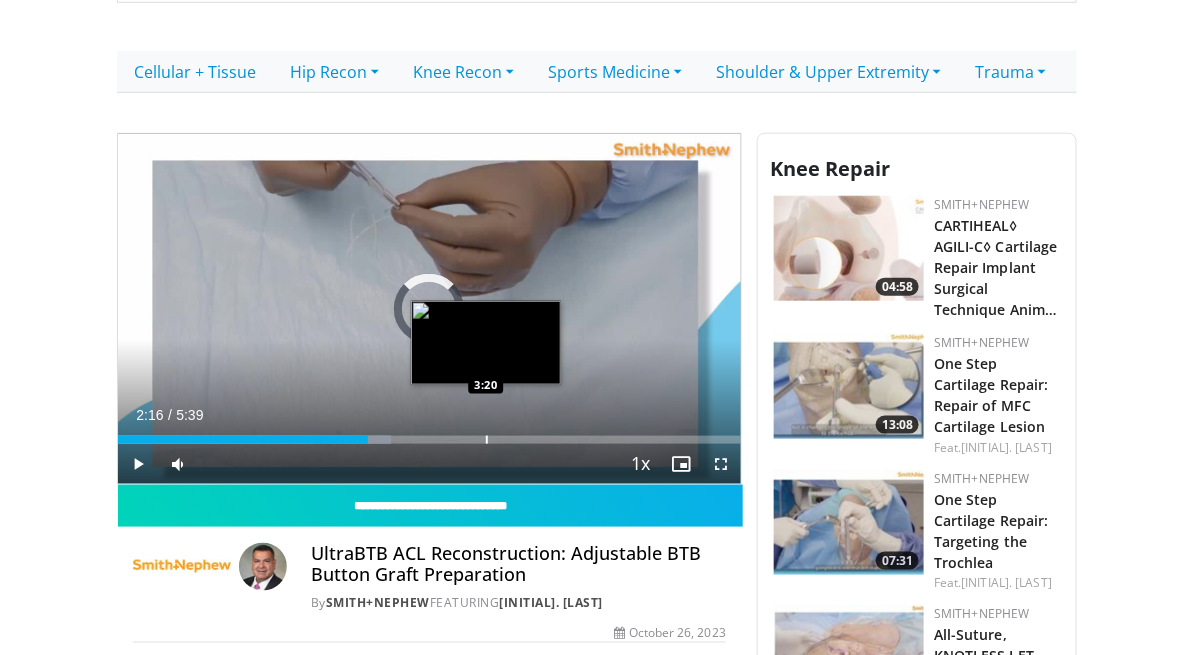 click at bounding box center (487, 440) 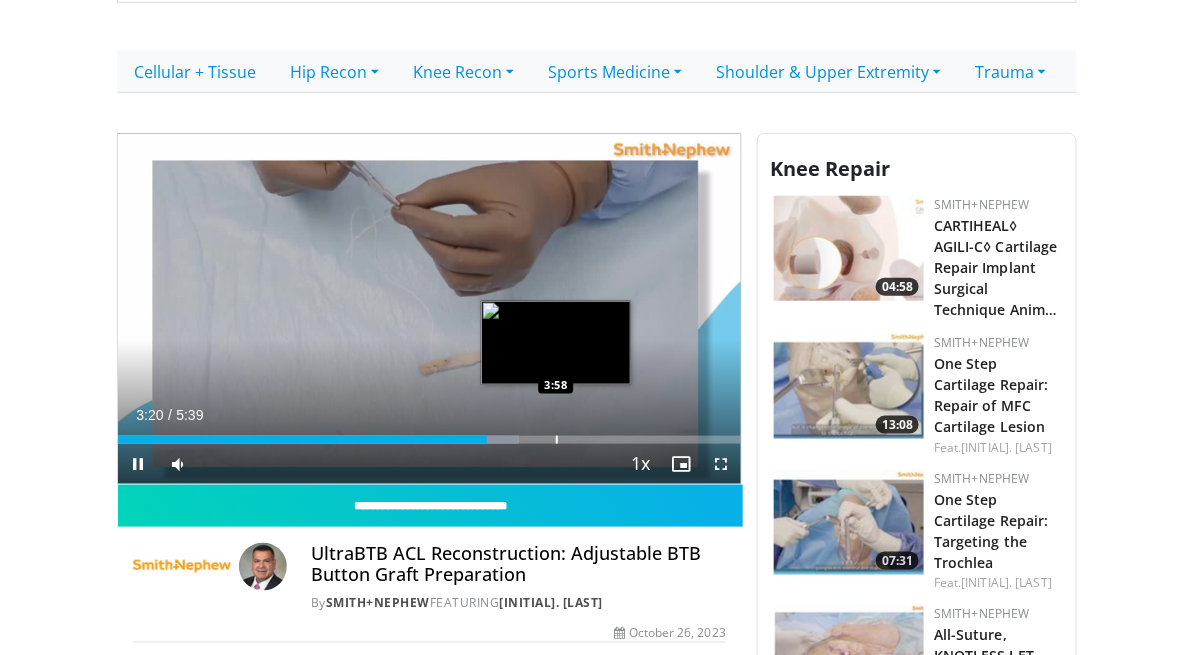 click at bounding box center (557, 440) 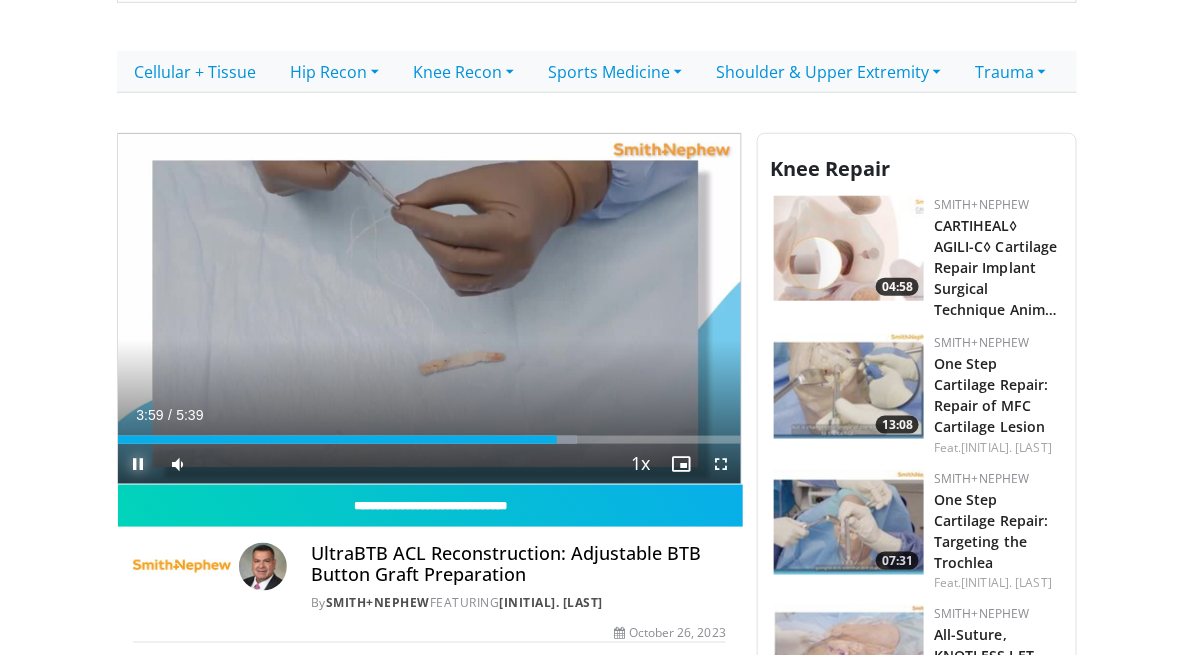 click at bounding box center [138, 464] 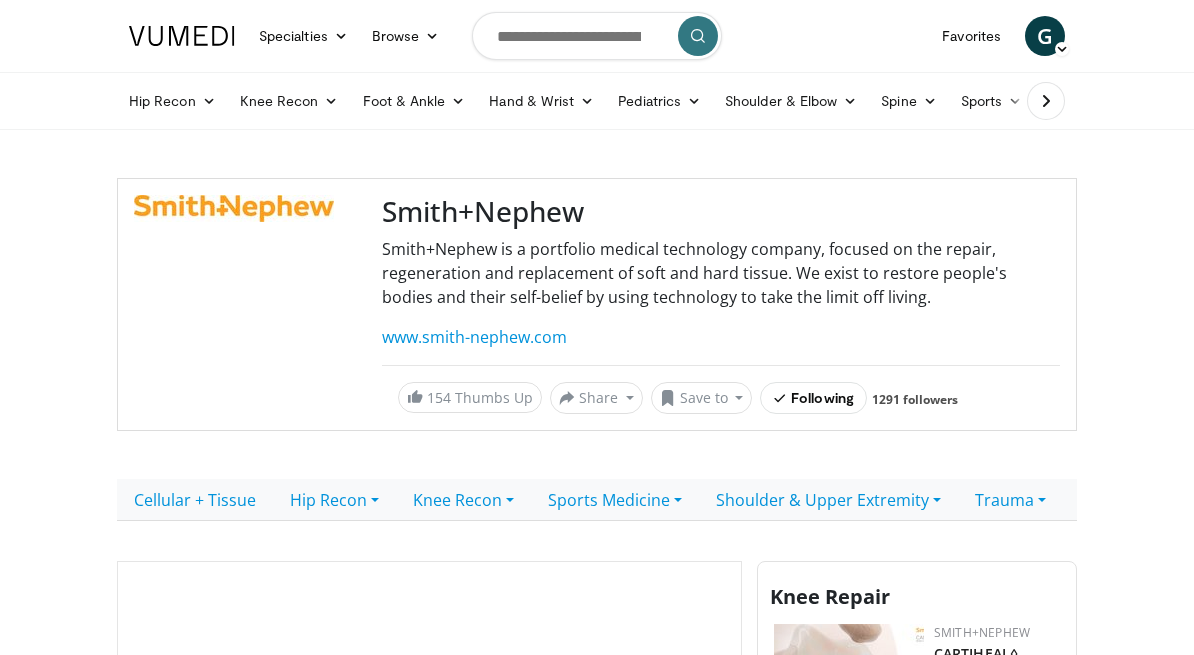 scroll, scrollTop: 0, scrollLeft: 0, axis: both 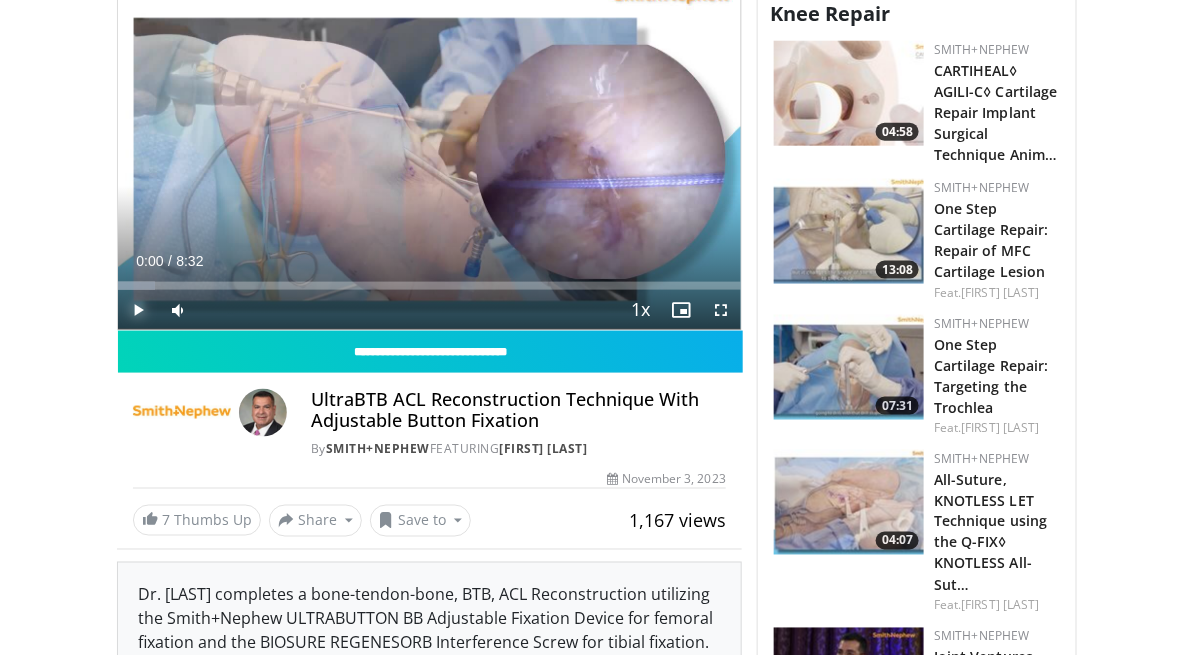 click at bounding box center (138, 310) 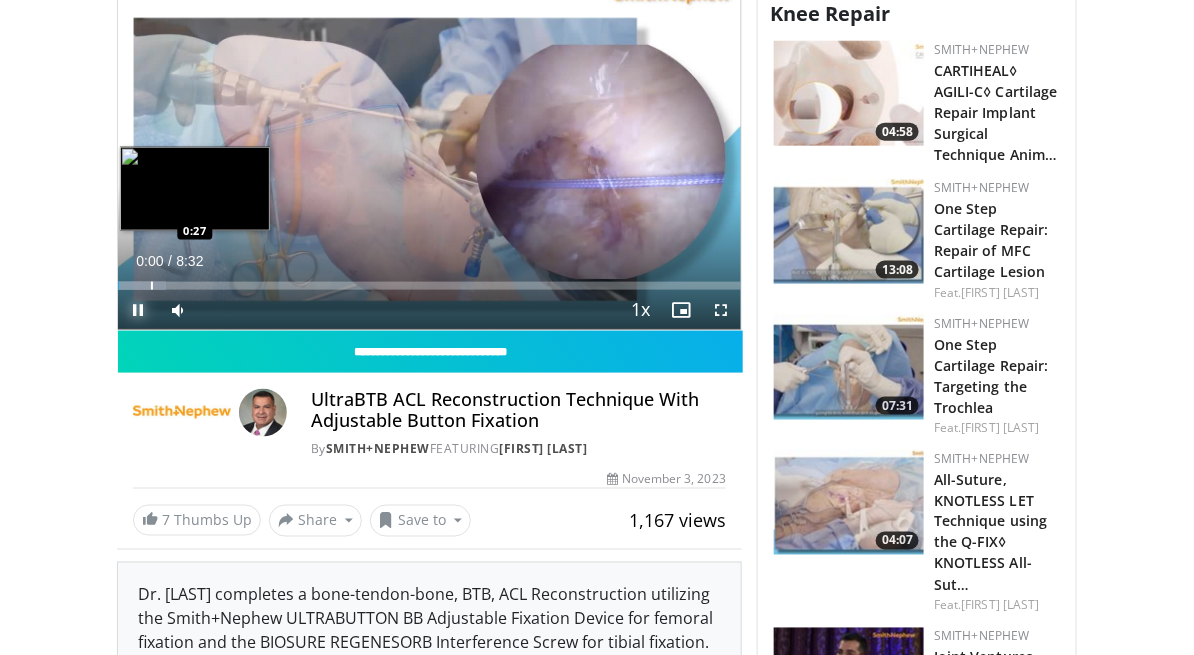 click at bounding box center (152, 286) 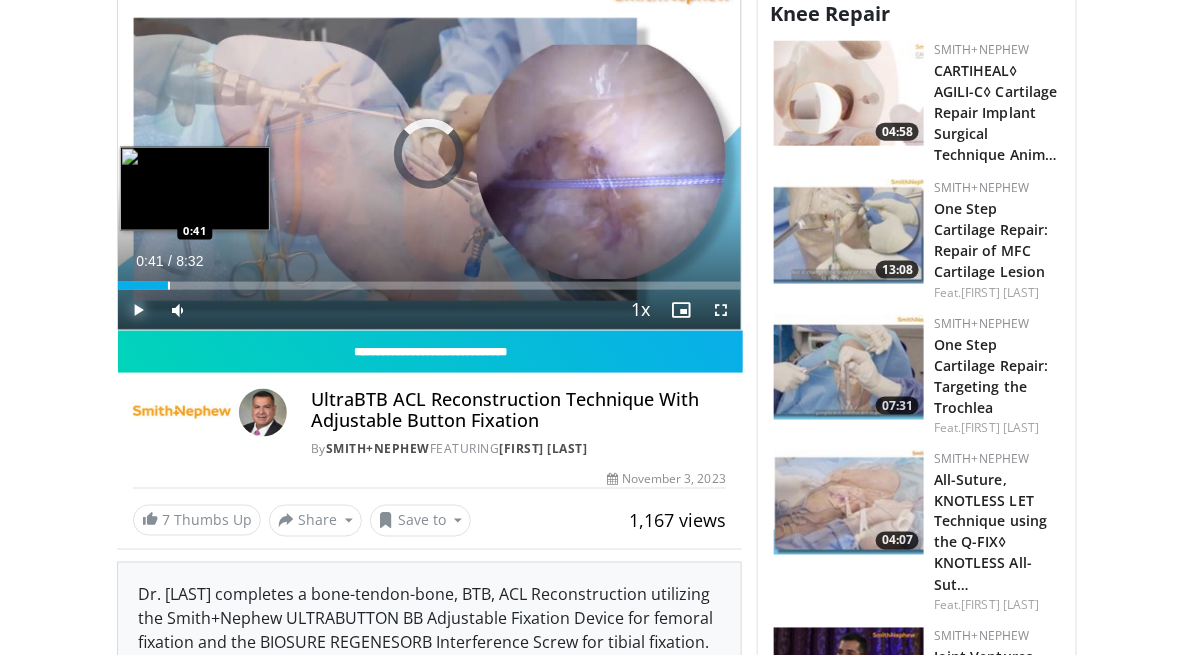 click at bounding box center [169, 286] 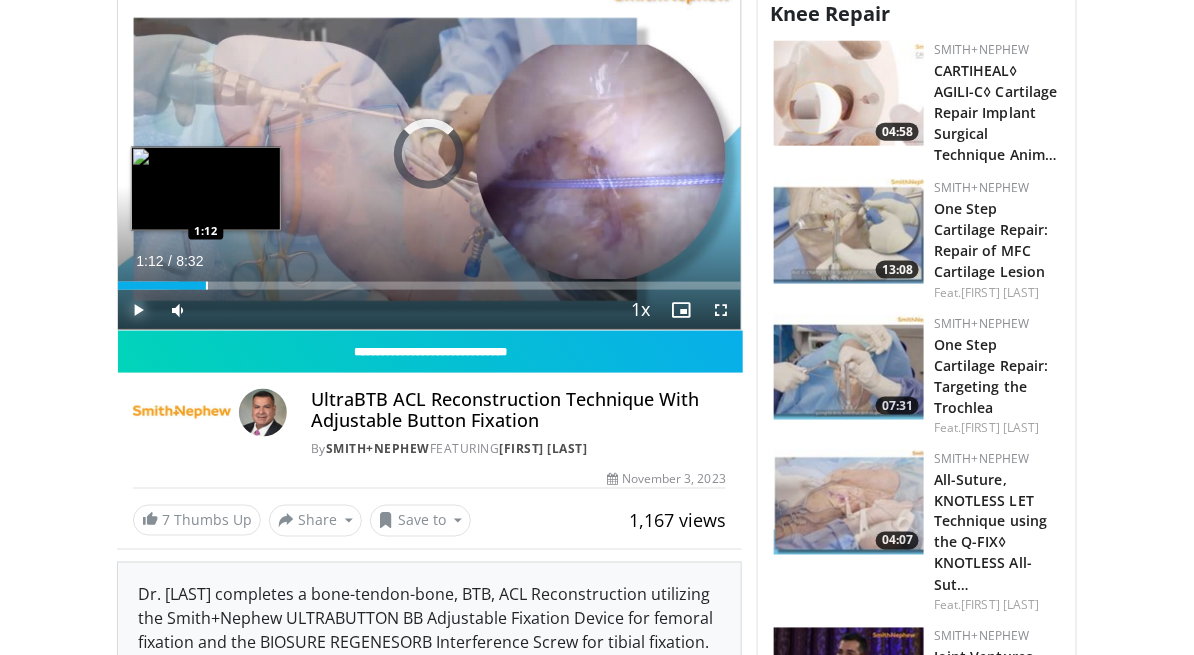 click at bounding box center (207, 286) 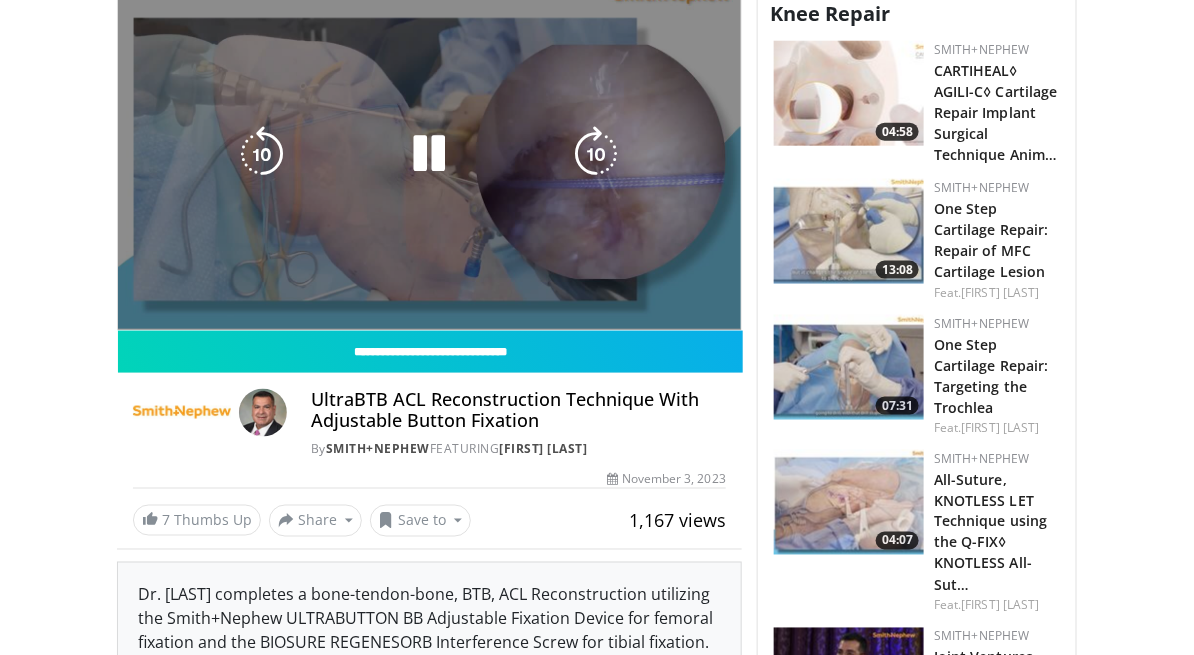 click on "10 seconds
Tap to unmute" at bounding box center [429, 154] 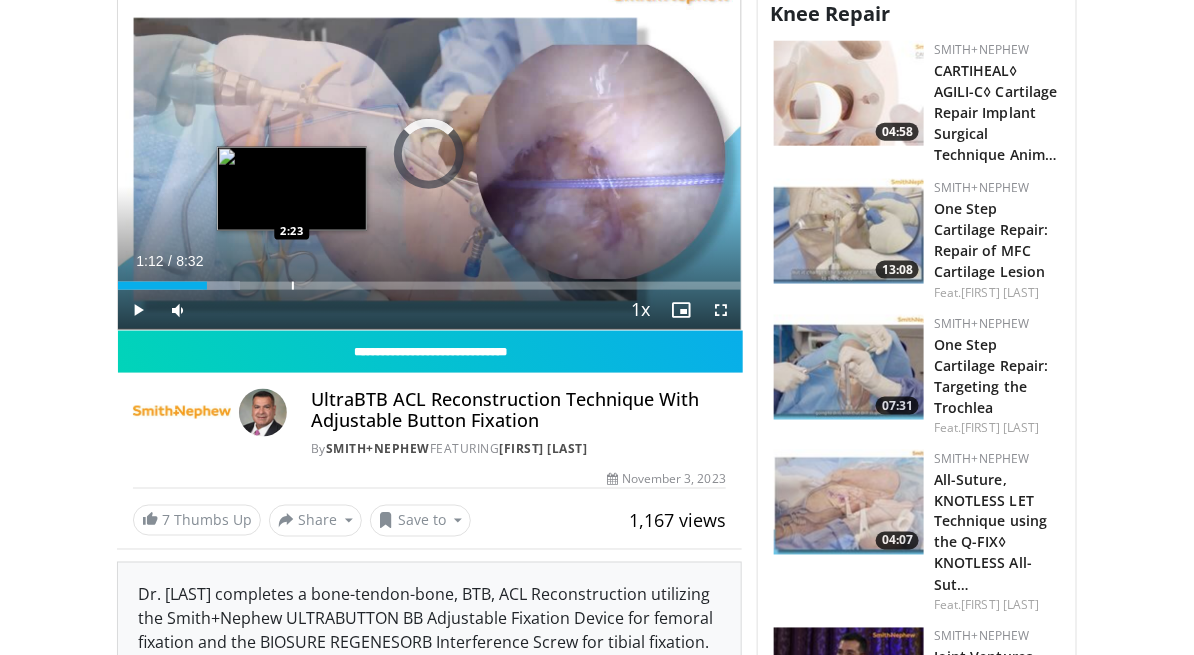 click at bounding box center (293, 286) 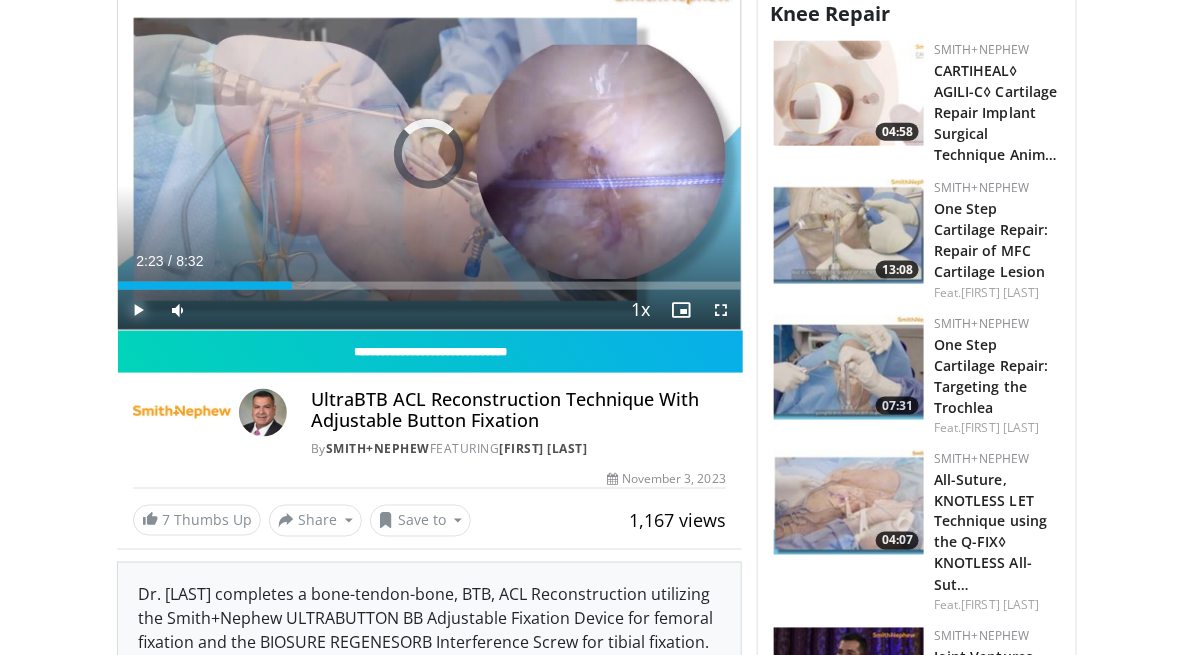 click at bounding box center (138, 310) 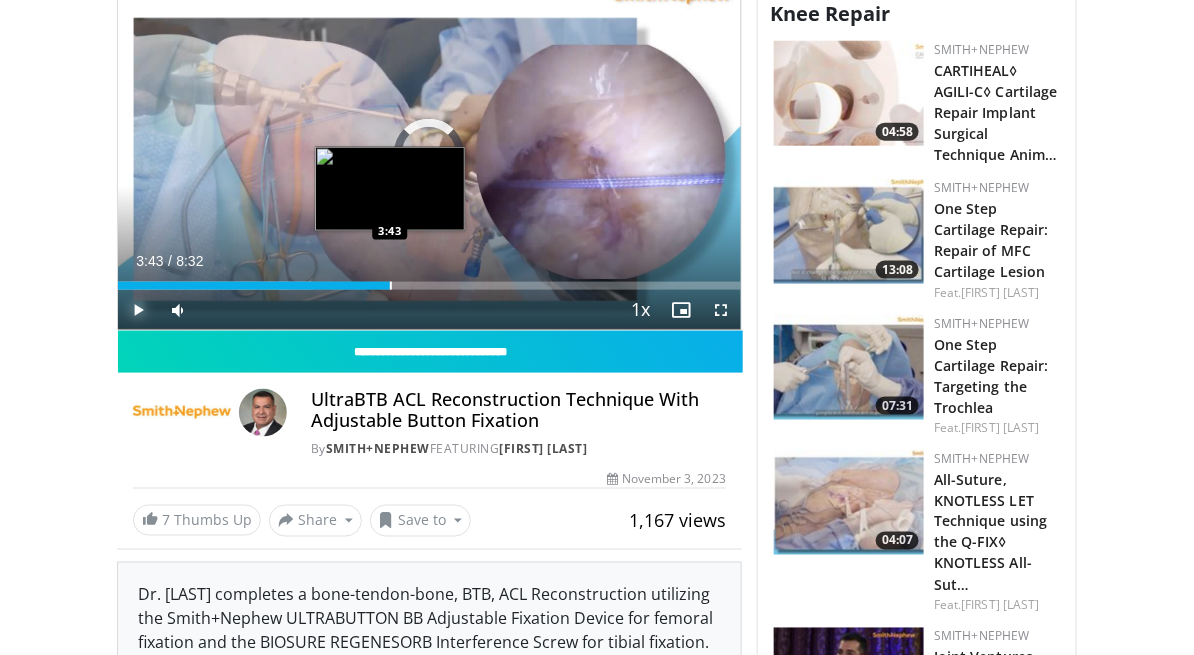 click at bounding box center (391, 286) 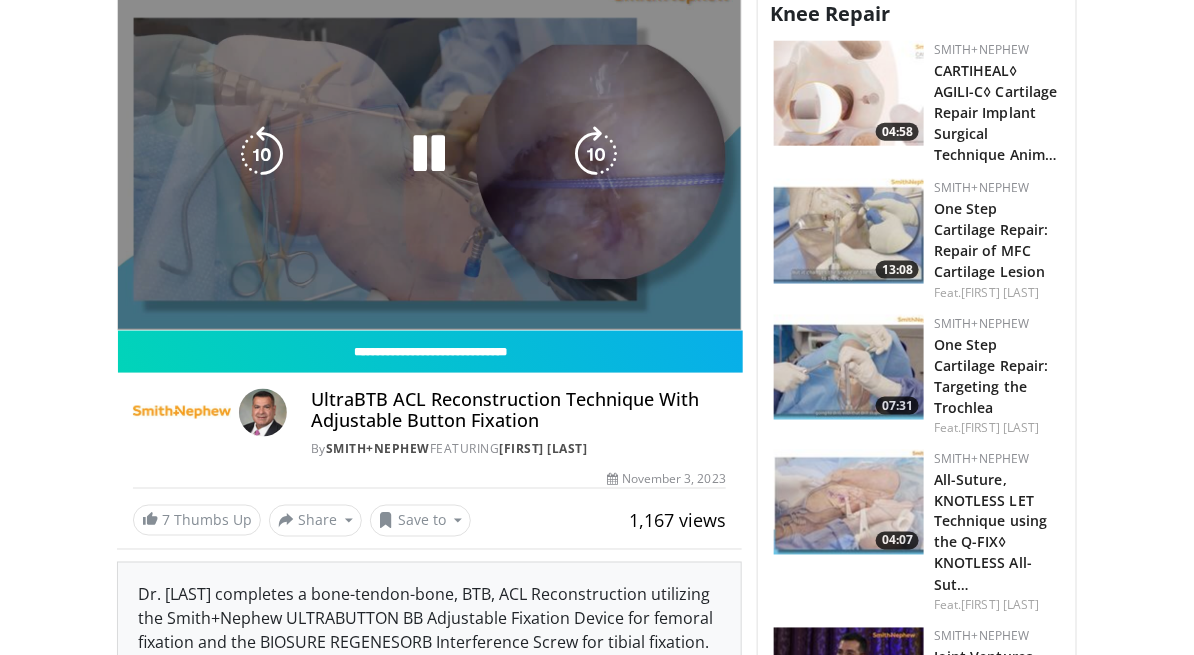 click on "10 seconds
Tap to unmute" at bounding box center [429, 154] 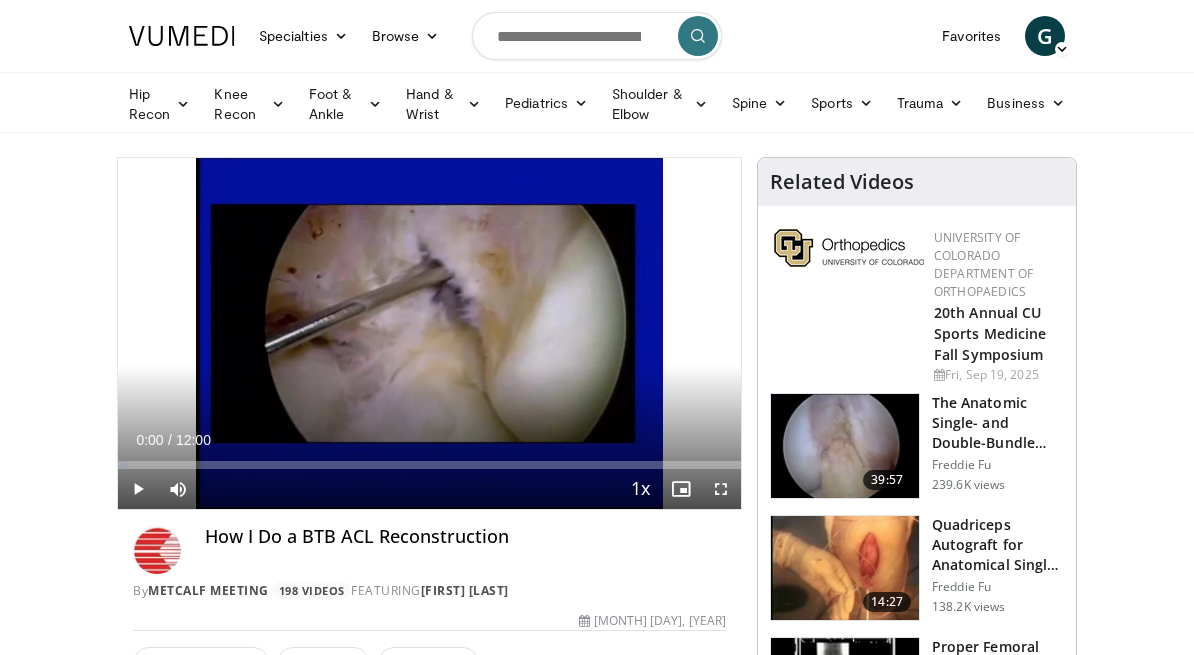 scroll, scrollTop: 0, scrollLeft: 0, axis: both 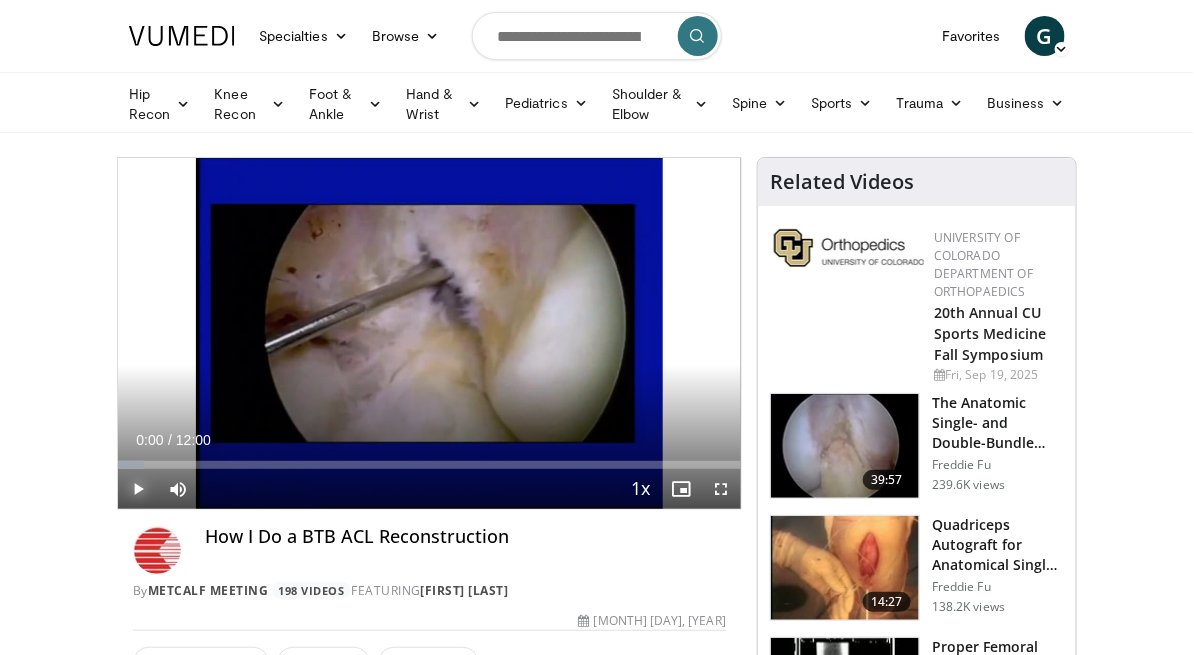 click at bounding box center [138, 489] 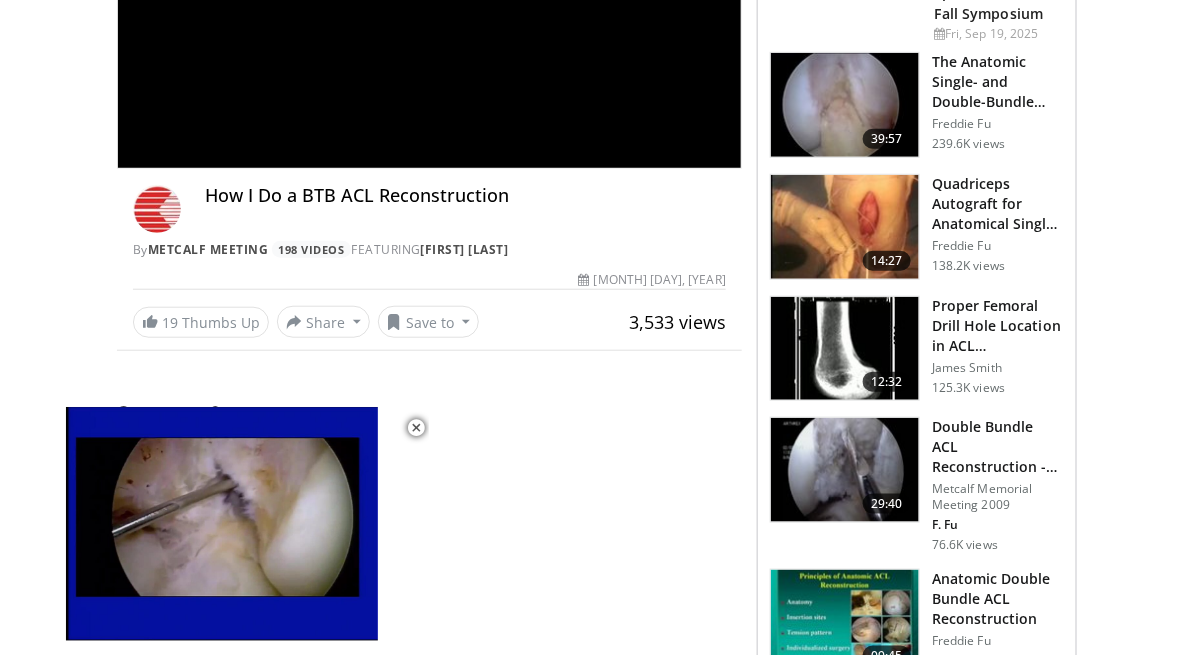 scroll, scrollTop: 0, scrollLeft: 0, axis: both 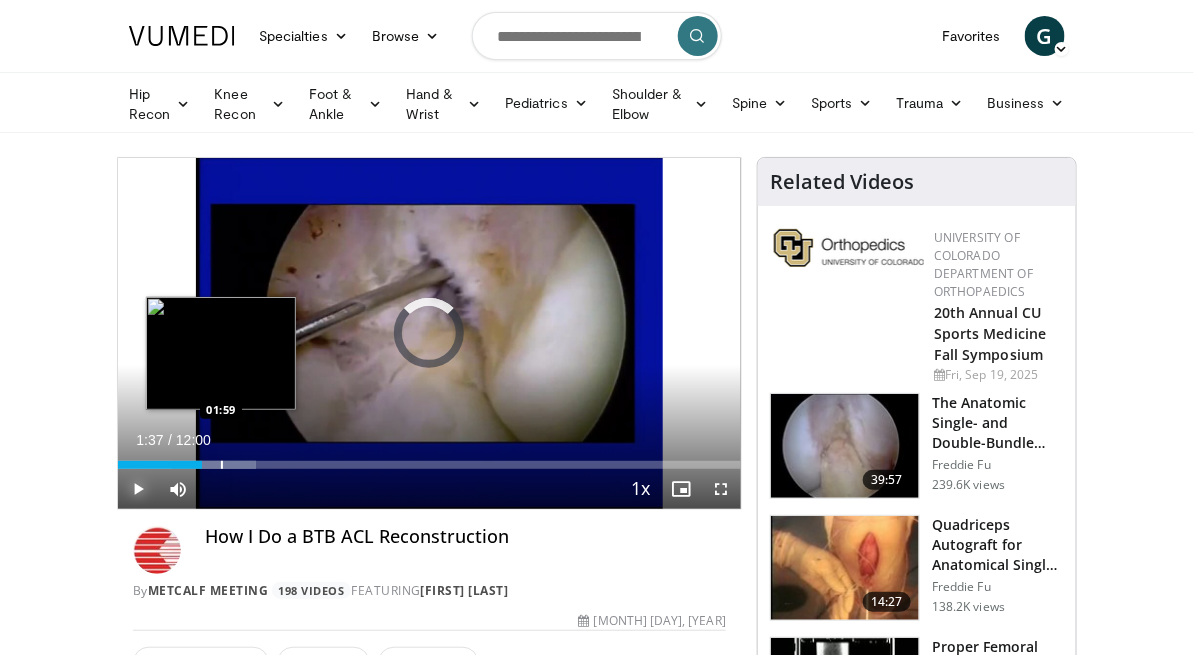 click at bounding box center (222, 465) 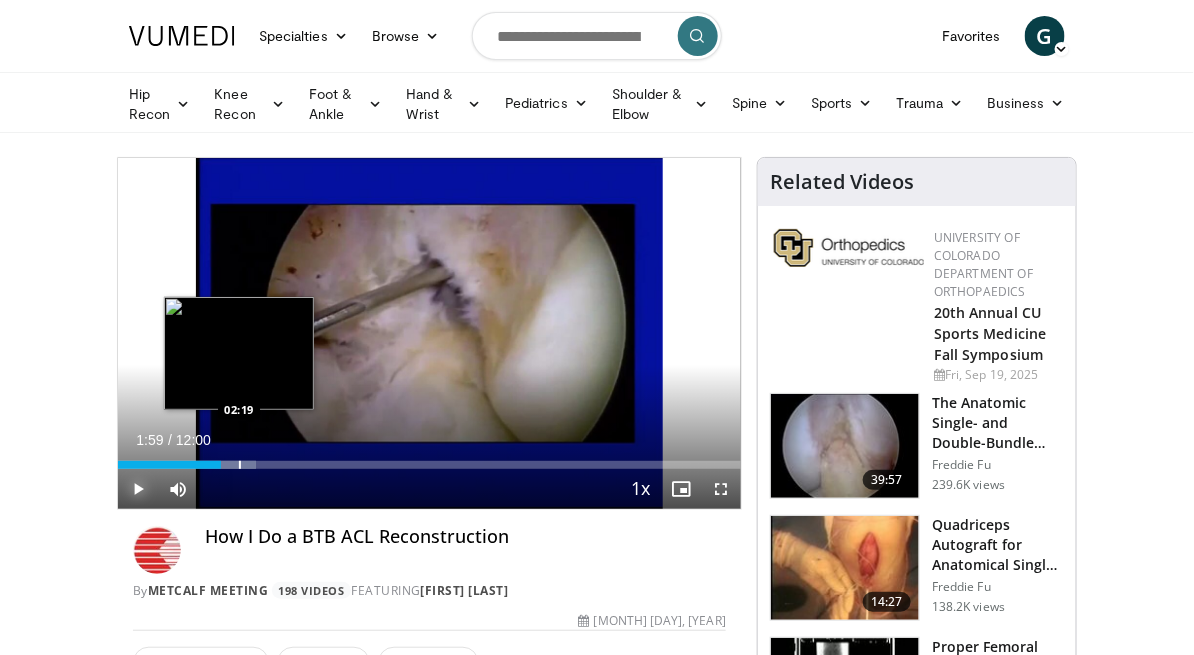 click at bounding box center [240, 465] 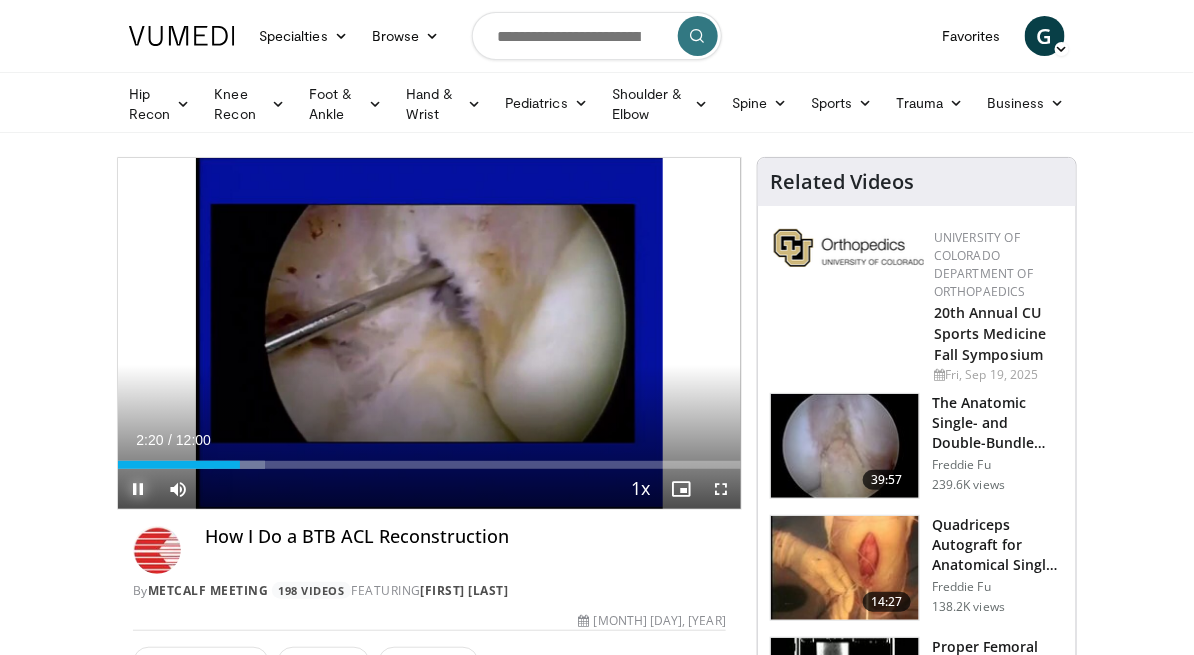 click at bounding box center (138, 489) 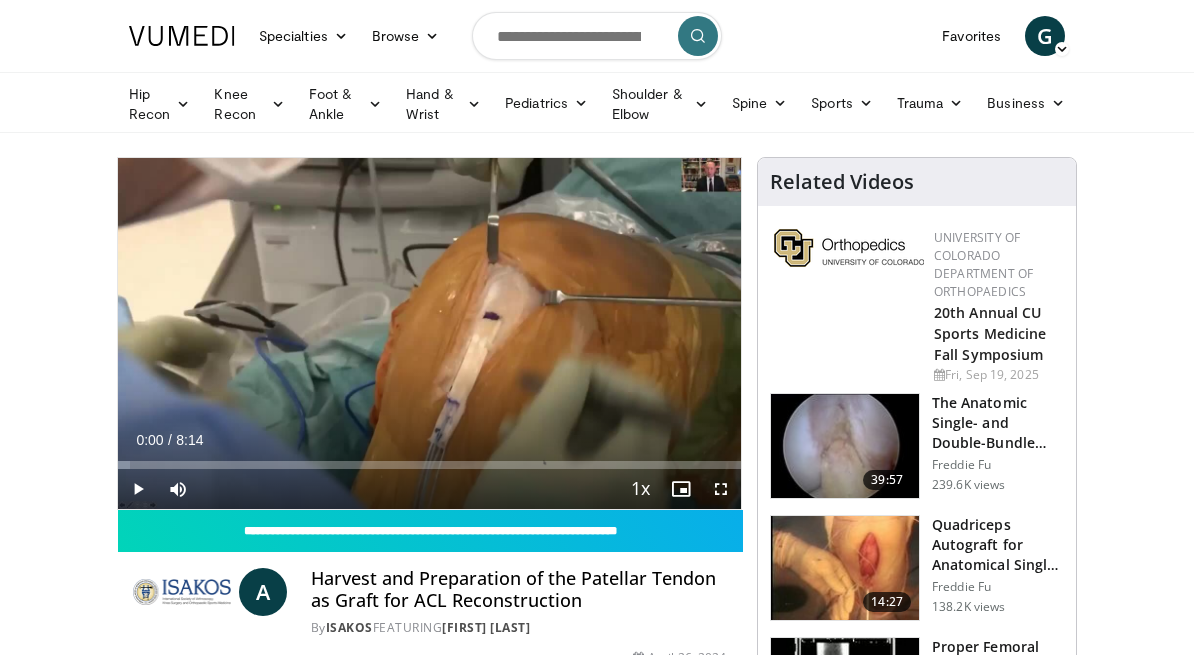 scroll, scrollTop: 0, scrollLeft: 0, axis: both 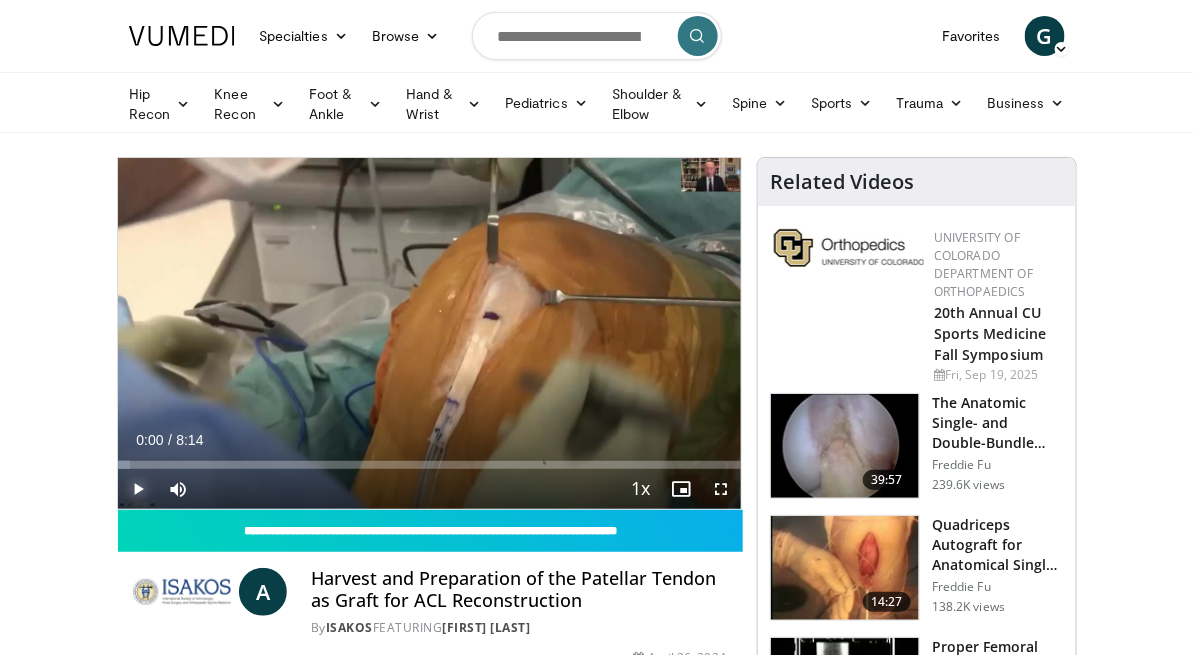 click at bounding box center [138, 489] 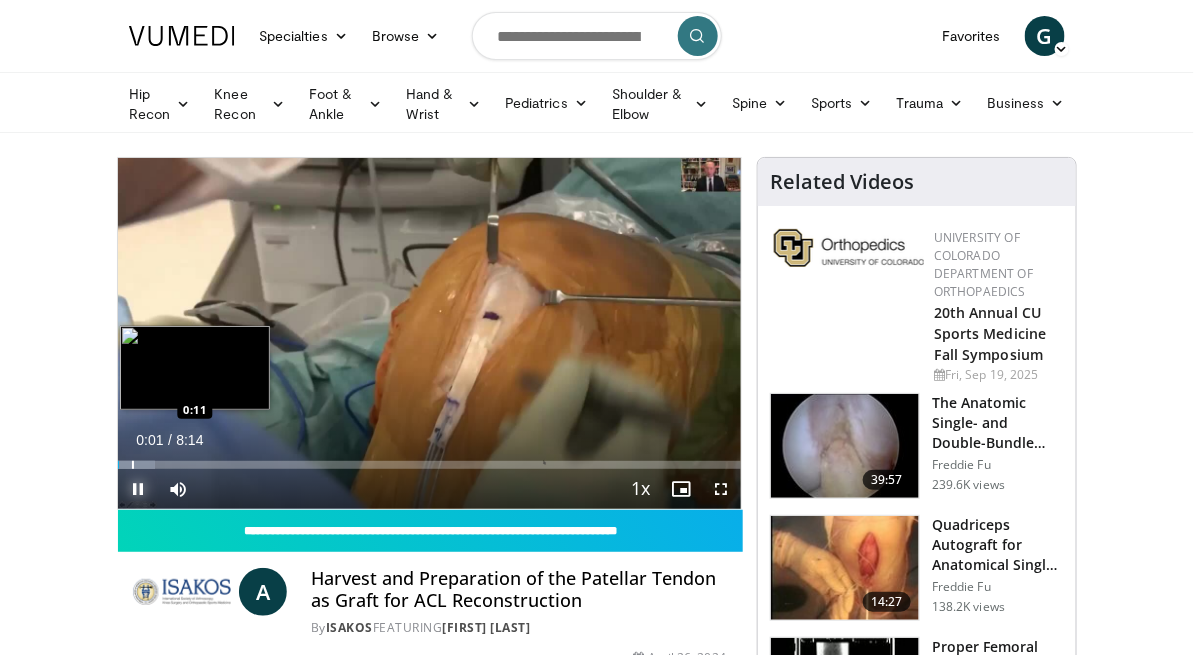 click at bounding box center [133, 465] 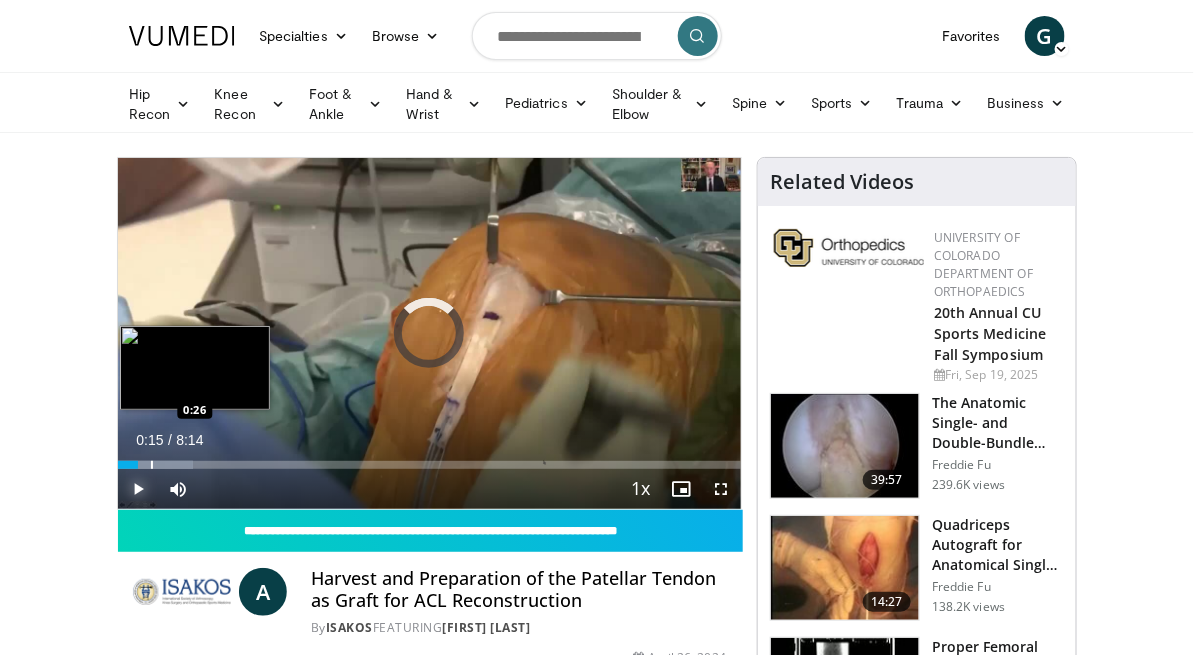 click on "Loaded :  12.03% 0:15 0:26" at bounding box center (429, 459) 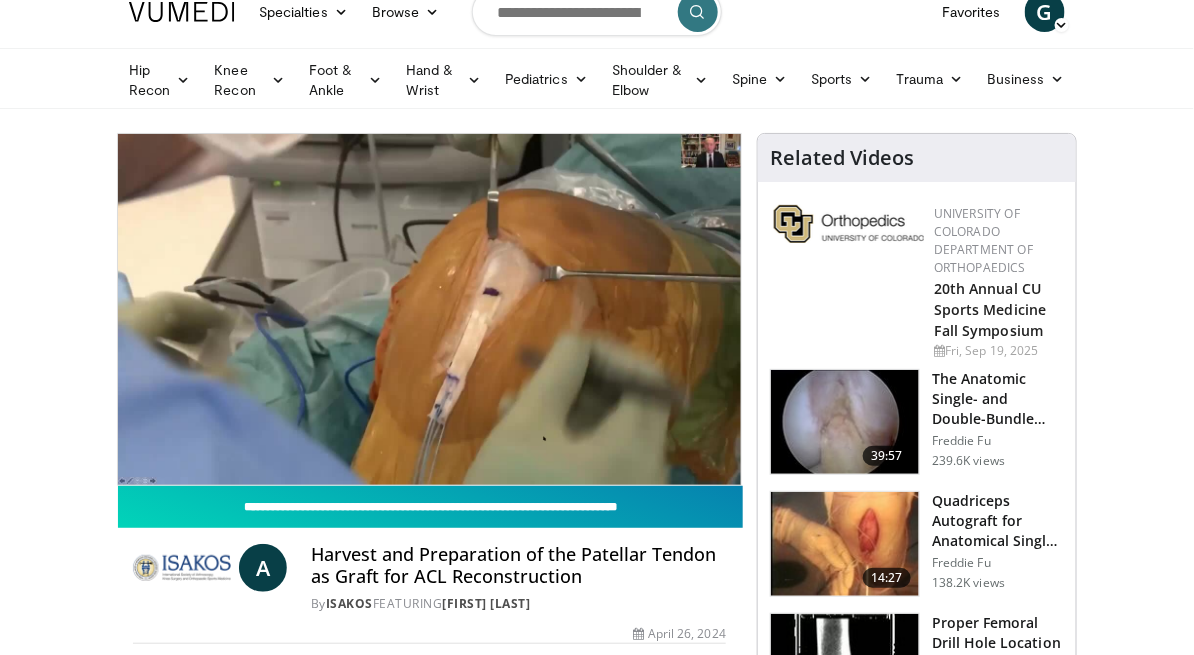scroll, scrollTop: 15, scrollLeft: 0, axis: vertical 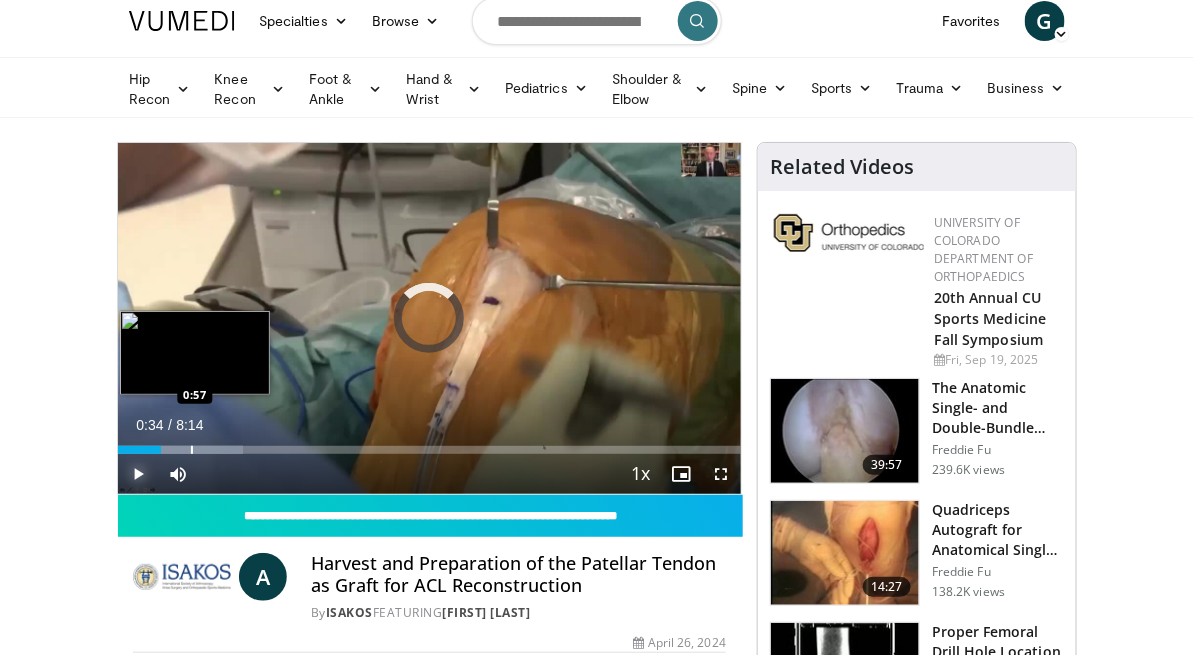 click at bounding box center [192, 450] 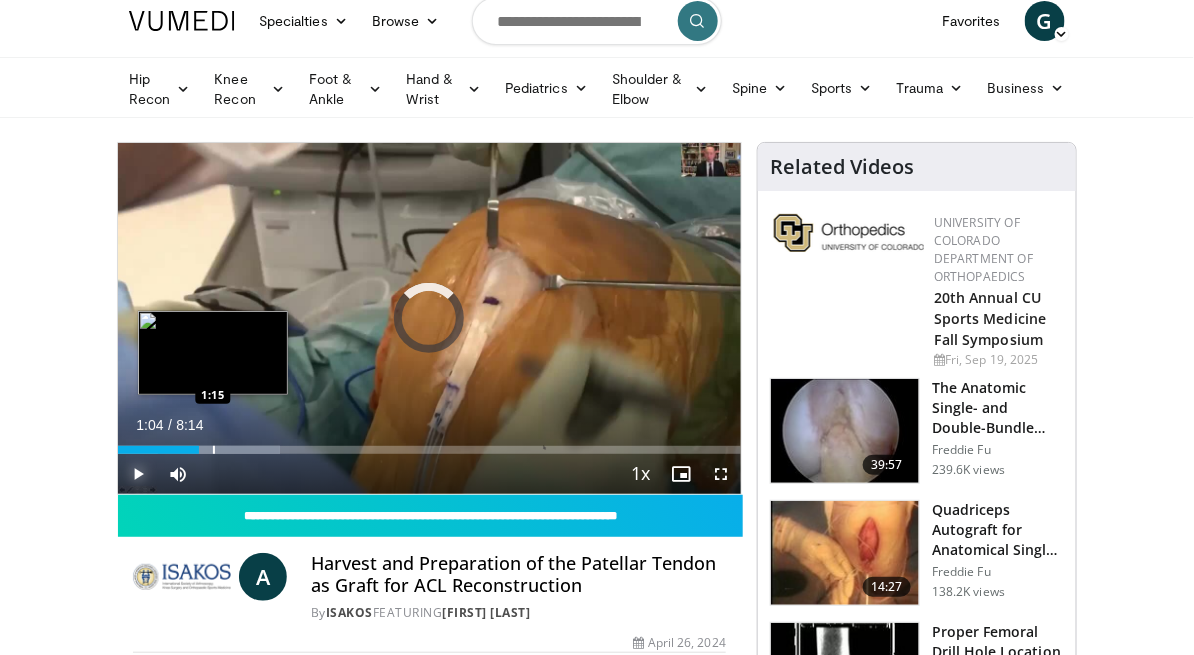 click at bounding box center (214, 450) 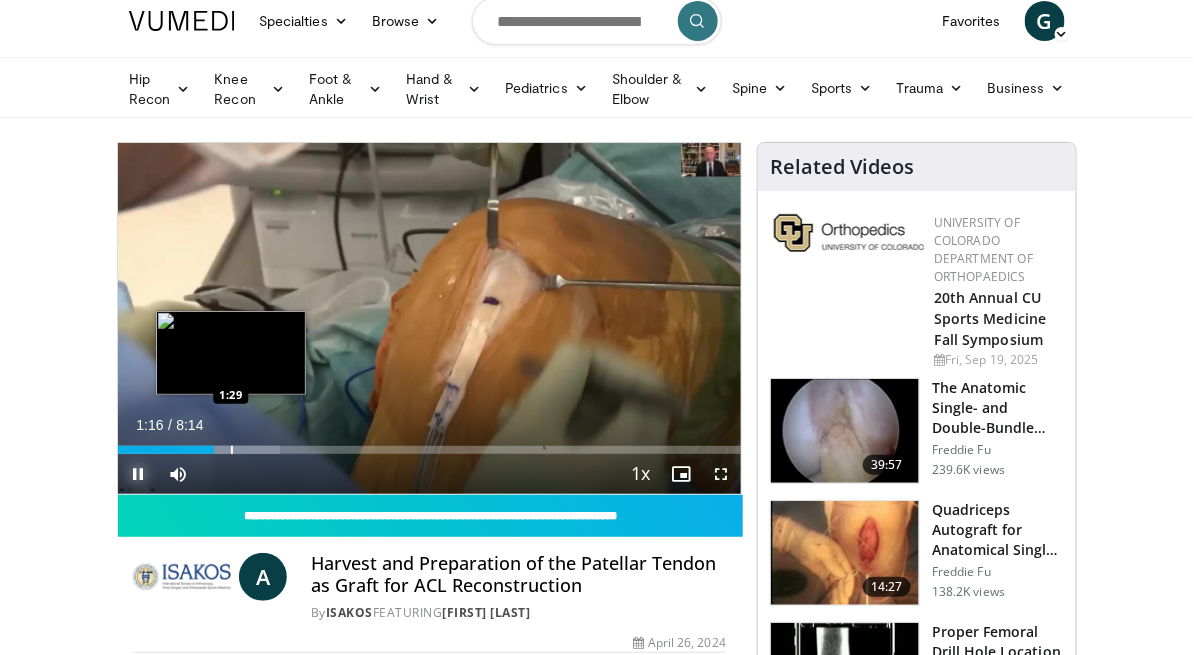 click at bounding box center (232, 450) 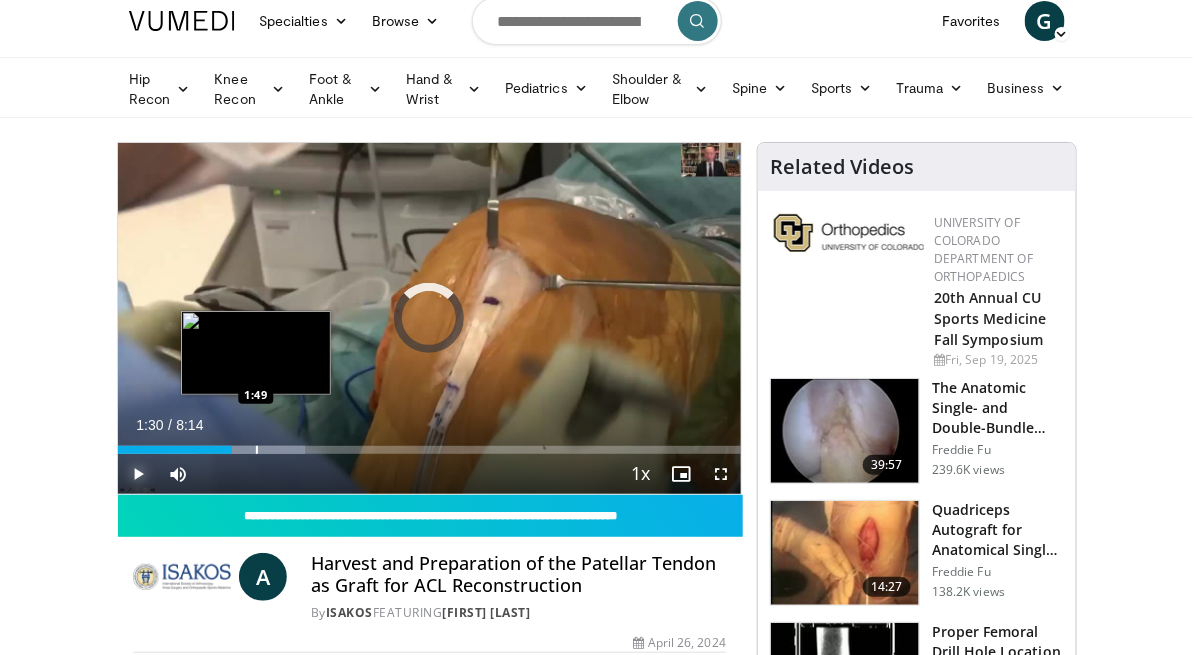 click at bounding box center [257, 450] 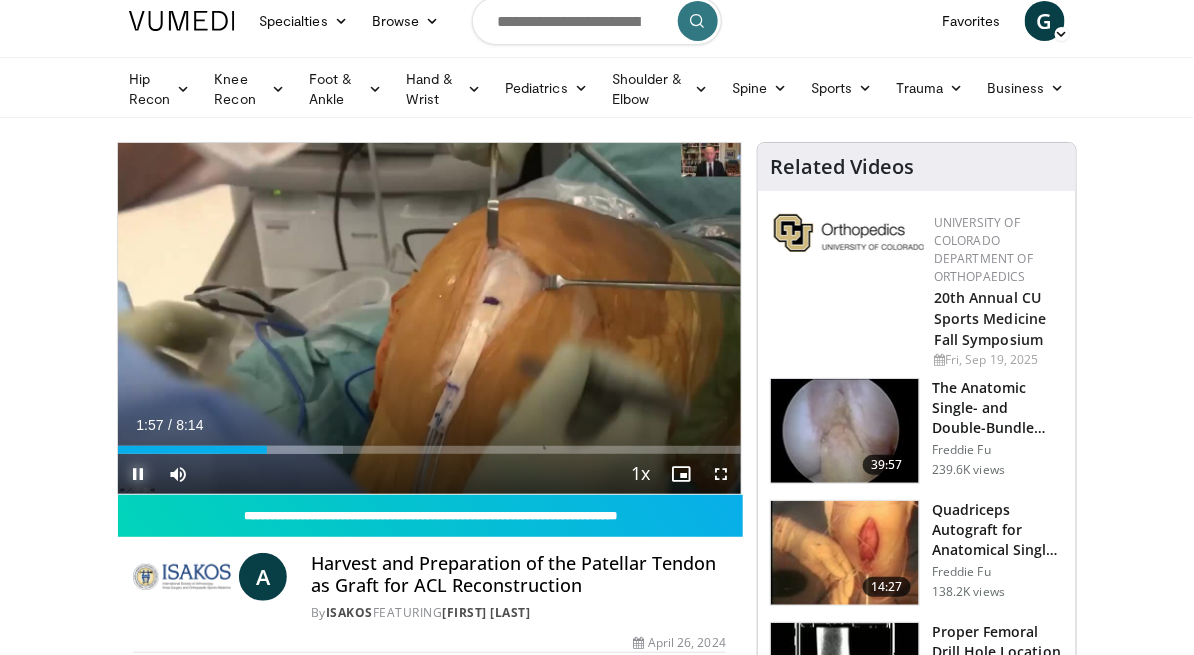 click at bounding box center (138, 474) 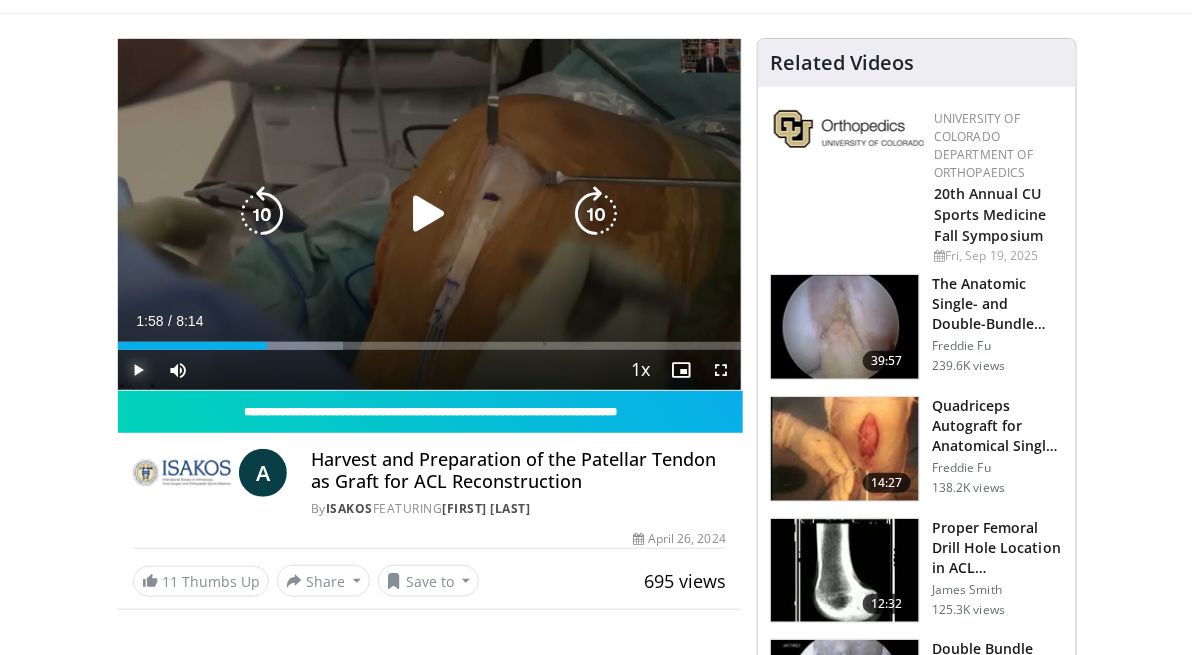 scroll, scrollTop: 124, scrollLeft: 0, axis: vertical 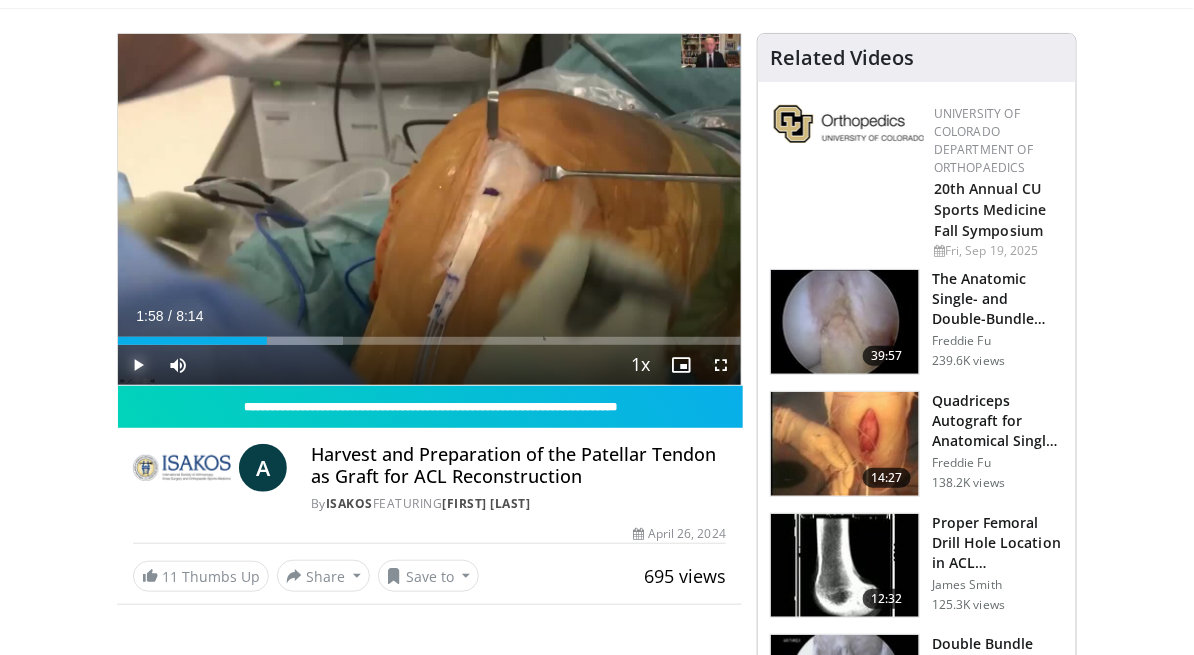 click at bounding box center [138, 365] 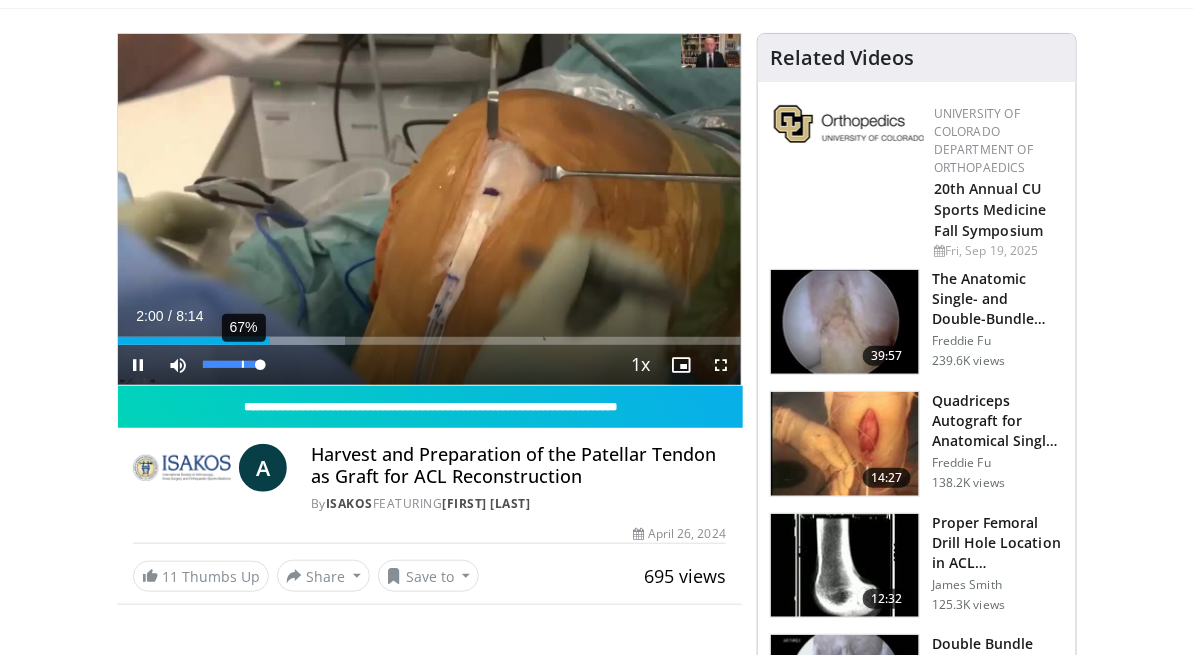 click on "67%" at bounding box center [232, 365] 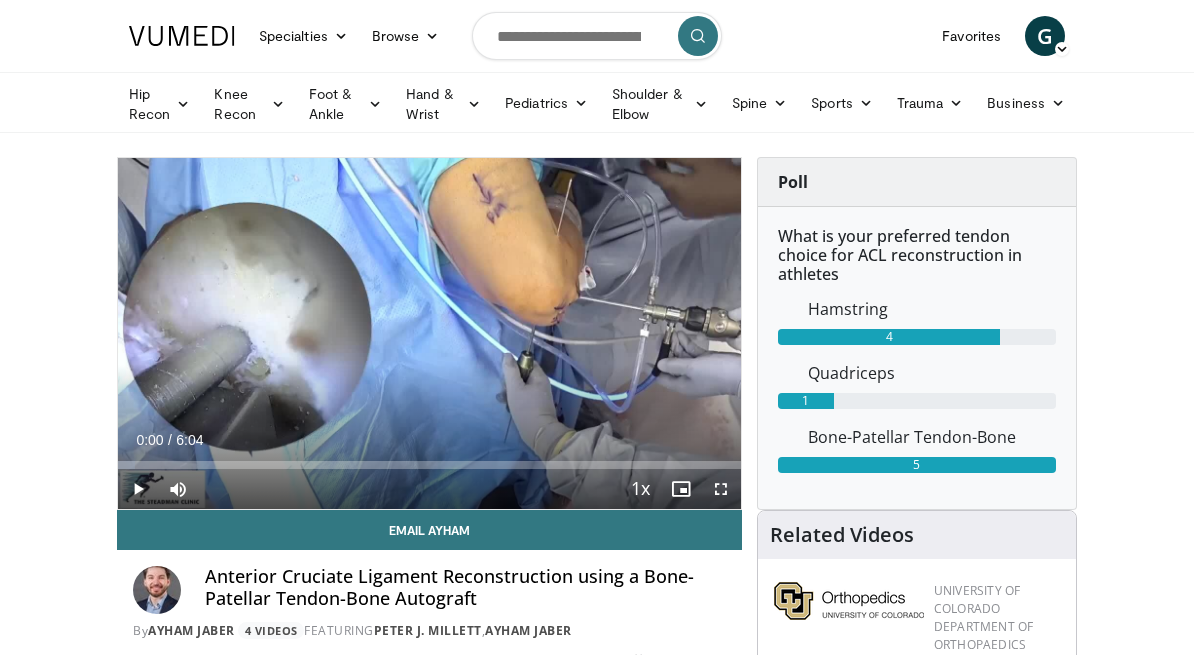 scroll, scrollTop: 0, scrollLeft: 0, axis: both 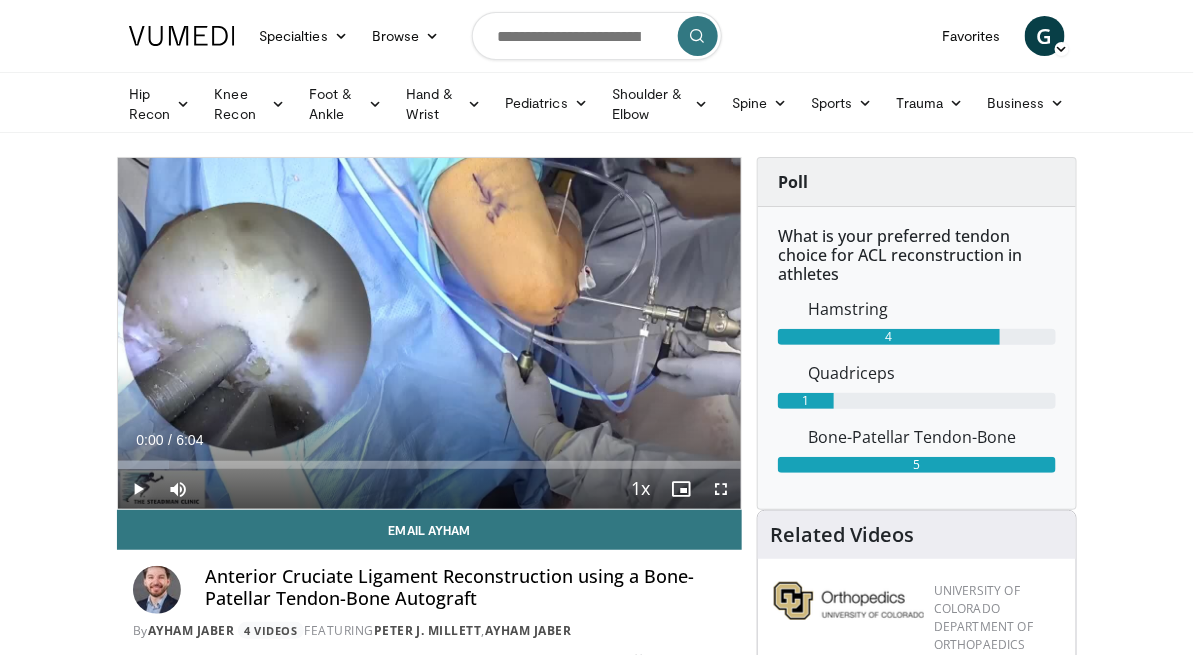 click at bounding box center (138, 489) 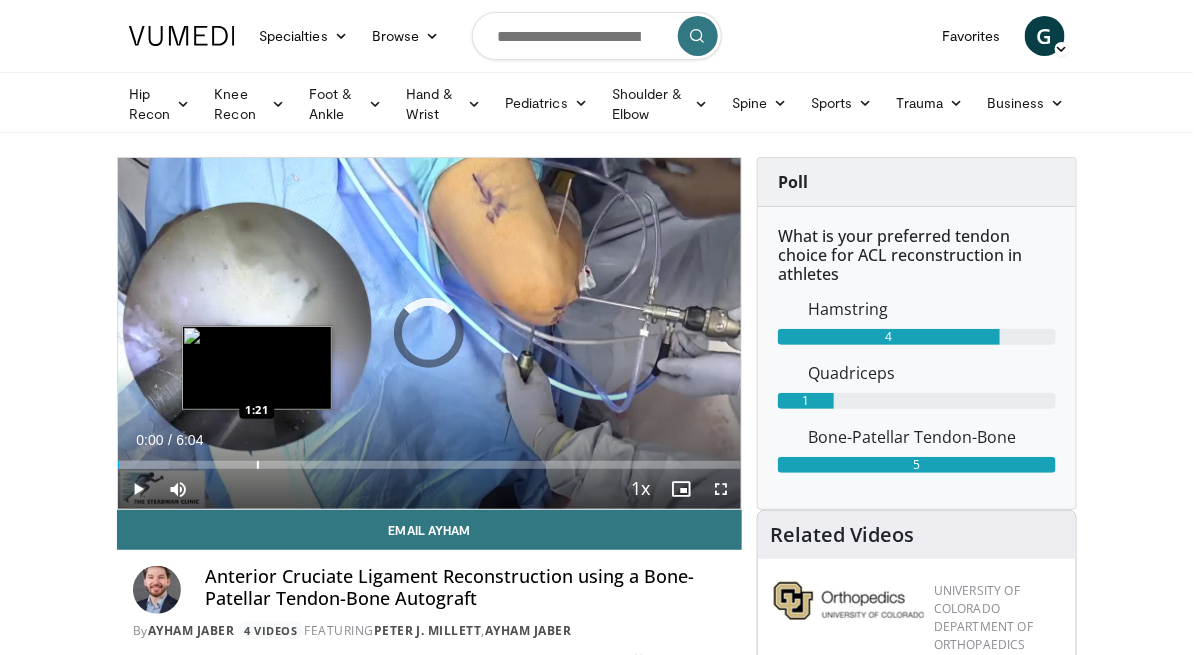 click on "Loaded :  8.23% 1:21 1:21" at bounding box center [429, 459] 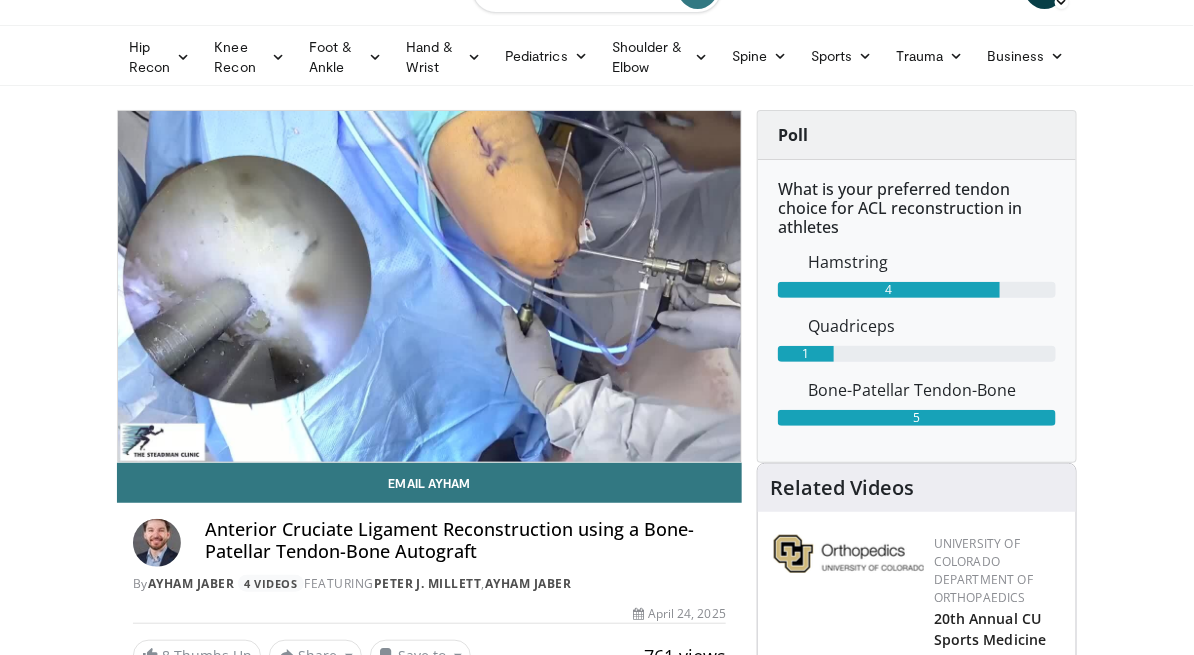 scroll, scrollTop: 36, scrollLeft: 0, axis: vertical 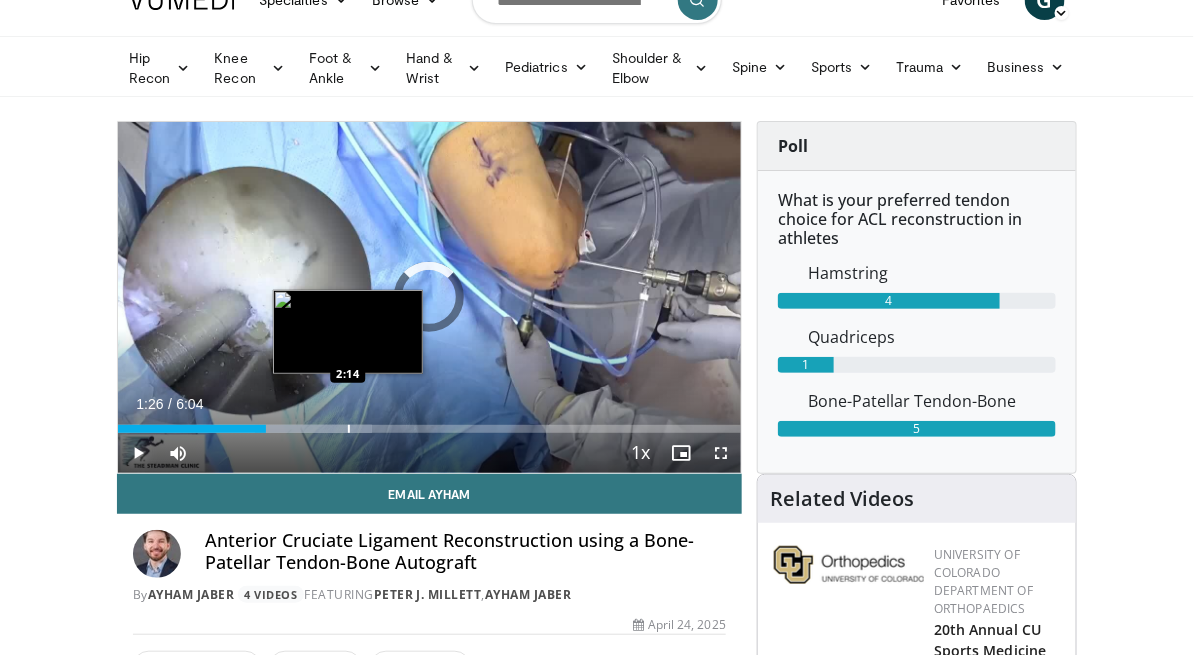 click on "Loaded :  40.79% 1:26 2:14" at bounding box center [429, 423] 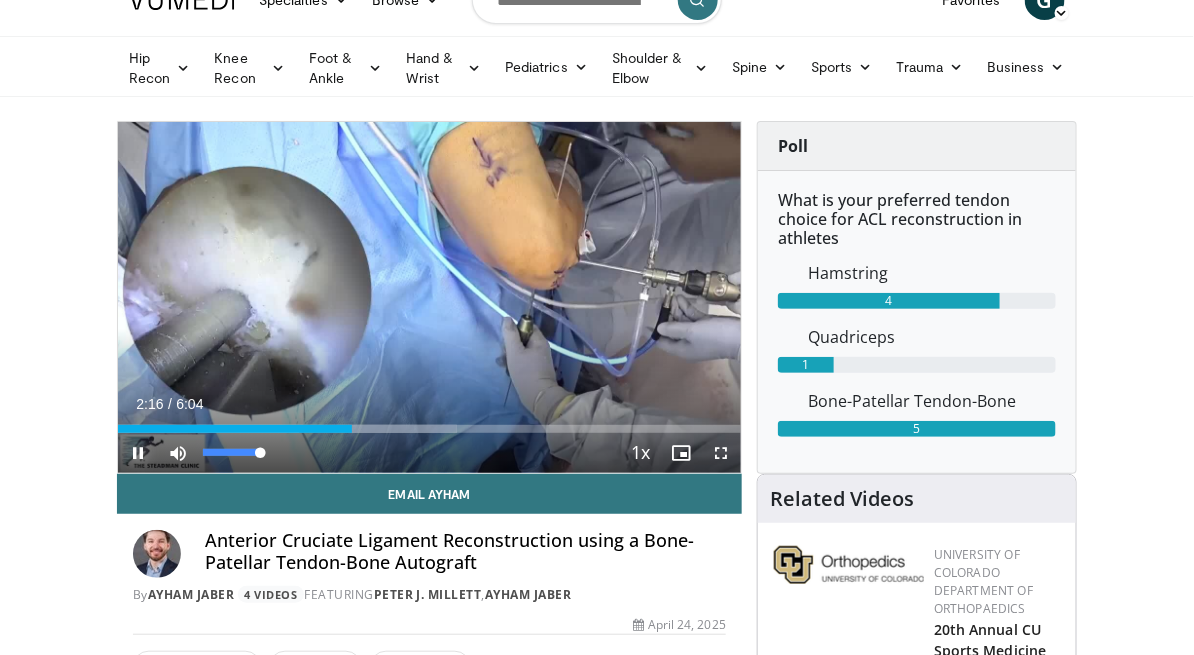drag, startPoint x: 260, startPoint y: 449, endPoint x: 299, endPoint y: 449, distance: 39 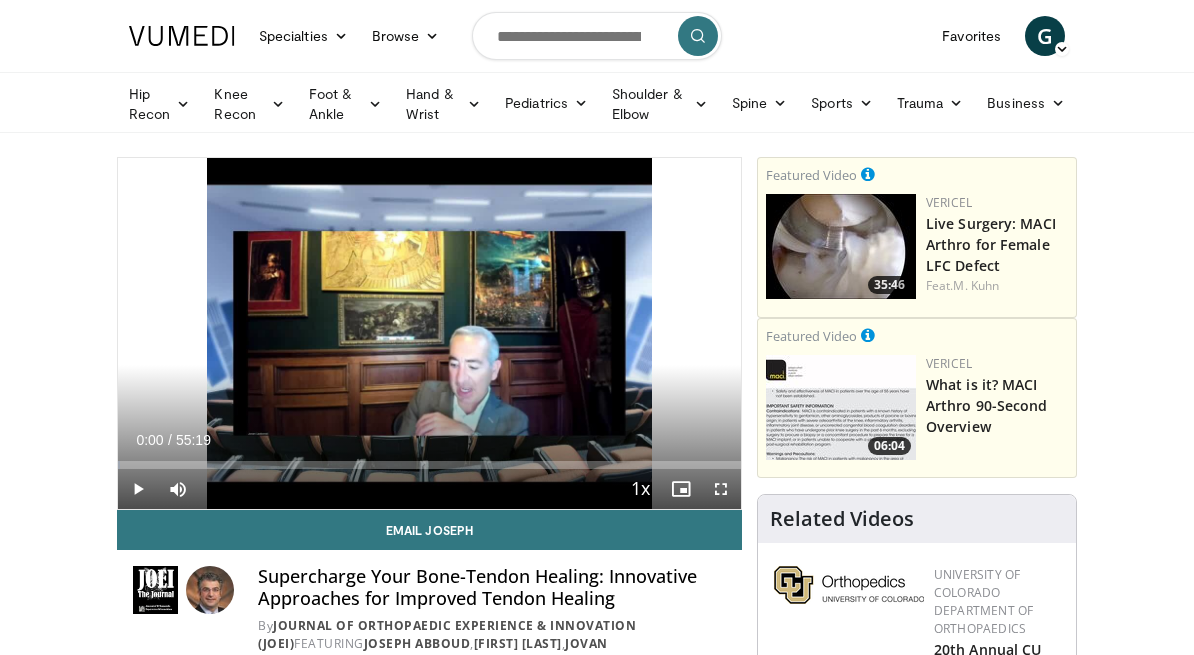 scroll, scrollTop: 0, scrollLeft: 0, axis: both 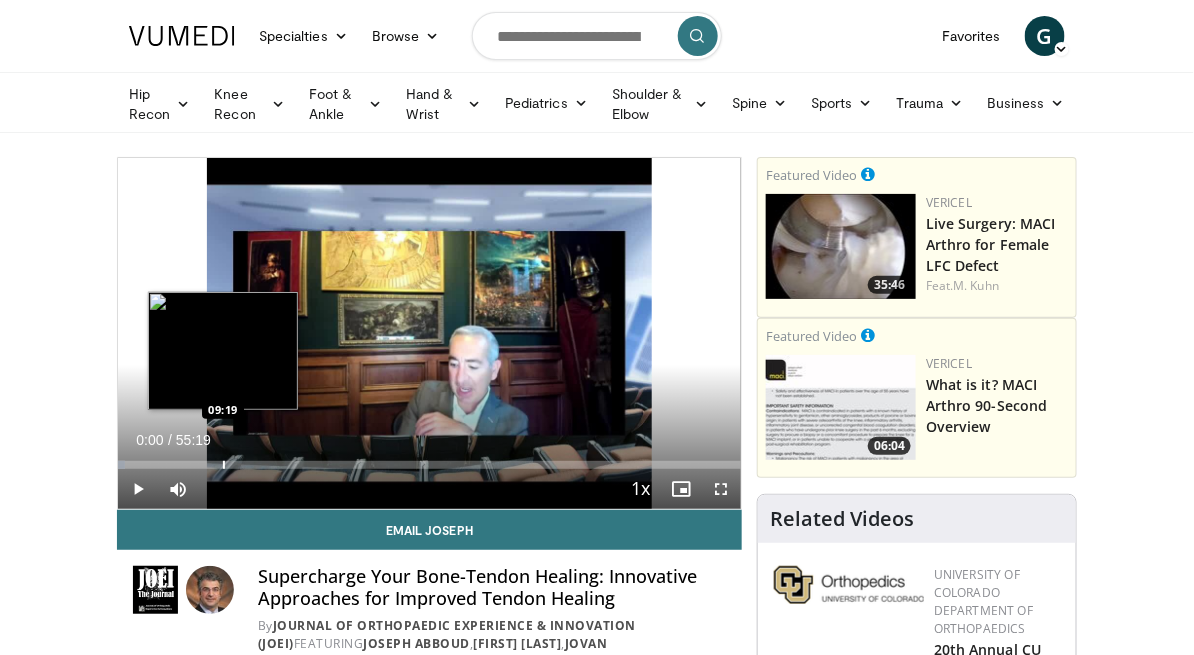 click on "Loaded :  1.19% 00:00 09:19" at bounding box center [429, 459] 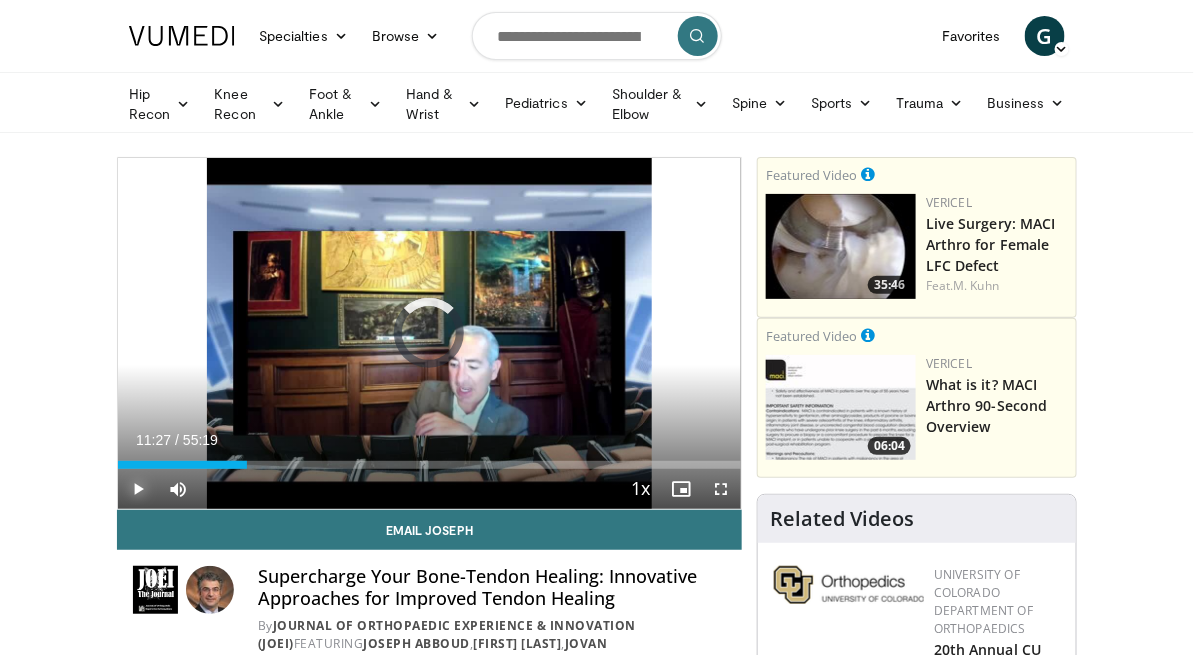 click at bounding box center [138, 489] 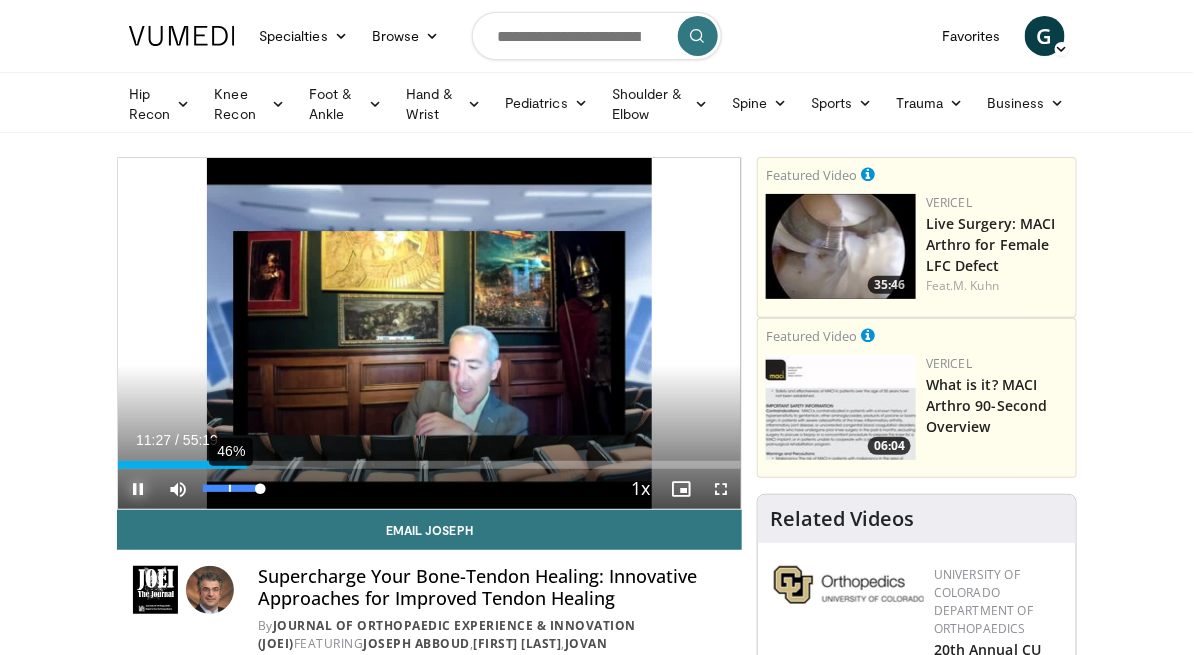 click on "46%" at bounding box center (231, 488) 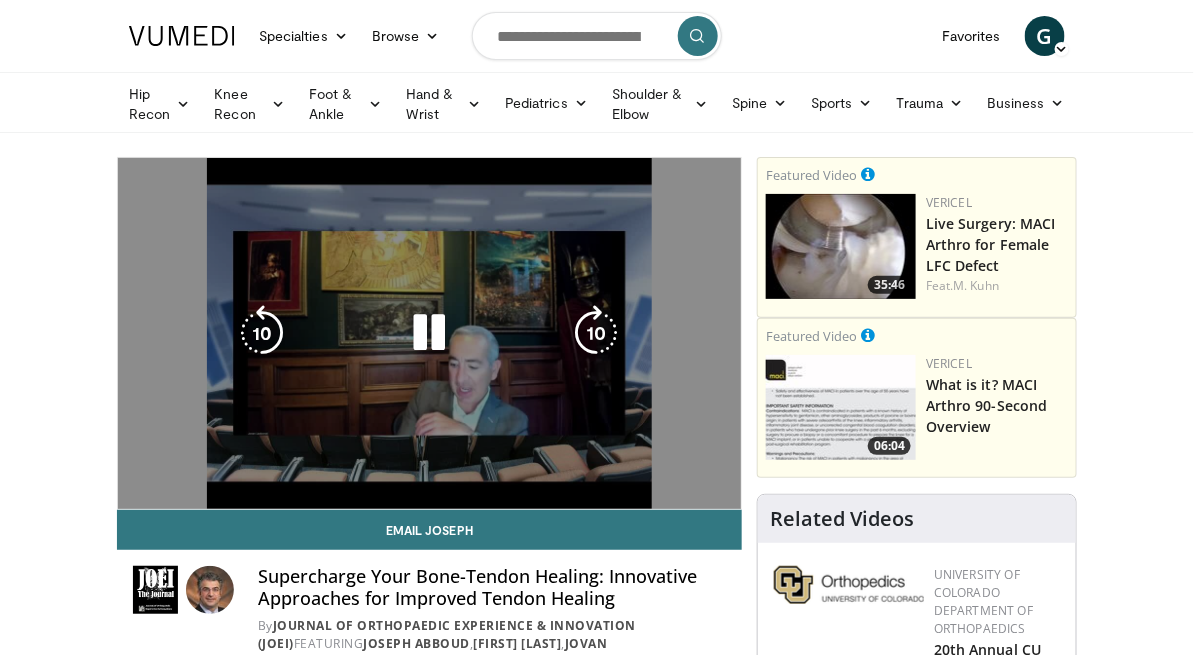 click on "**********" at bounding box center [429, 333] 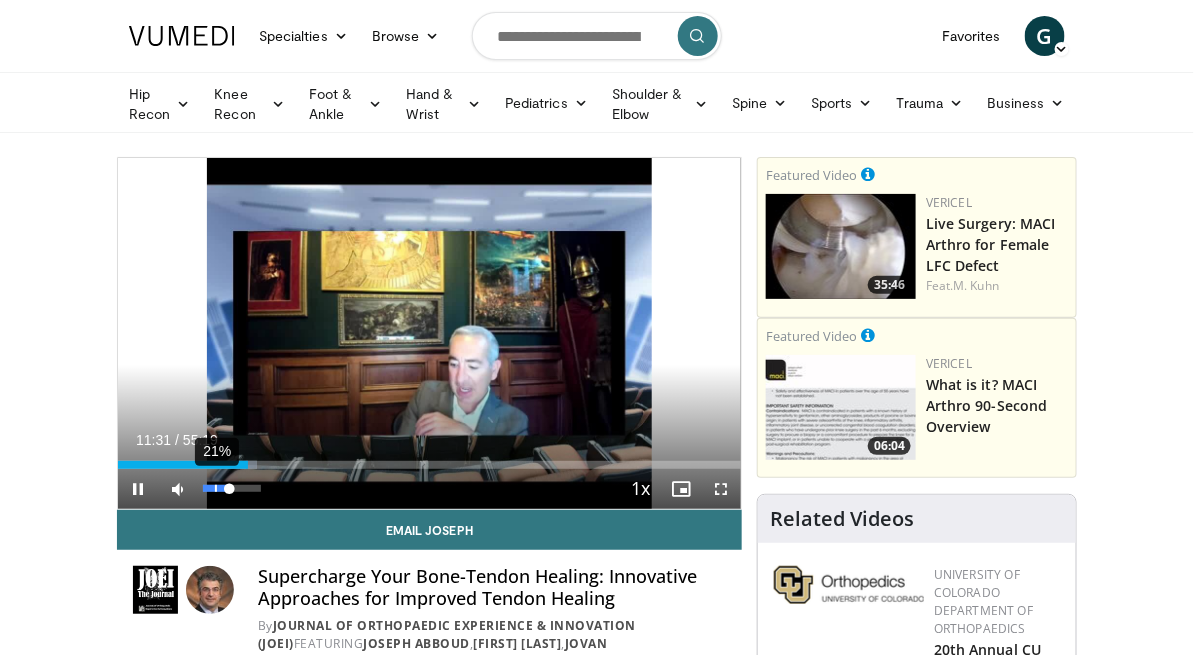 click on "21%" at bounding box center (231, 488) 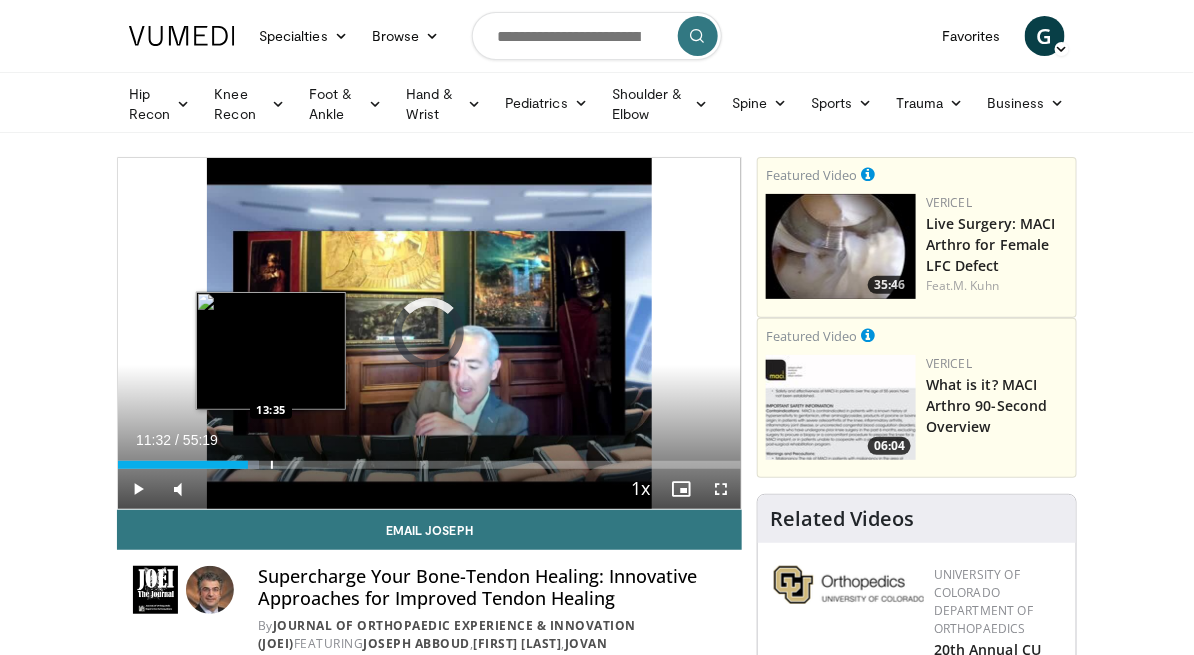 click on "Loaded :  22.71% 11:32 13:35" at bounding box center (429, 459) 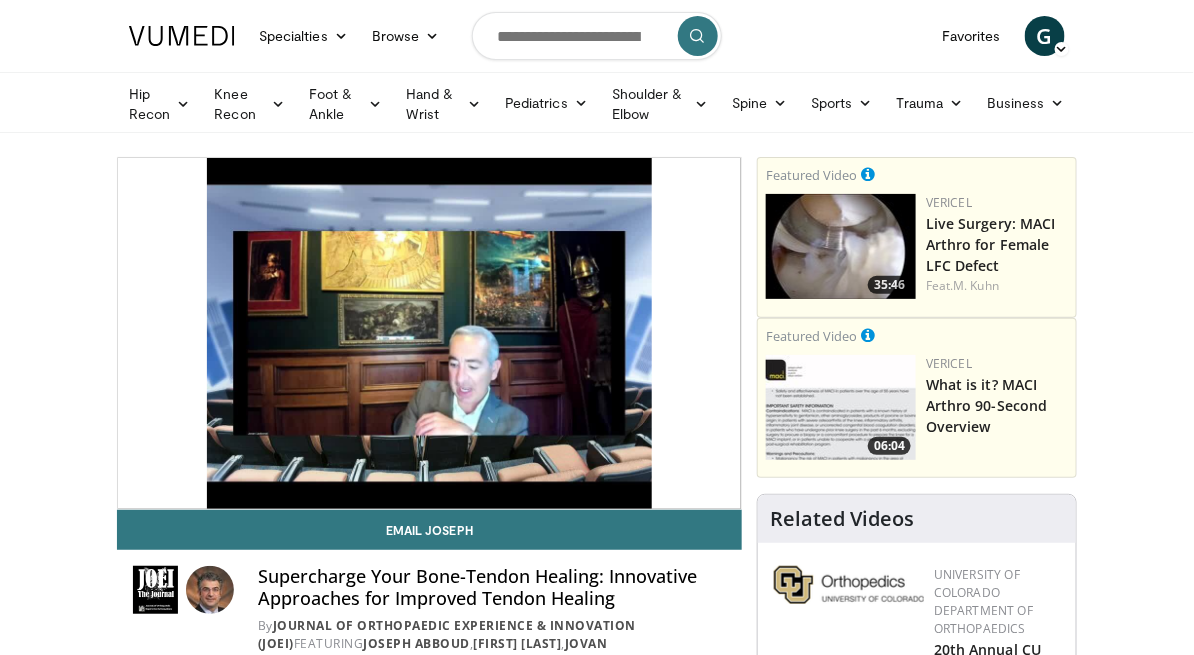 scroll, scrollTop: 27, scrollLeft: 0, axis: vertical 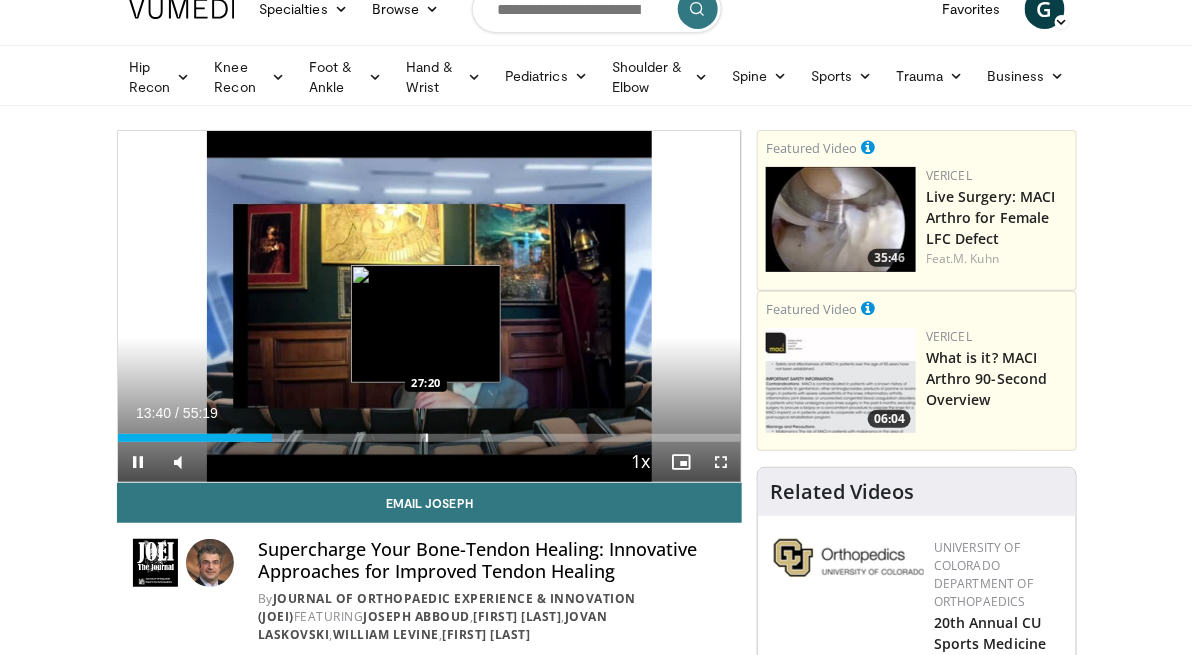 click on "Loaded :  26.60% 13:40 27:20" at bounding box center [429, 432] 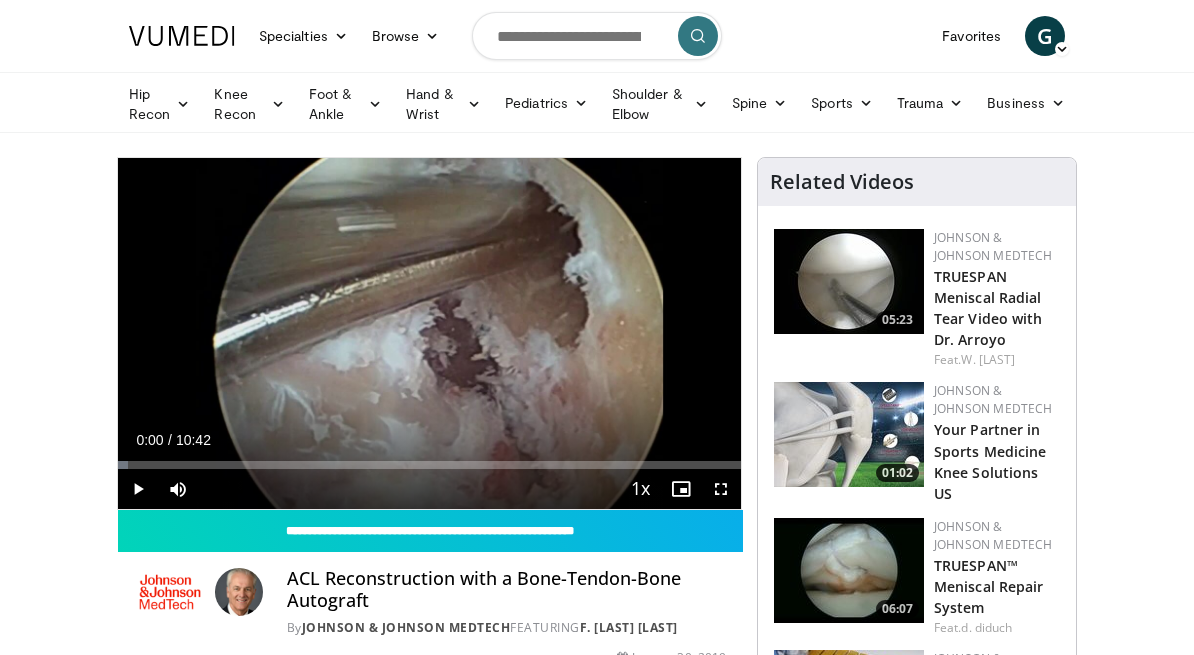 scroll, scrollTop: 0, scrollLeft: 0, axis: both 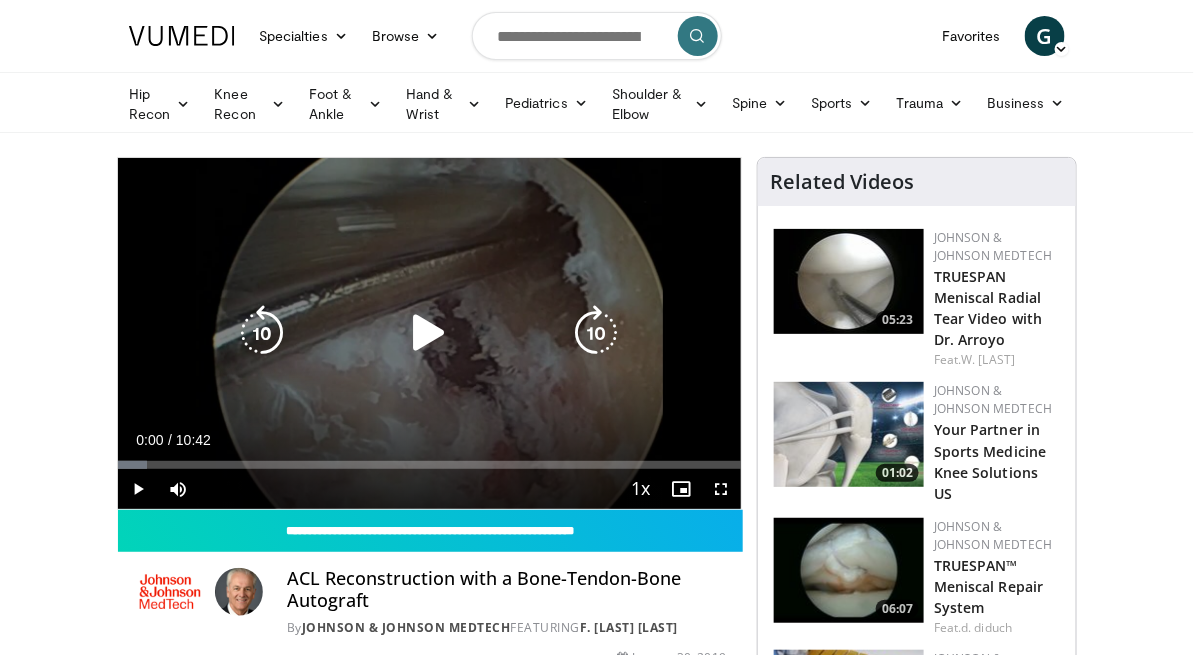 click at bounding box center [429, 333] 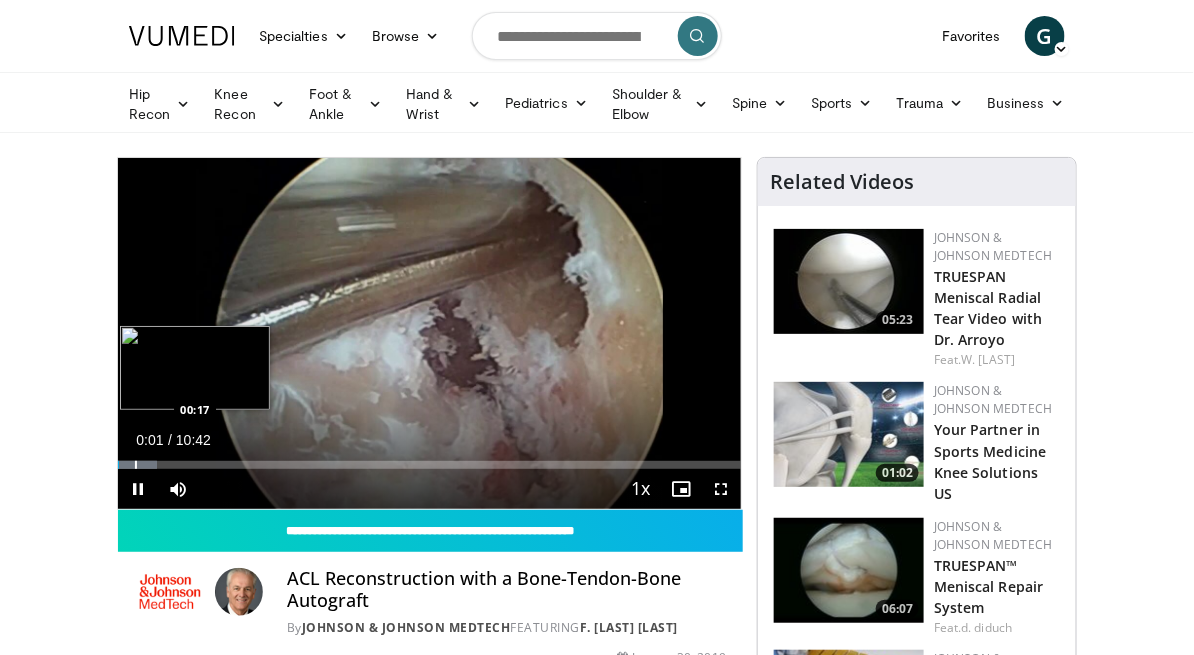click on "Loaded :  6.18% 00:01 00:17" at bounding box center [429, 459] 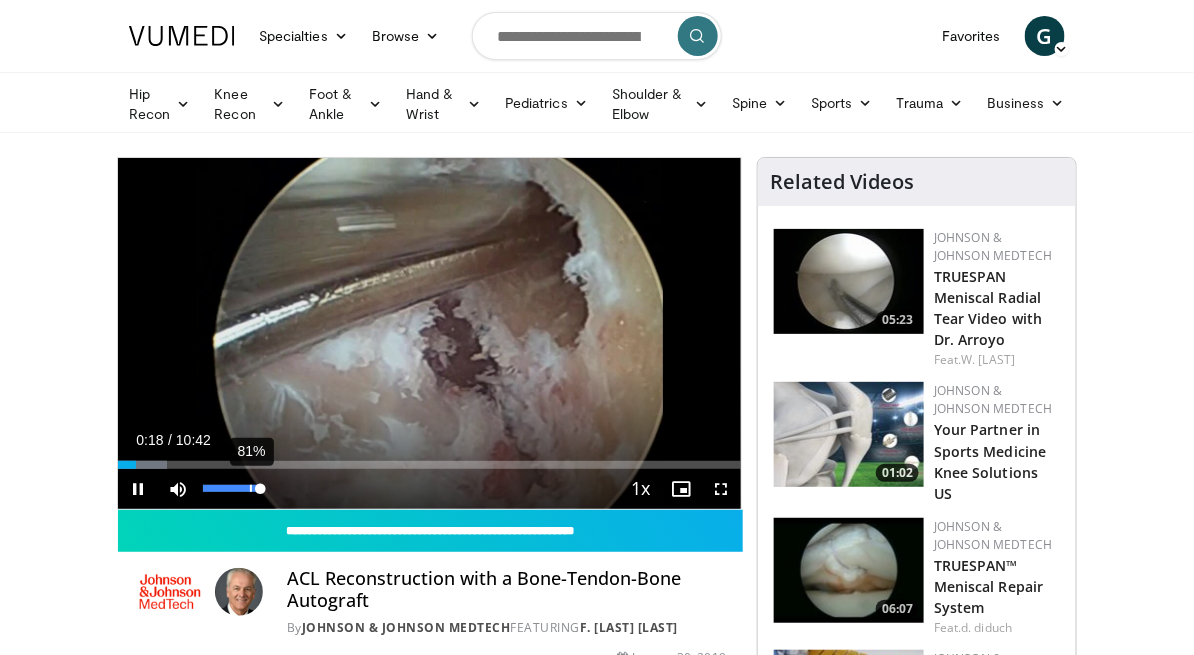 click on "81%" at bounding box center [231, 488] 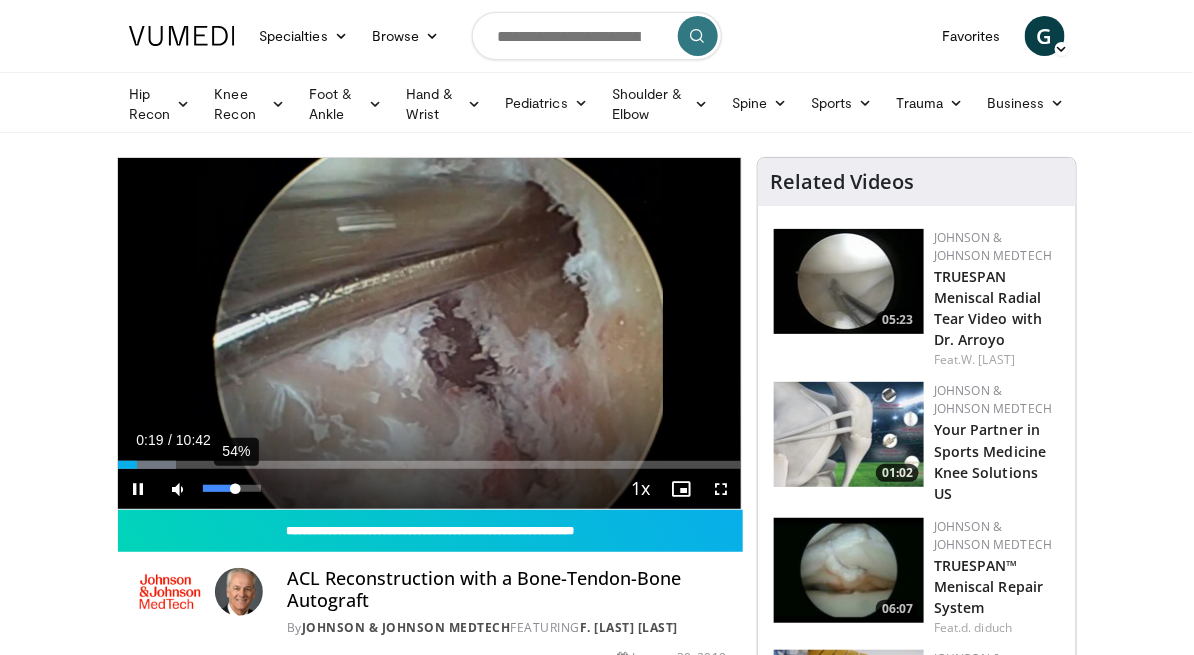 click at bounding box center [219, 488] 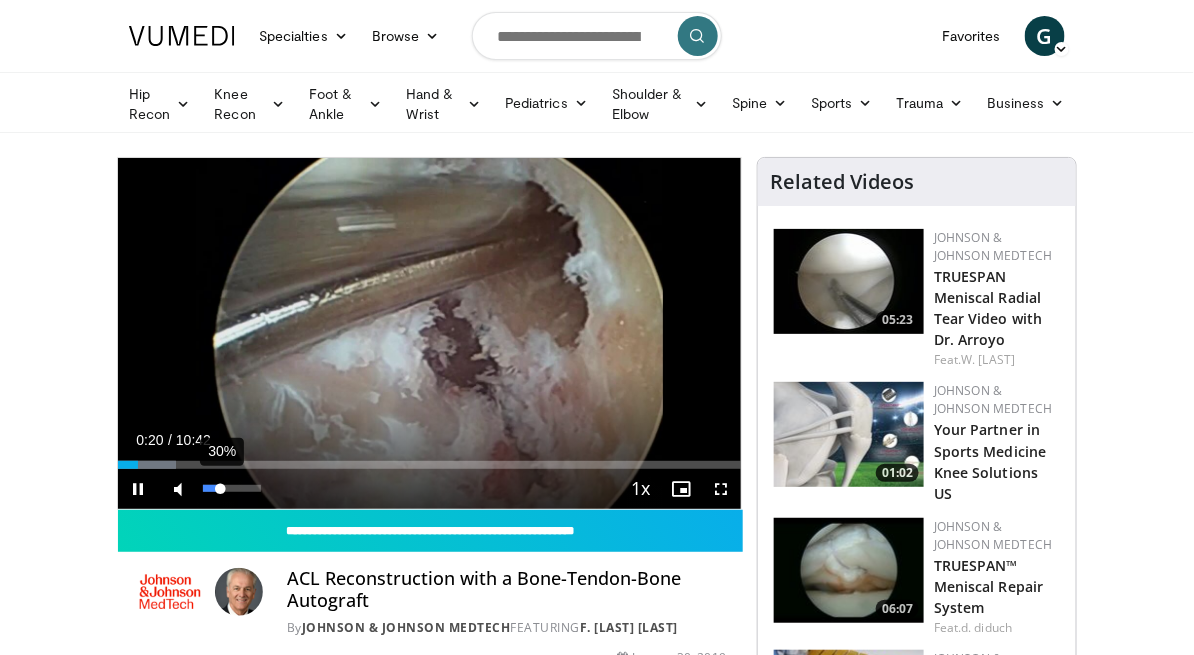 click on "30%" at bounding box center (231, 488) 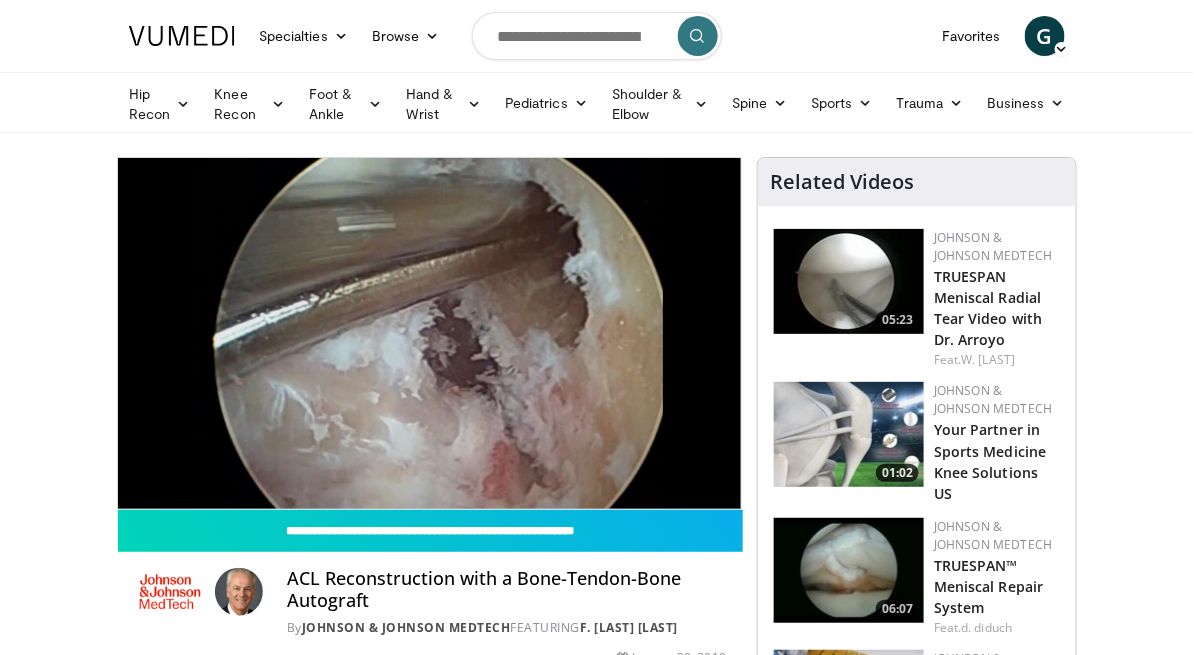 click on "10 seconds
Tap to unmute" at bounding box center (429, 333) 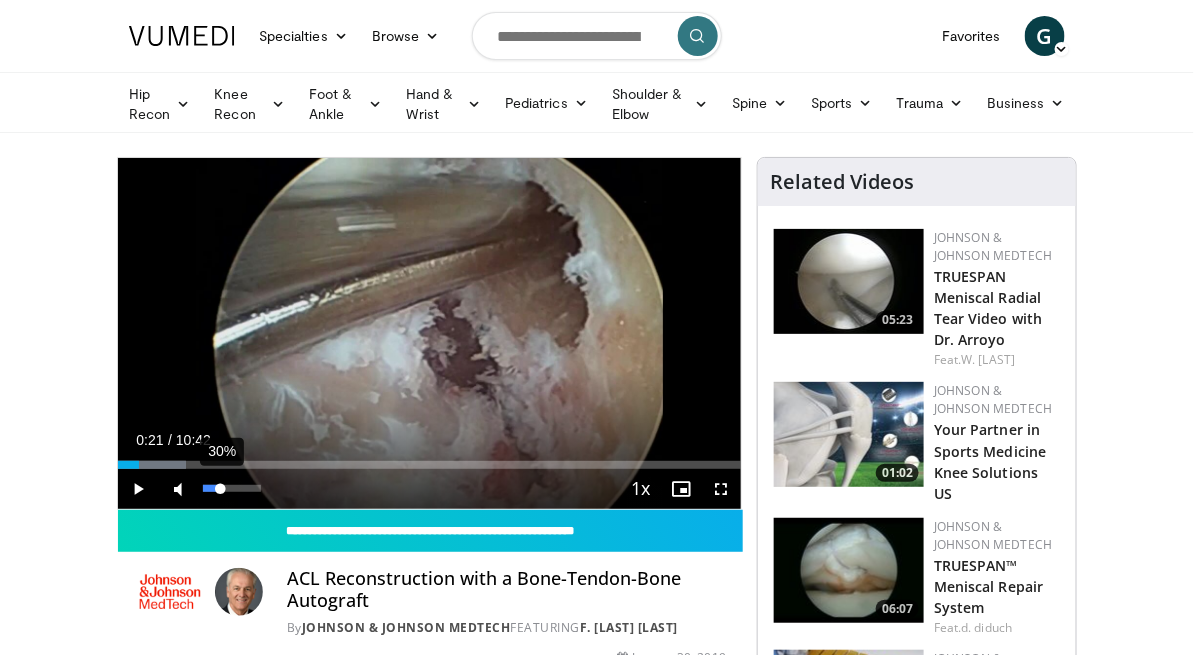 click at bounding box center [211, 488] 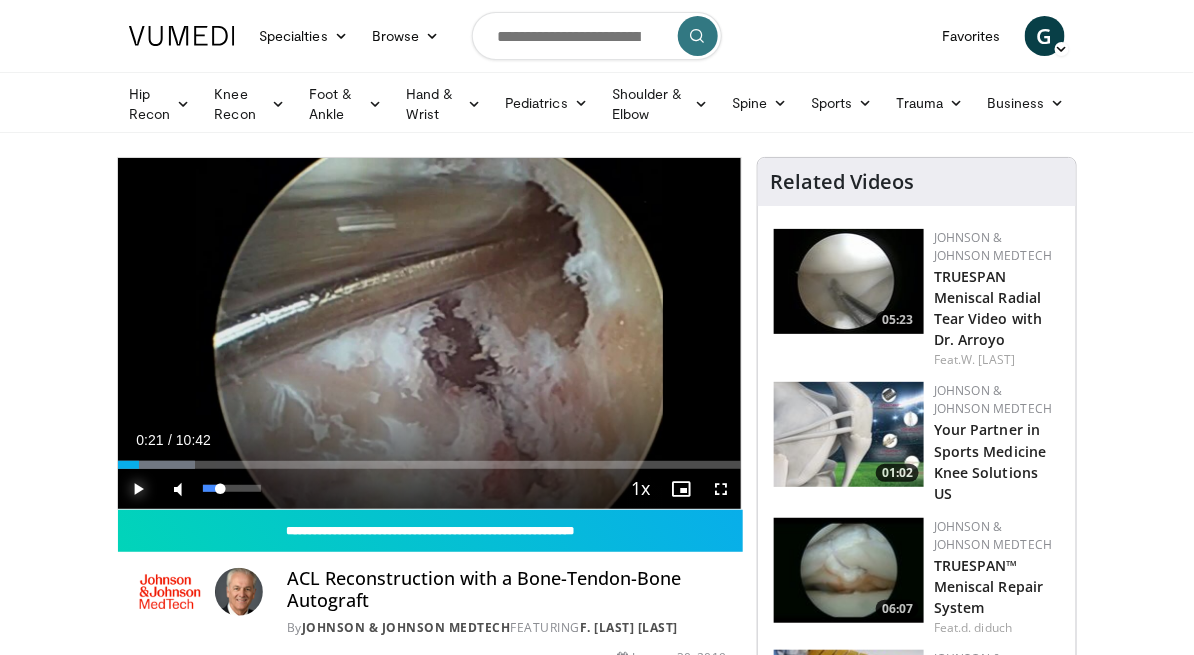 click at bounding box center (138, 489) 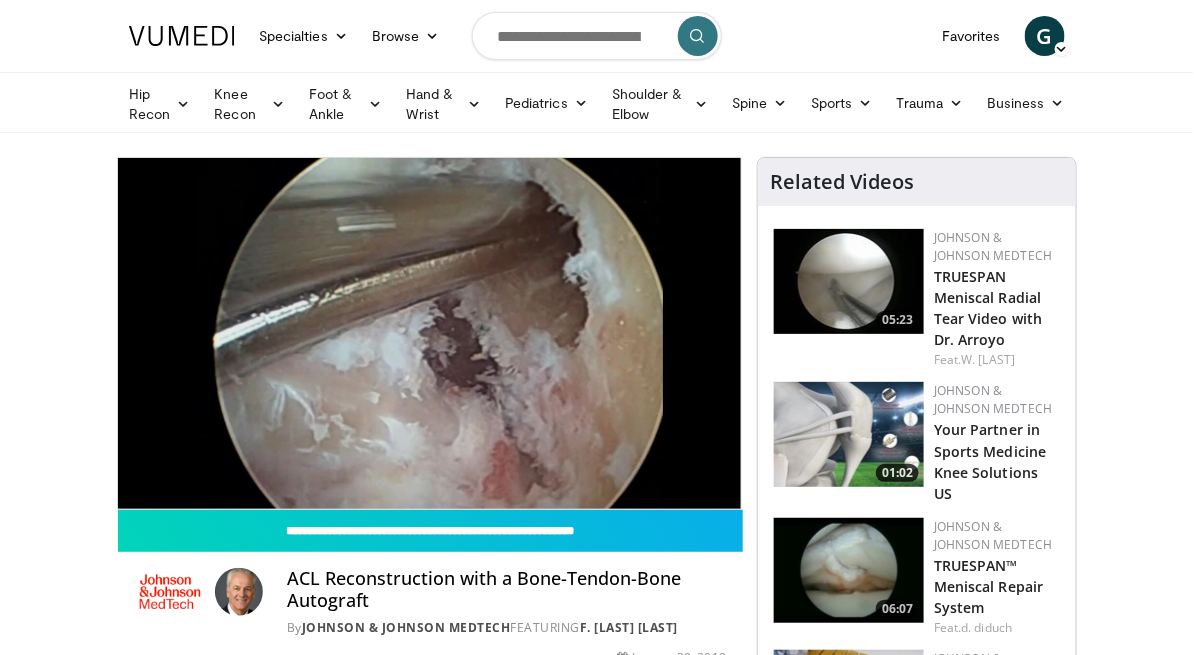 click on "**********" at bounding box center [429, 333] 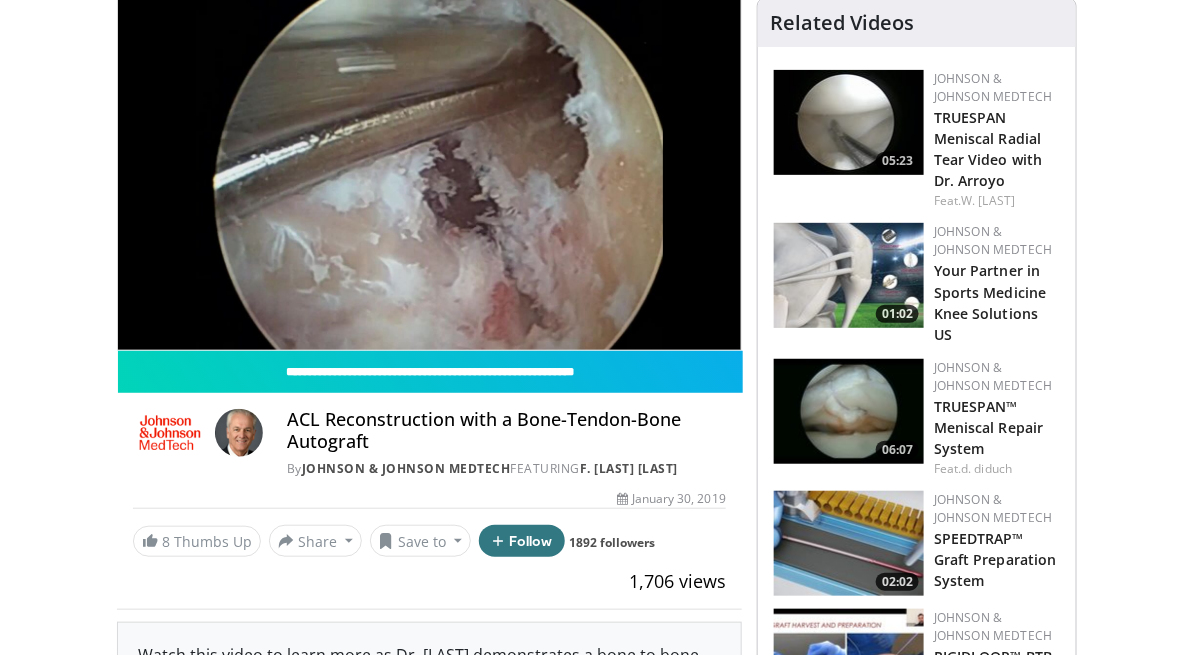 scroll, scrollTop: 0, scrollLeft: 0, axis: both 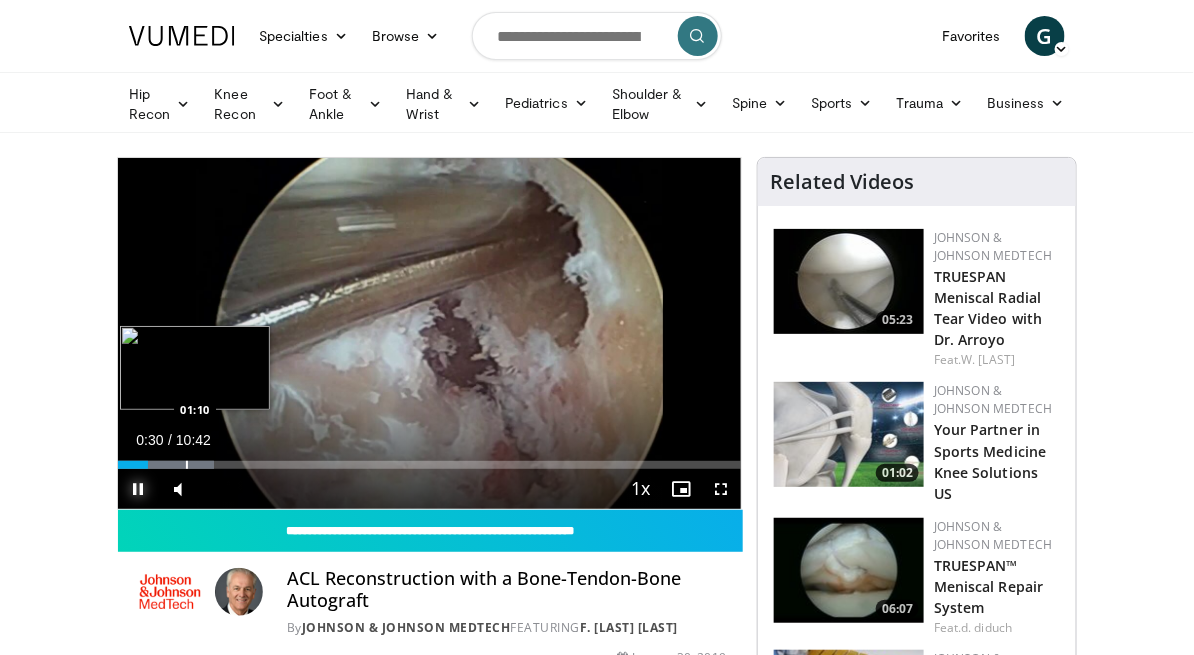 click on "Loaded :  15.44% 00:31 01:10" at bounding box center [429, 459] 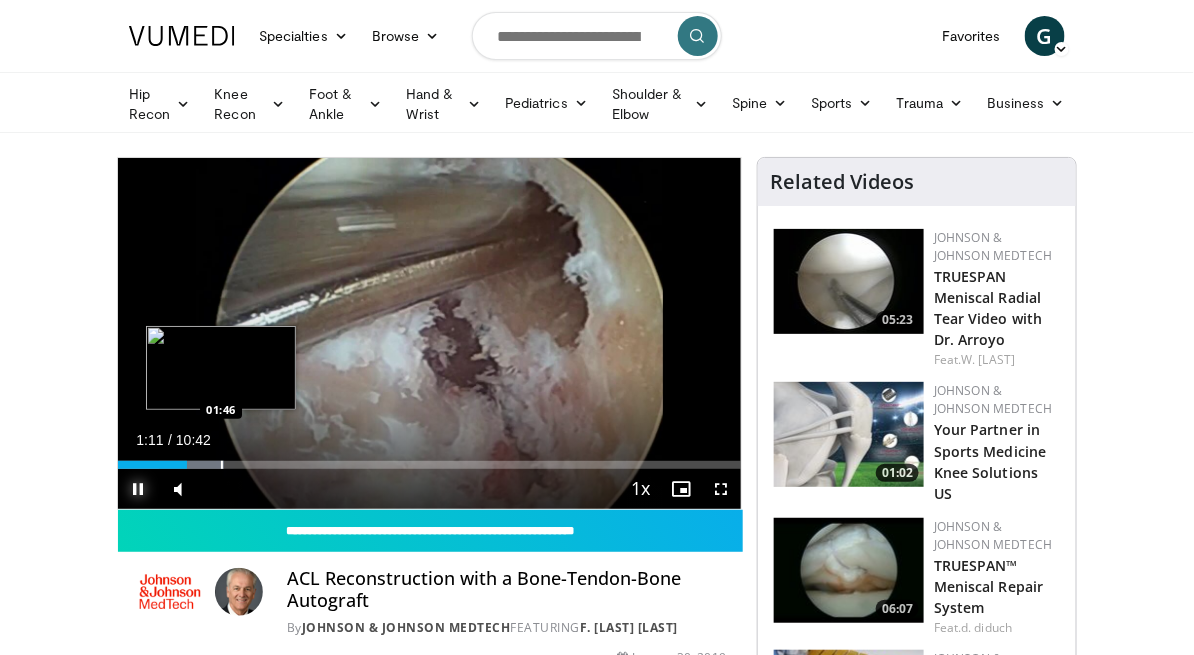 click at bounding box center (222, 465) 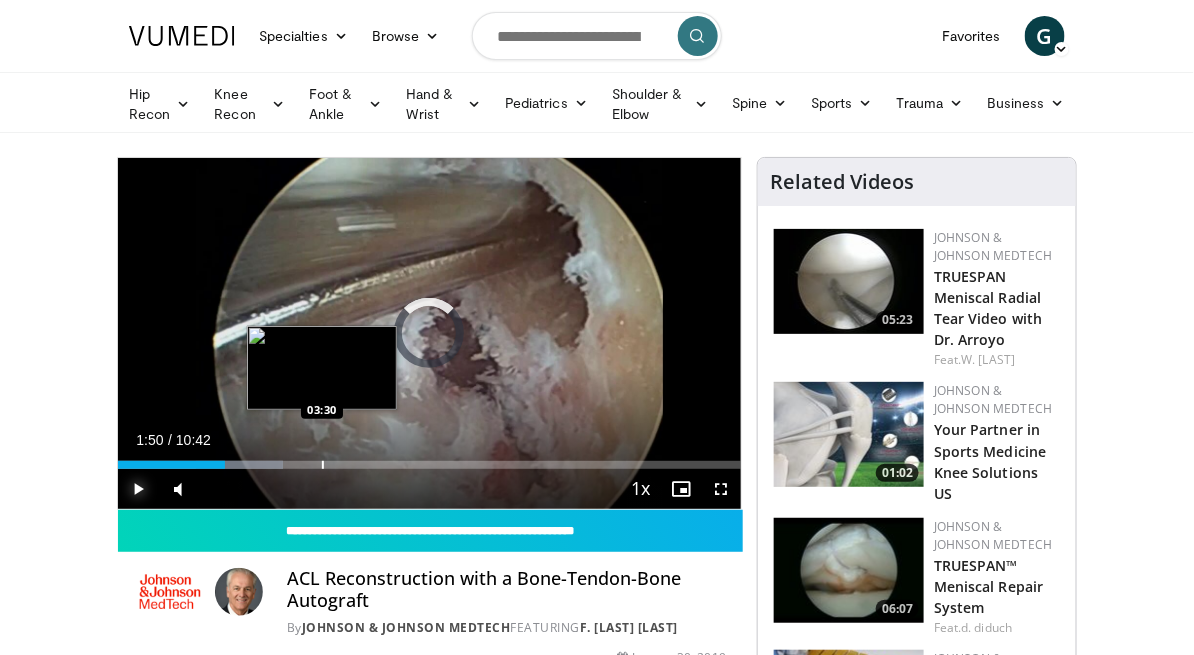 click on "Loaded :  26.48% 03:30 03:30" at bounding box center [429, 465] 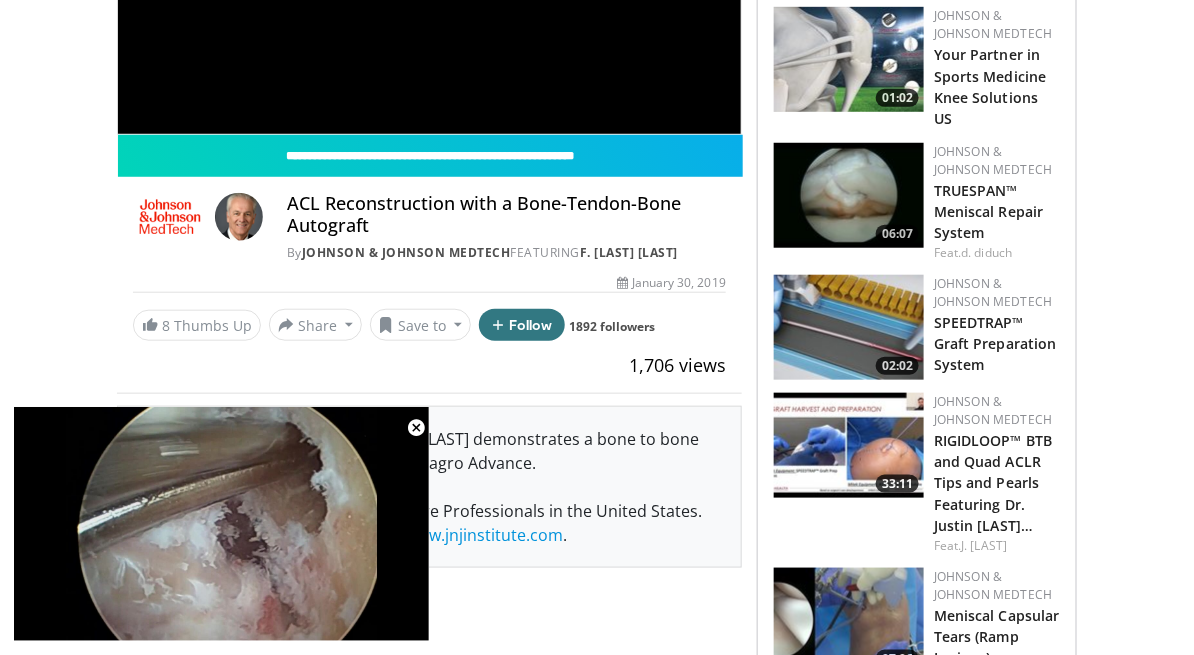 scroll, scrollTop: 283, scrollLeft: 0, axis: vertical 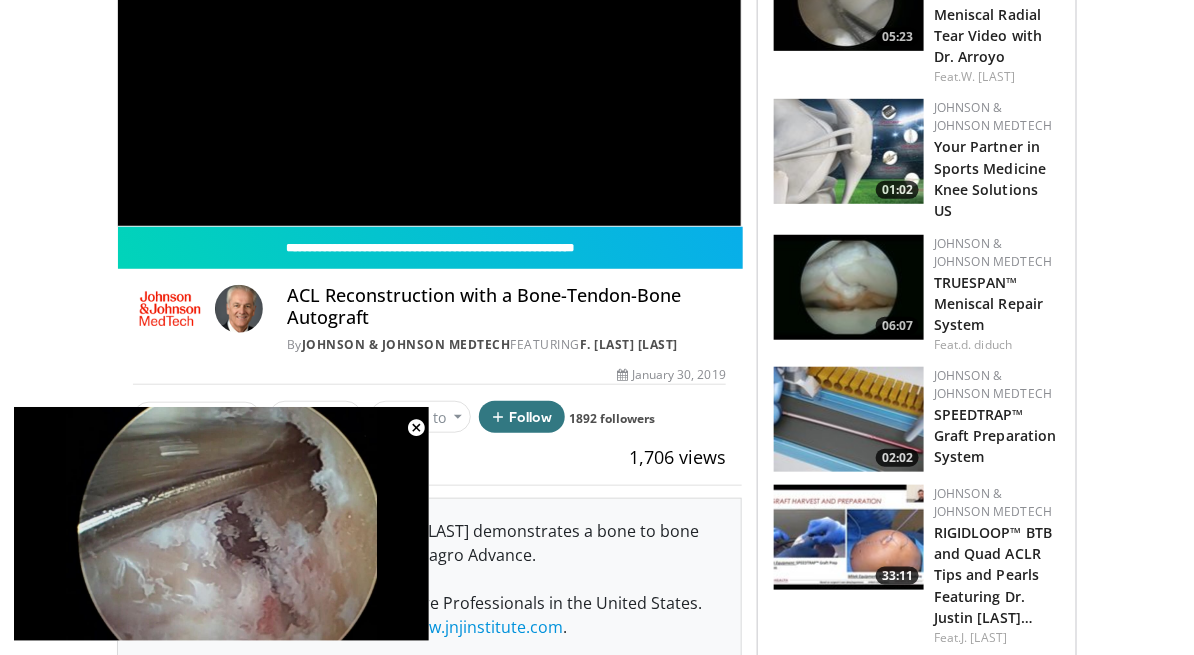 click on "**********" at bounding box center [429, 50] 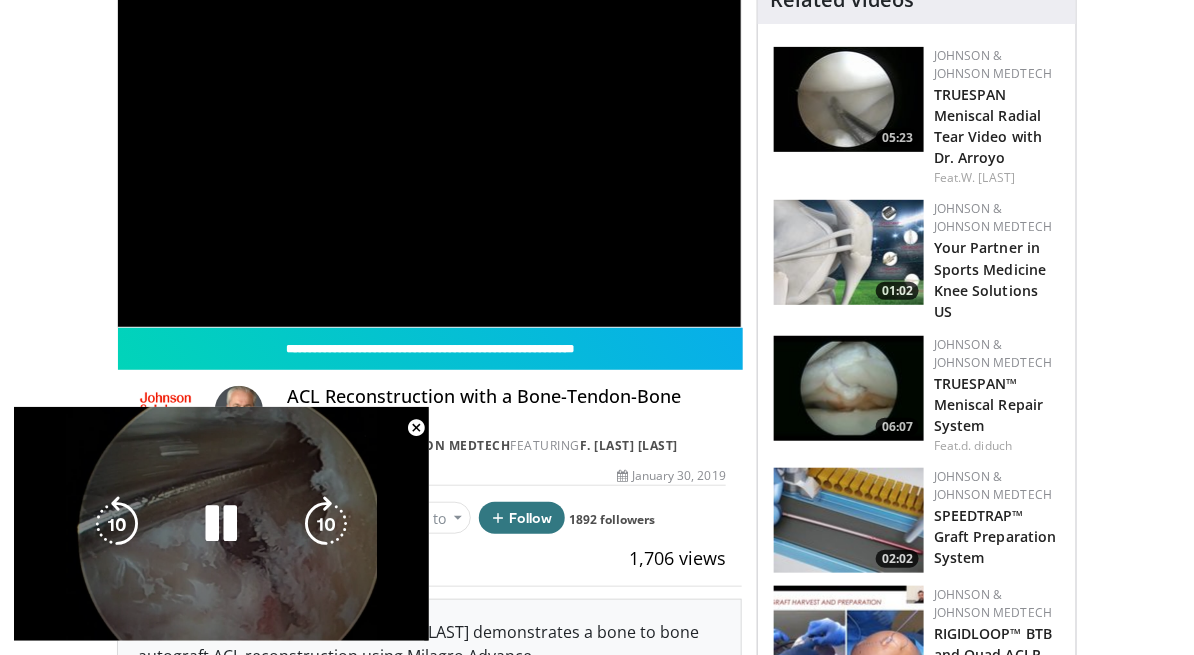 scroll, scrollTop: 0, scrollLeft: 0, axis: both 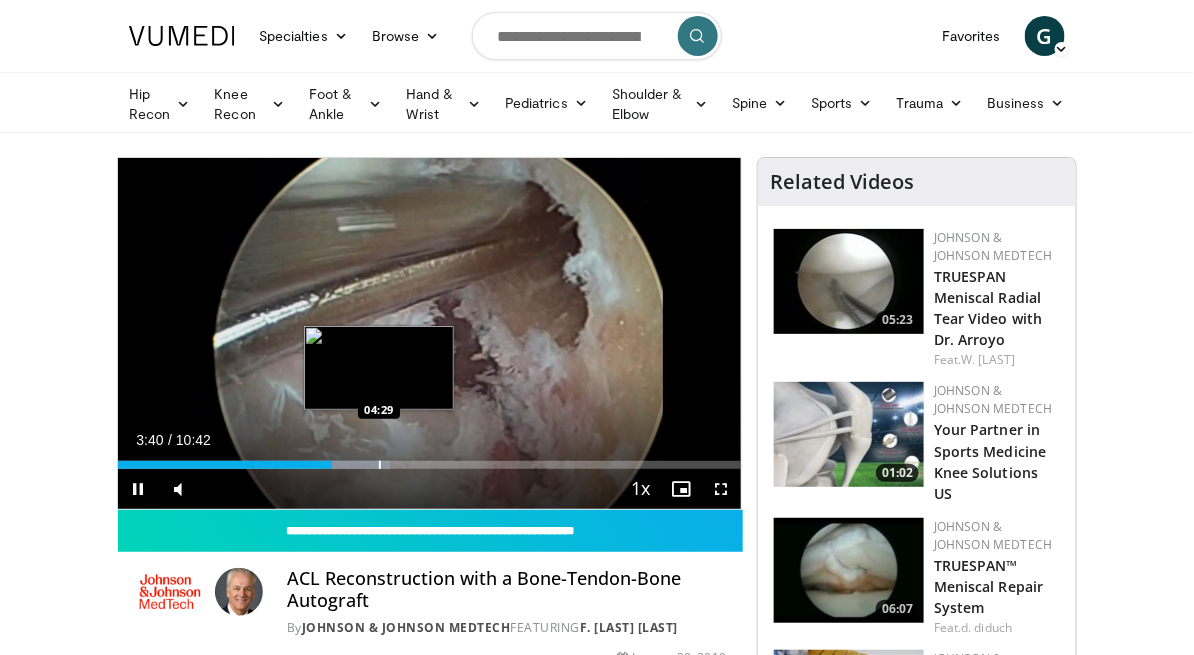 click on "Loaded :  43.62% 03:40 04:29" at bounding box center [429, 465] 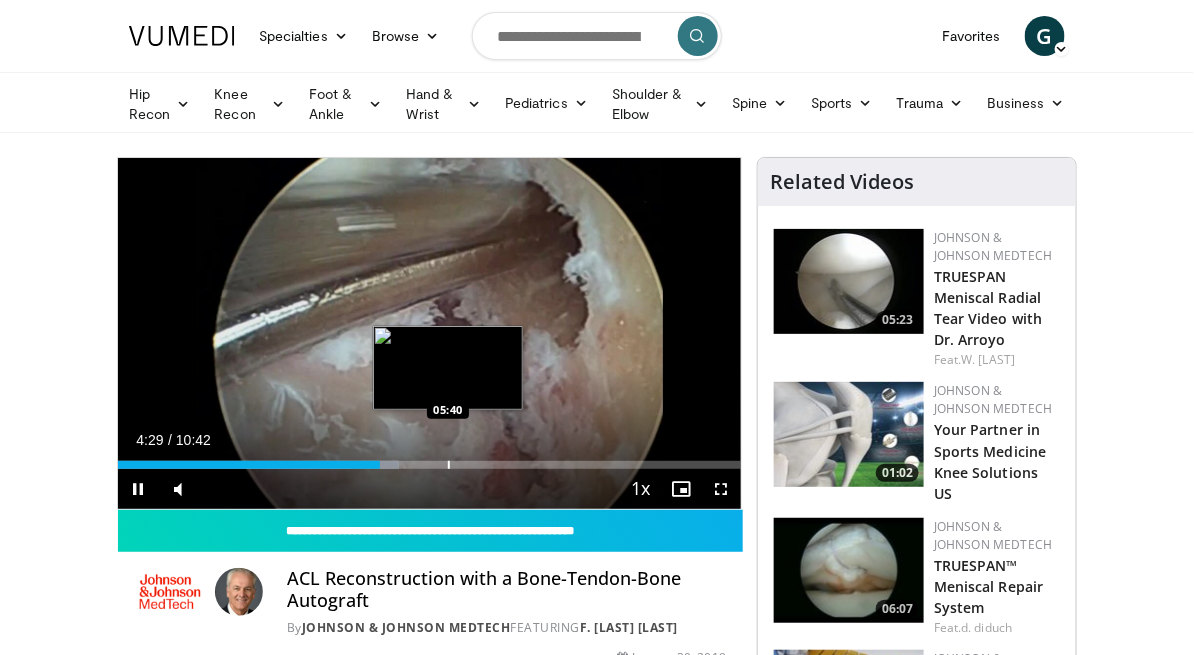 click at bounding box center [449, 465] 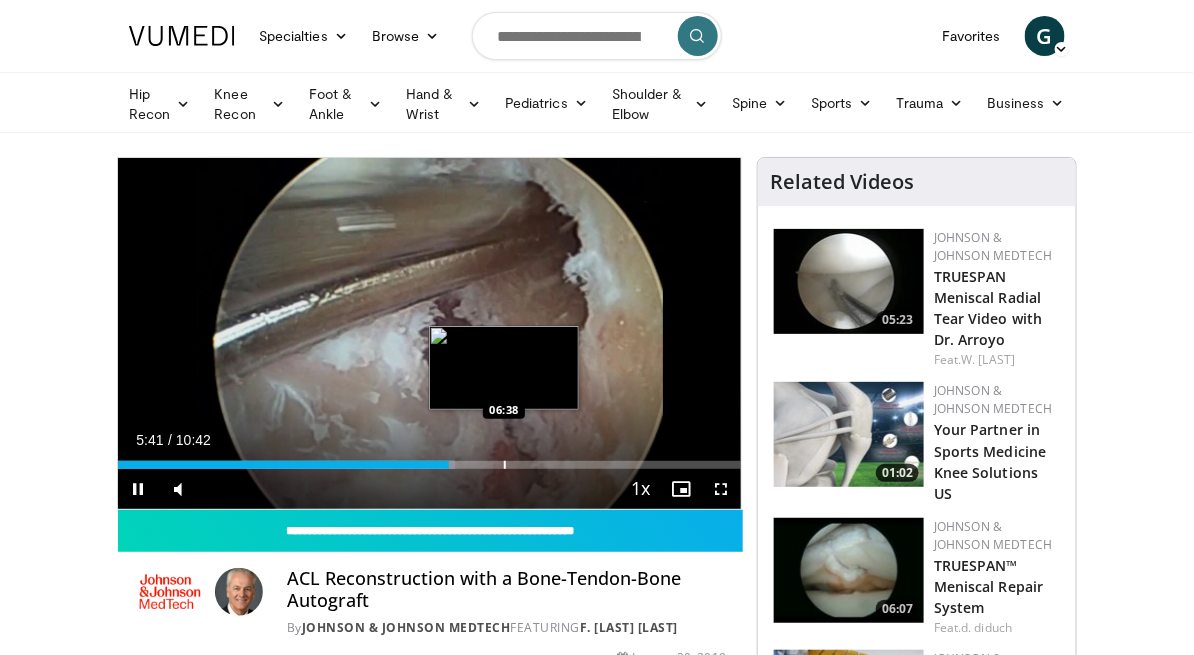 click at bounding box center (505, 465) 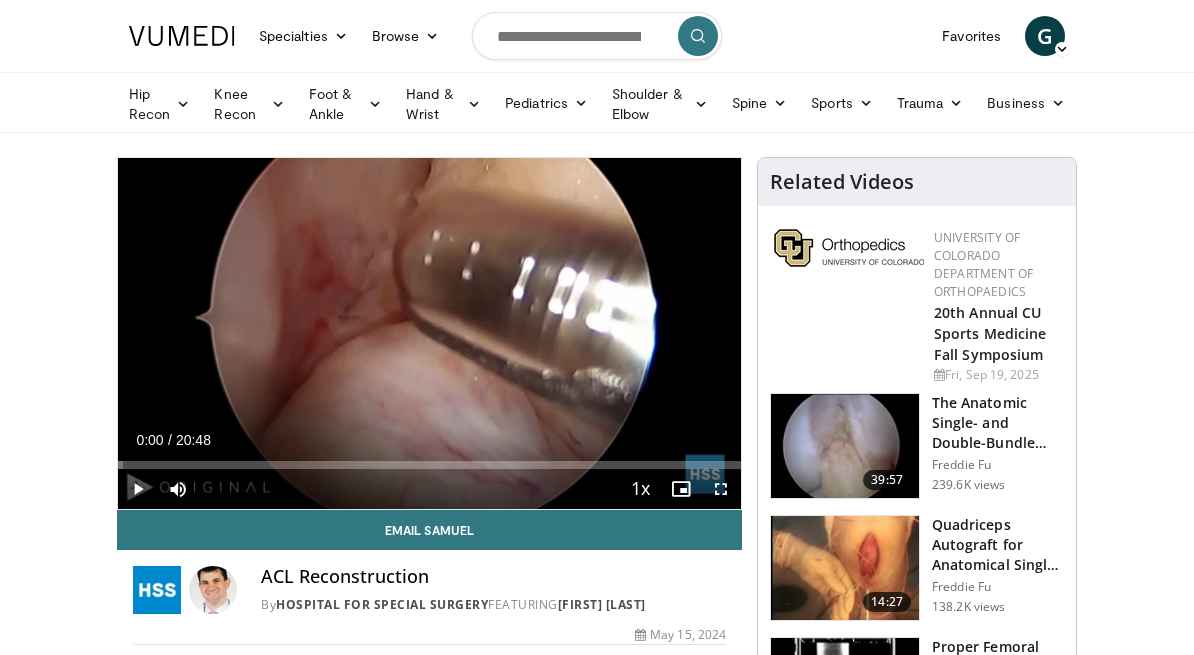 scroll, scrollTop: 0, scrollLeft: 0, axis: both 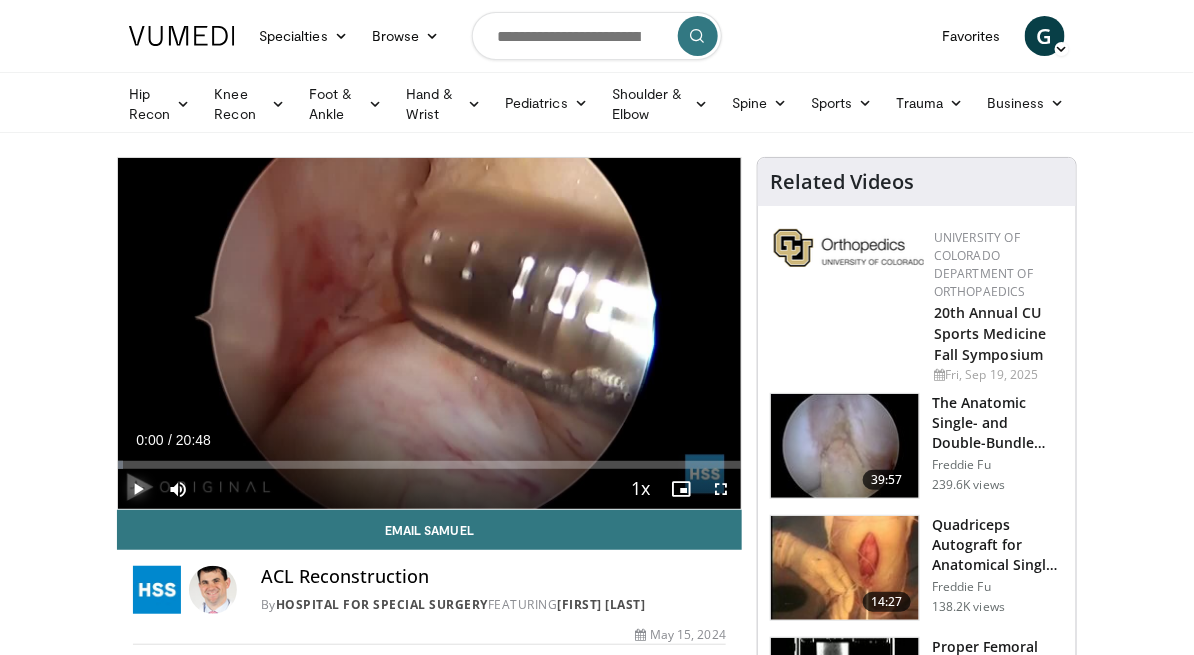 click at bounding box center [138, 489] 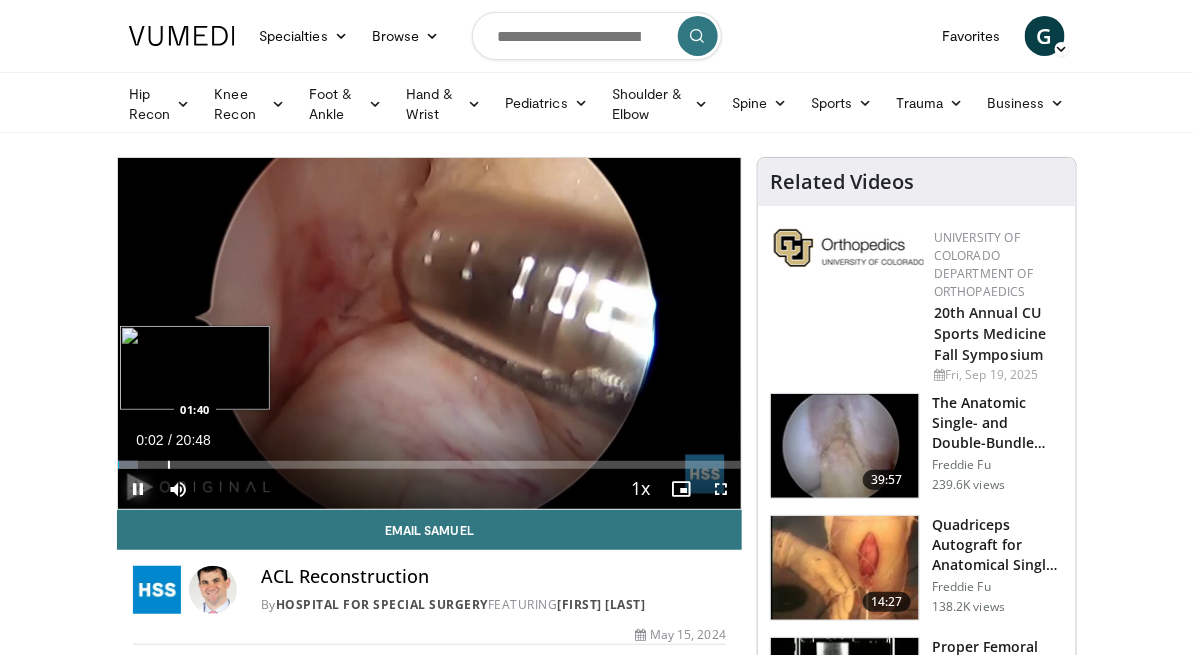 click at bounding box center [169, 465] 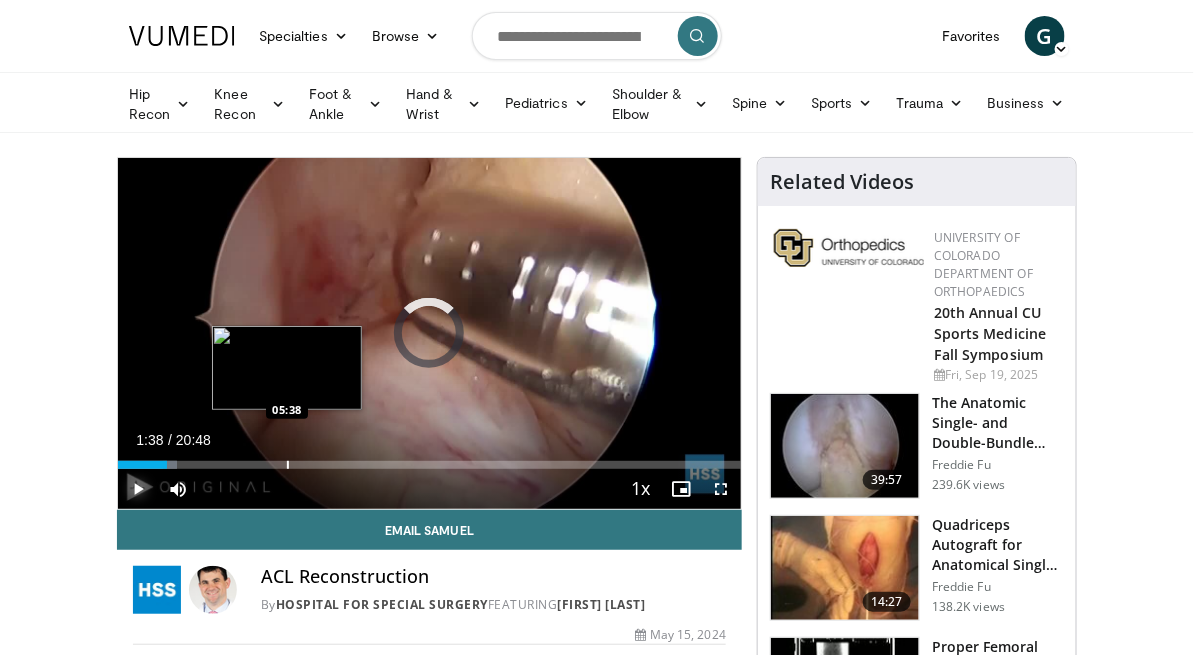 click at bounding box center [288, 465] 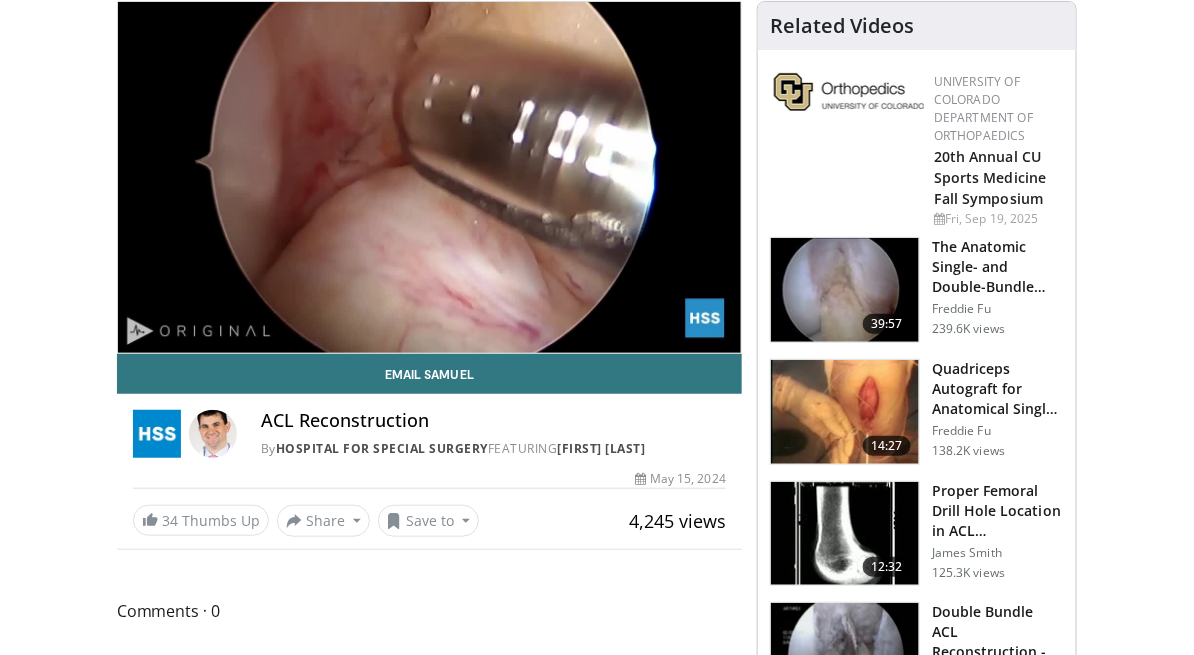 scroll, scrollTop: 105, scrollLeft: 0, axis: vertical 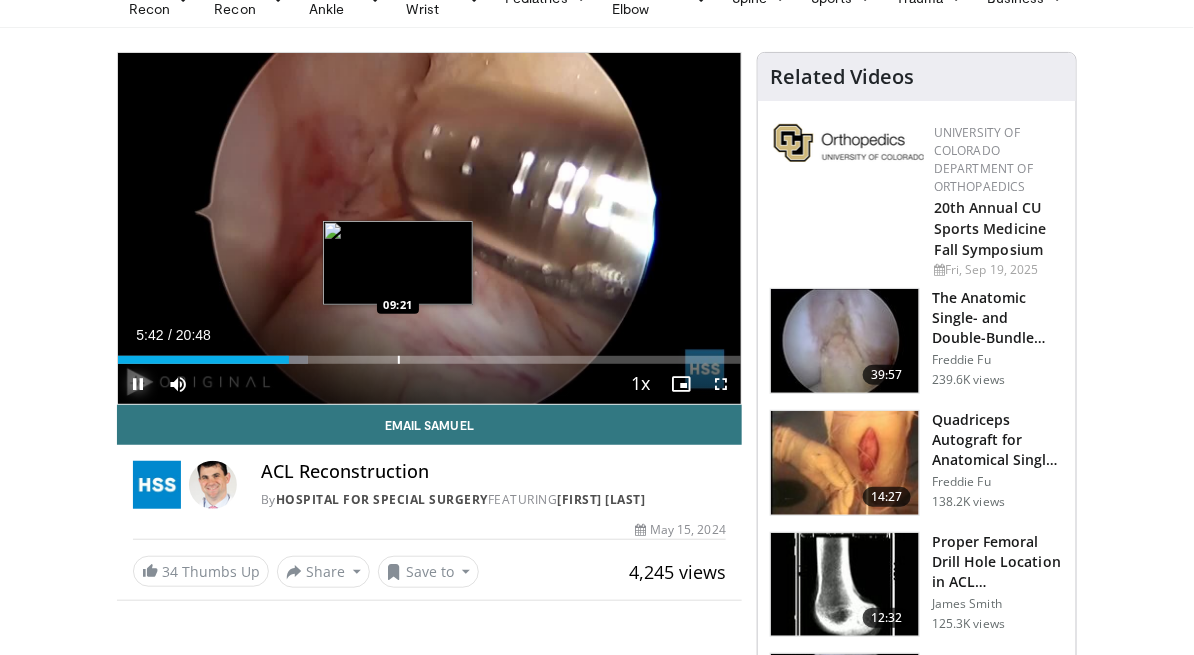click on "Loaded :  30.46% 05:42 09:21" at bounding box center [429, 354] 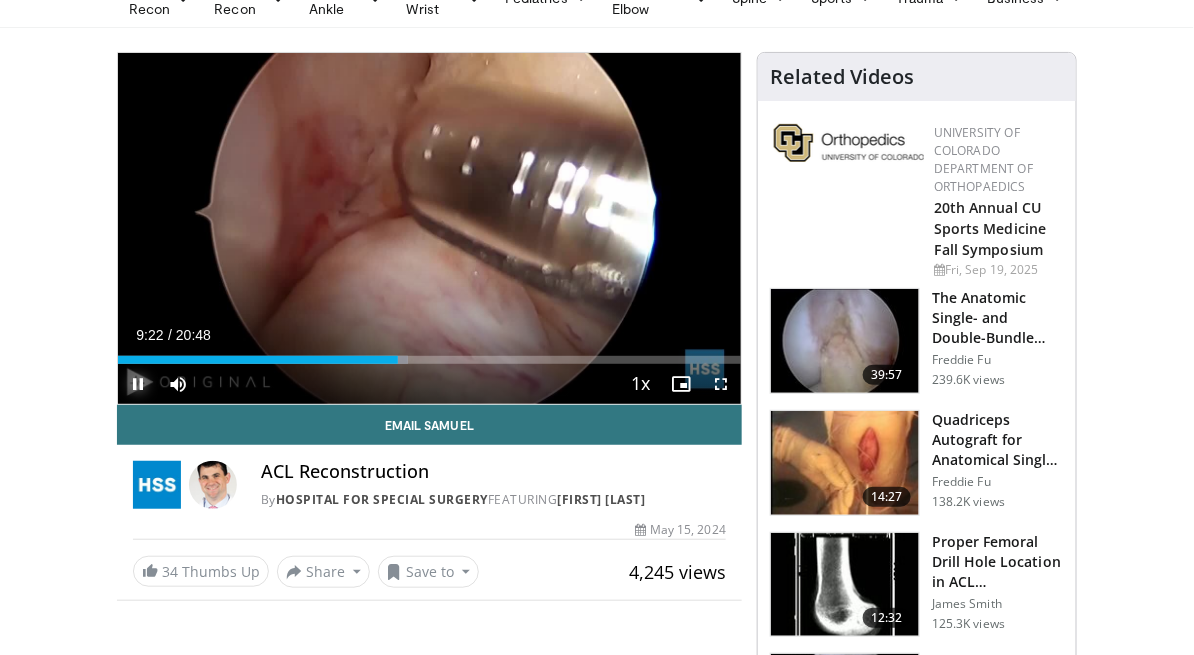 click at bounding box center [138, 384] 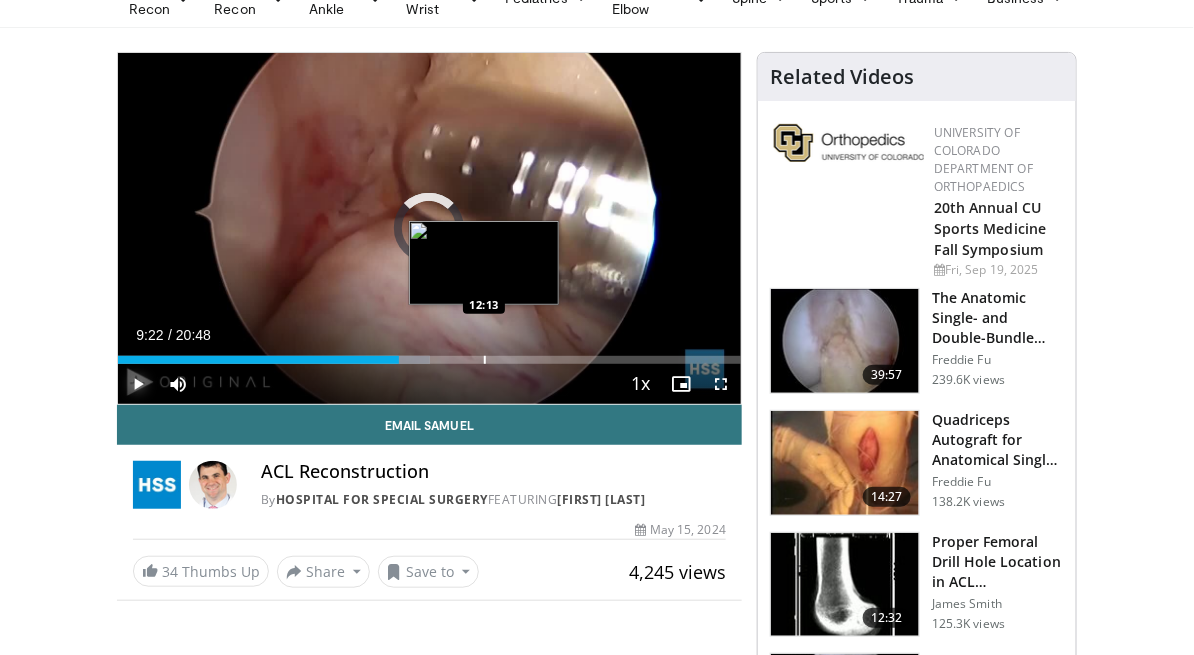 click at bounding box center [485, 360] 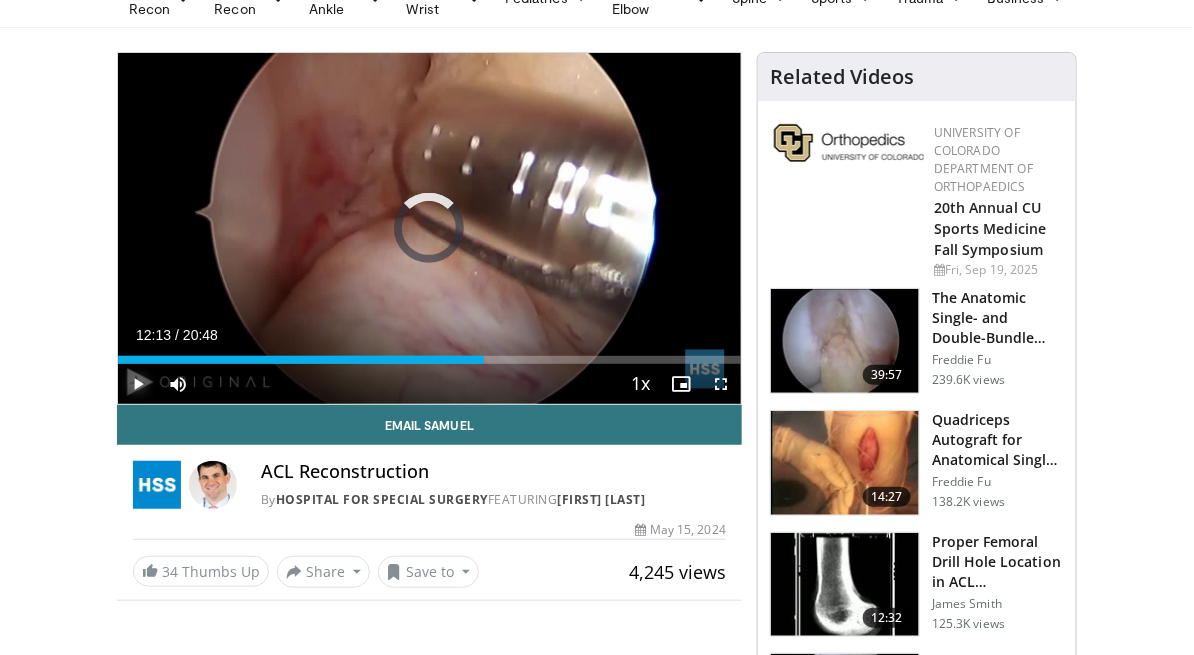 click at bounding box center (138, 384) 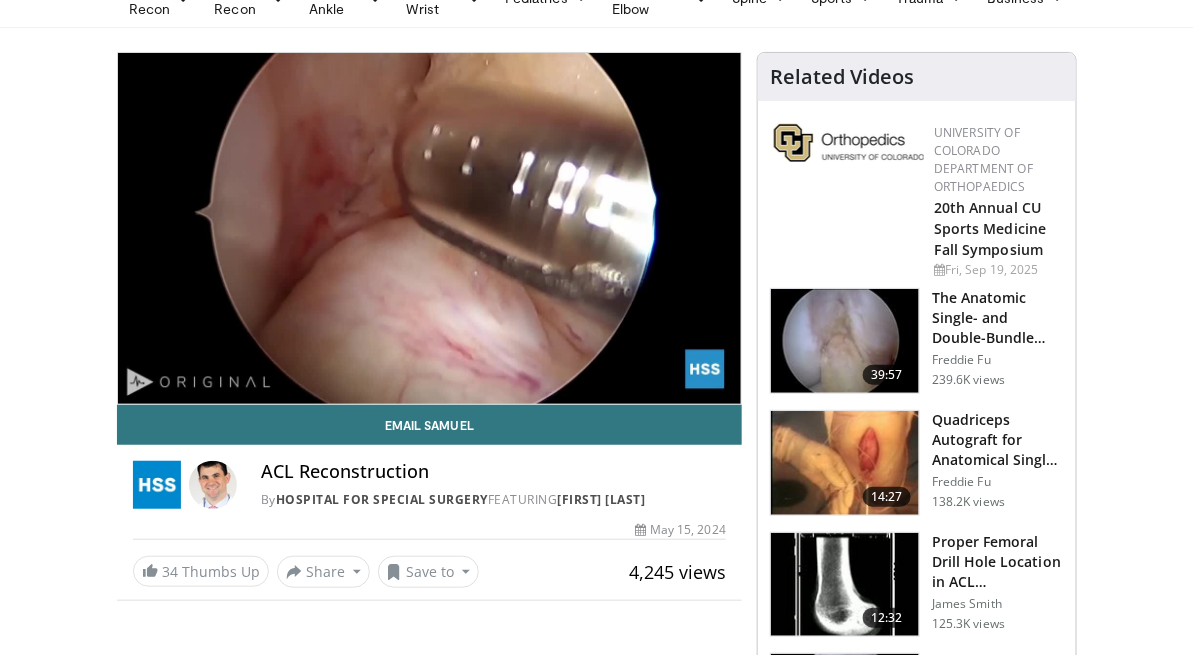 click on "10 seconds
Tap to unmute" at bounding box center [429, 228] 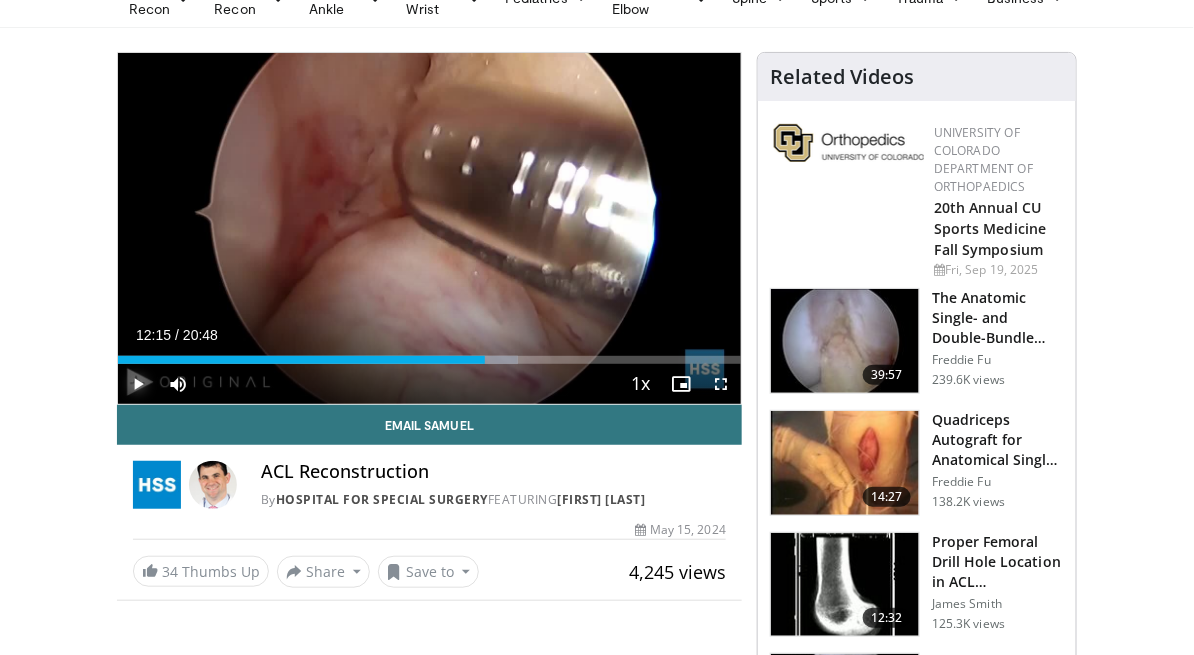 click at bounding box center (138, 384) 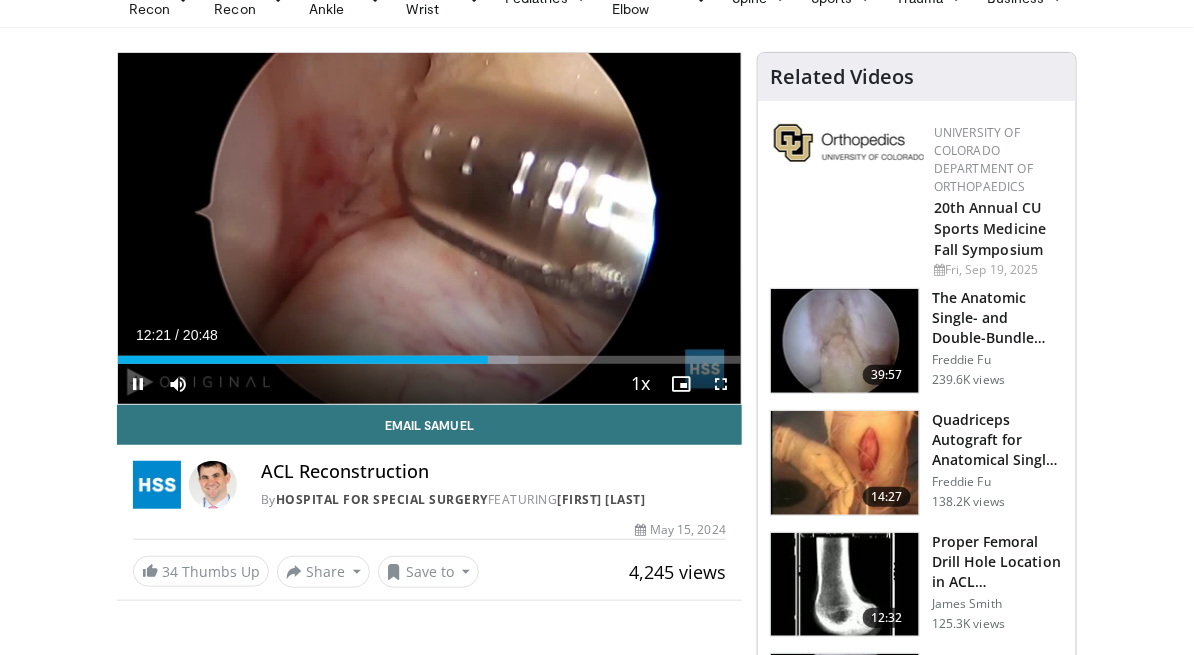 click on "**********" at bounding box center (429, 228) 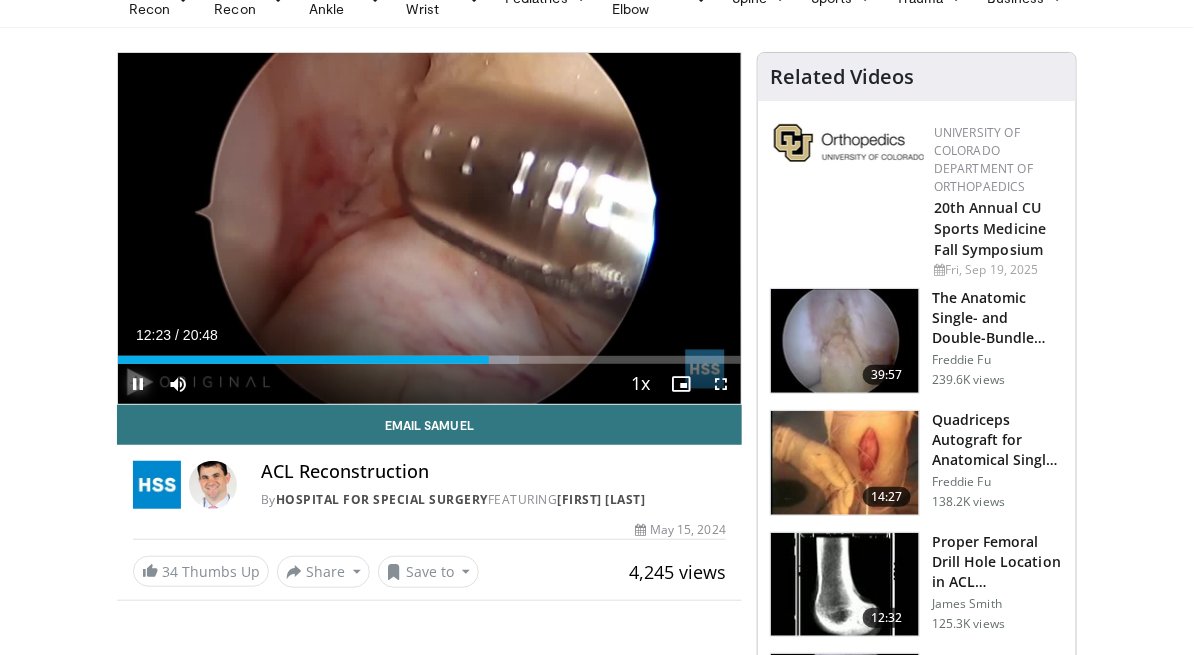 click at bounding box center [138, 384] 